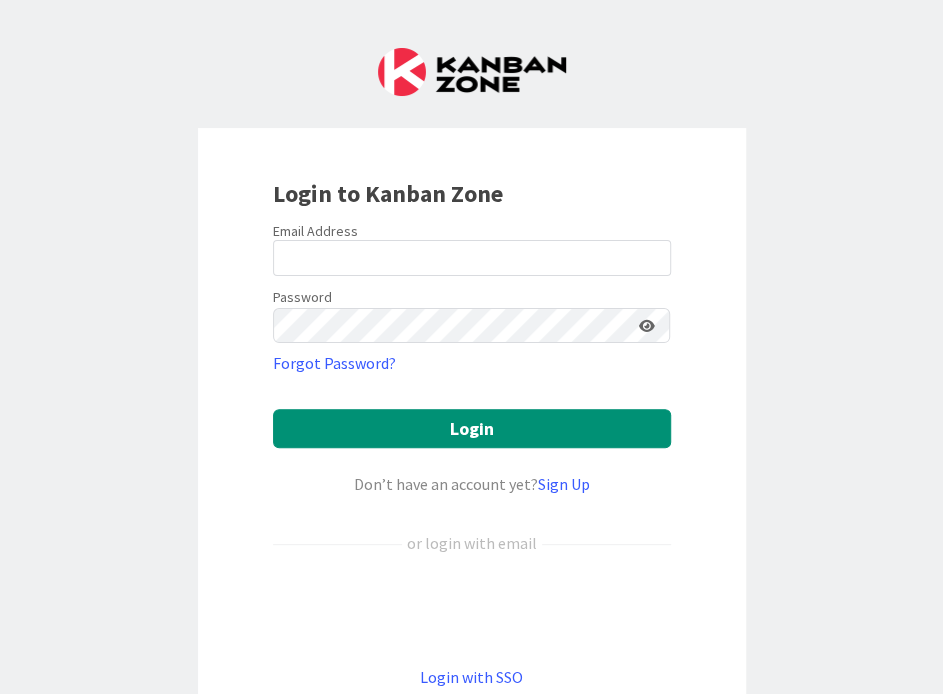 scroll, scrollTop: 0, scrollLeft: 0, axis: both 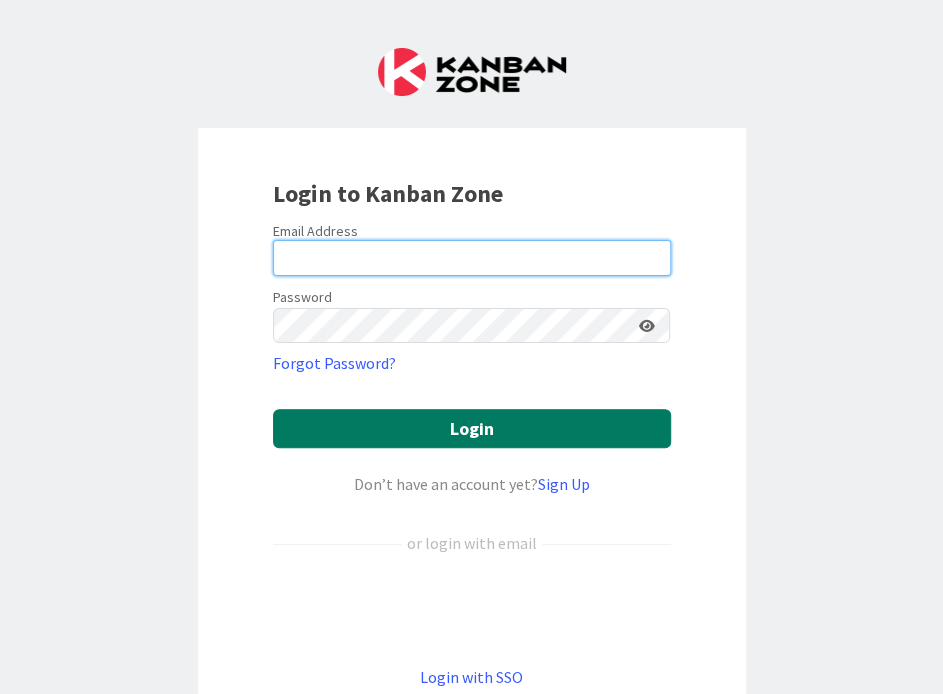type on "[EMAIL]" 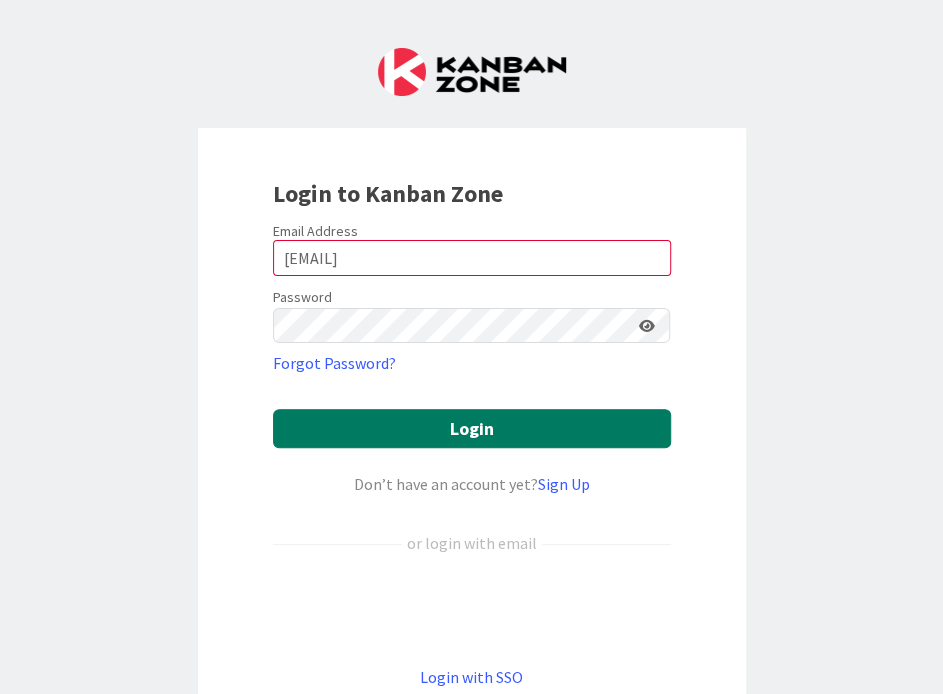 click on "Login" at bounding box center [472, 428] 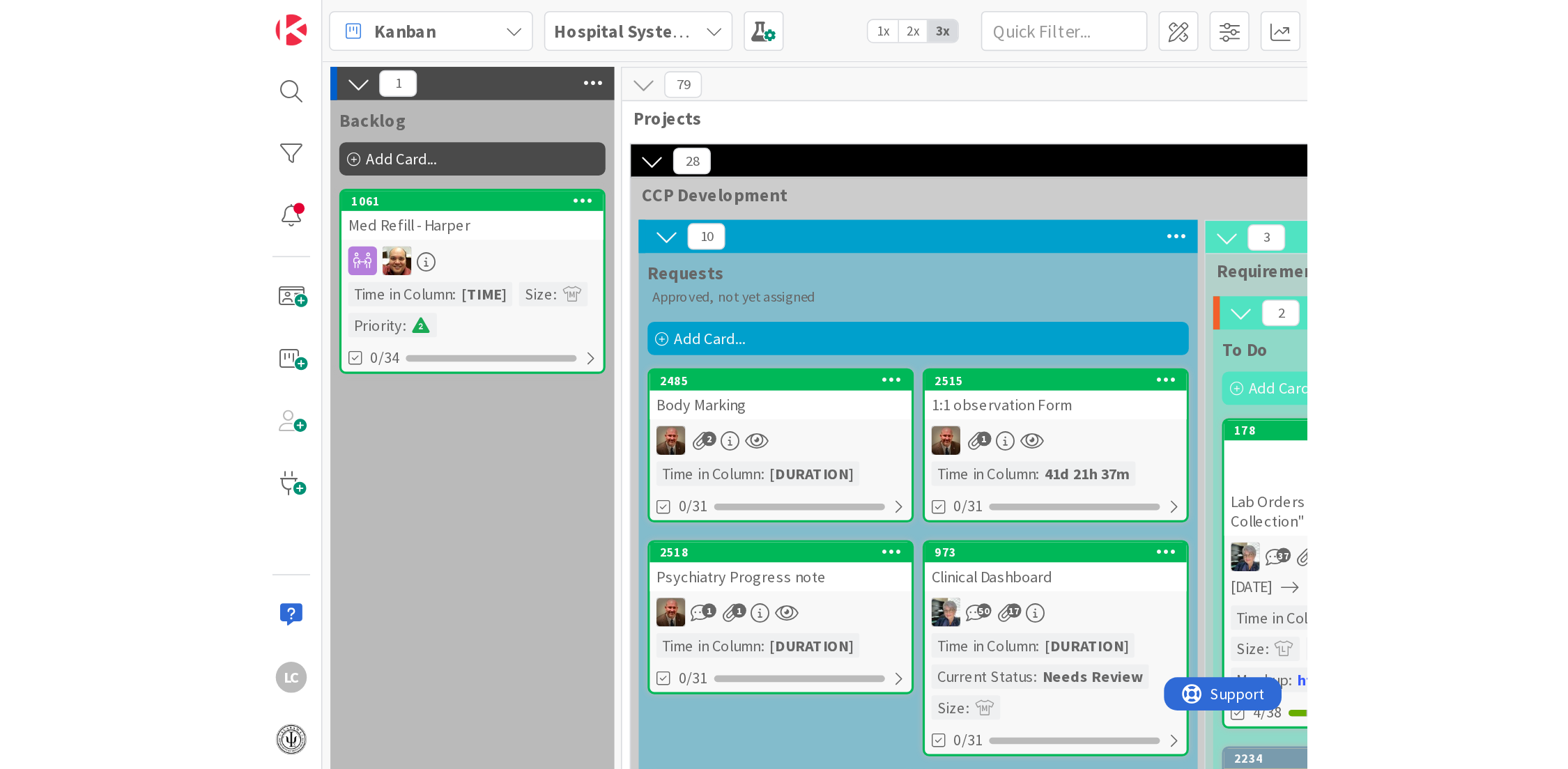 scroll, scrollTop: 0, scrollLeft: 0, axis: both 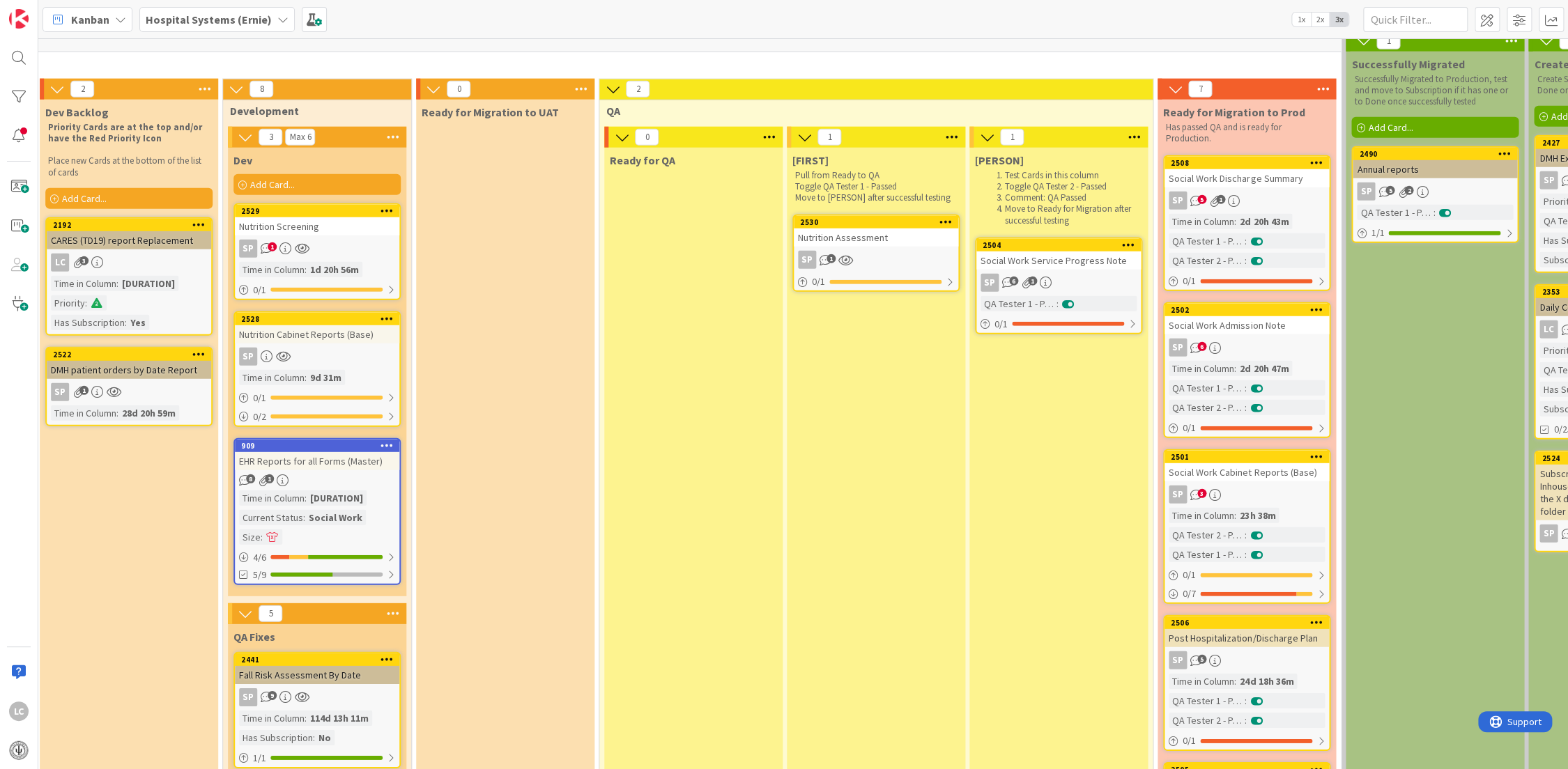 click on "SP 1" at bounding box center (876, 260) 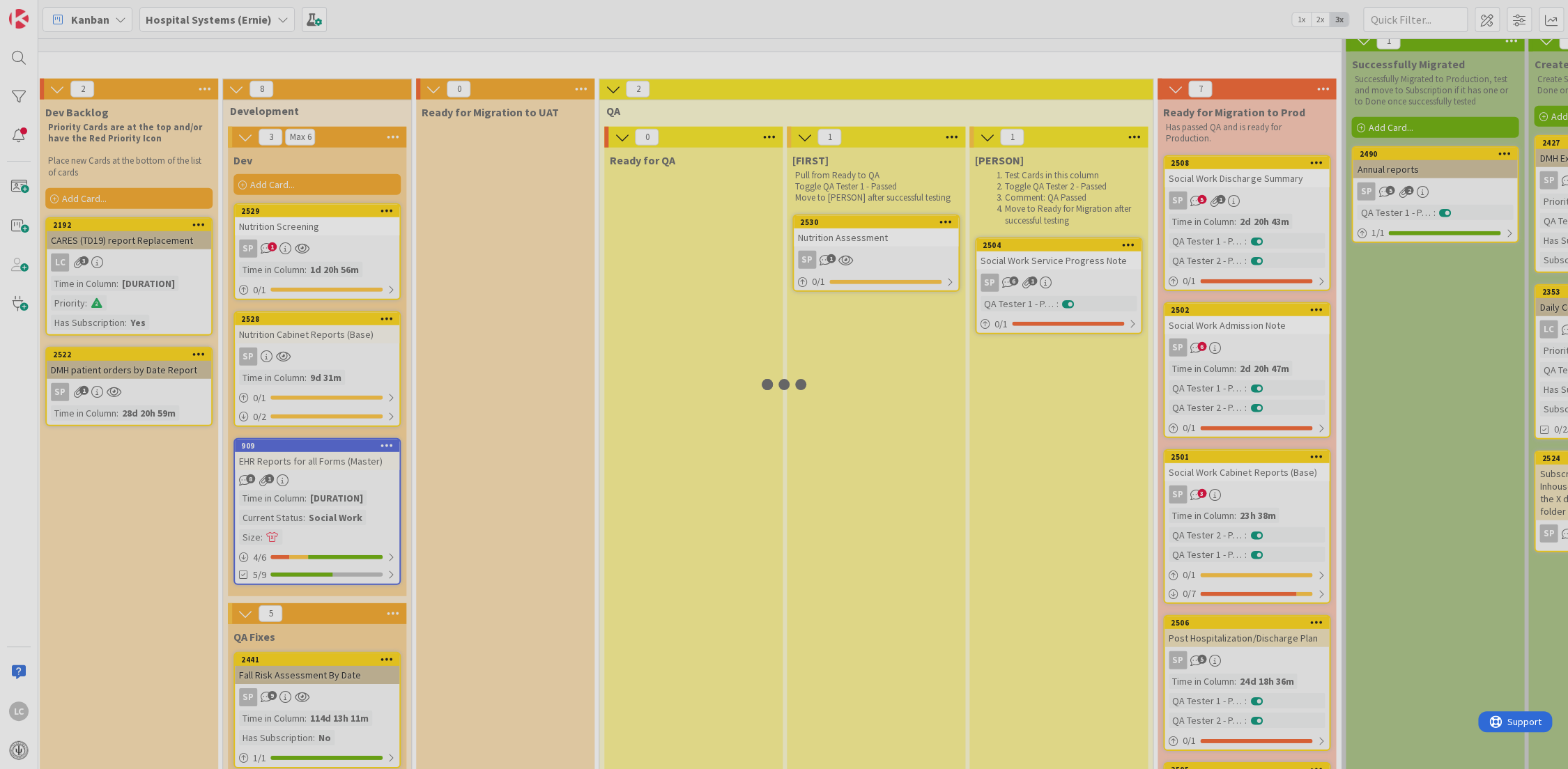 click at bounding box center (784, 384) 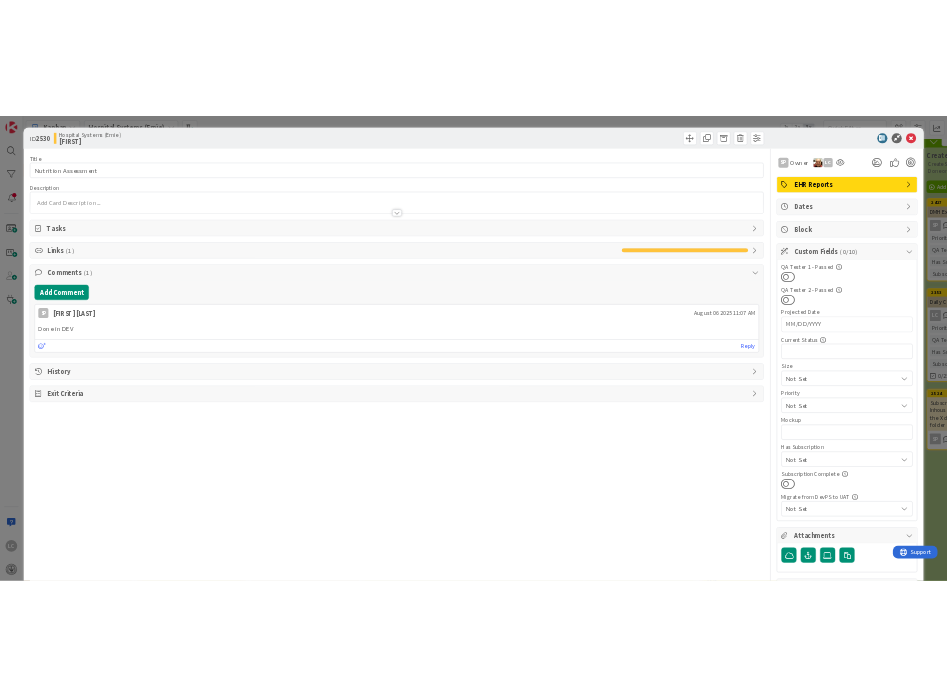 scroll, scrollTop: 0, scrollLeft: 0, axis: both 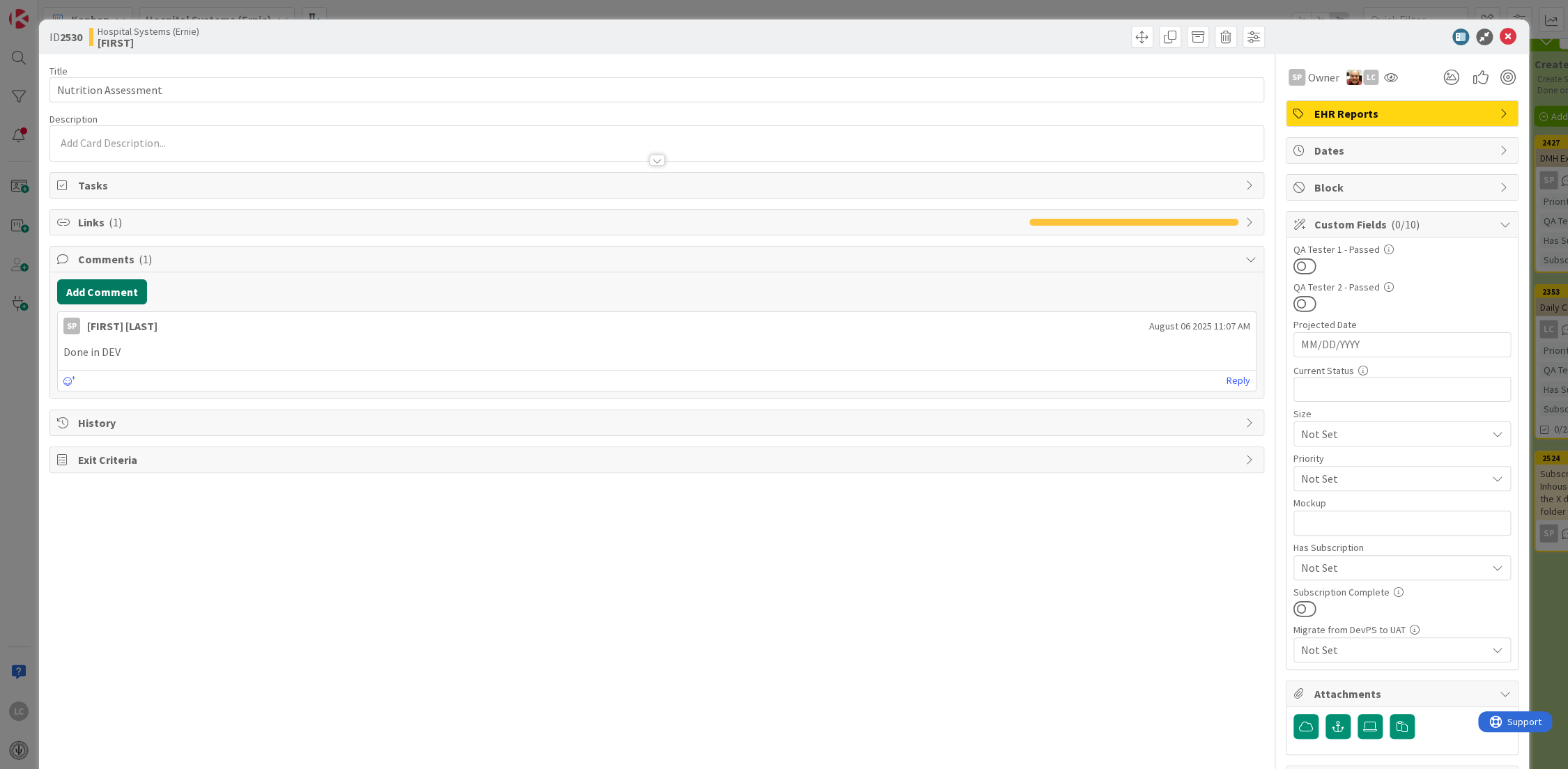 click on "Add Comment" at bounding box center (102, 292) 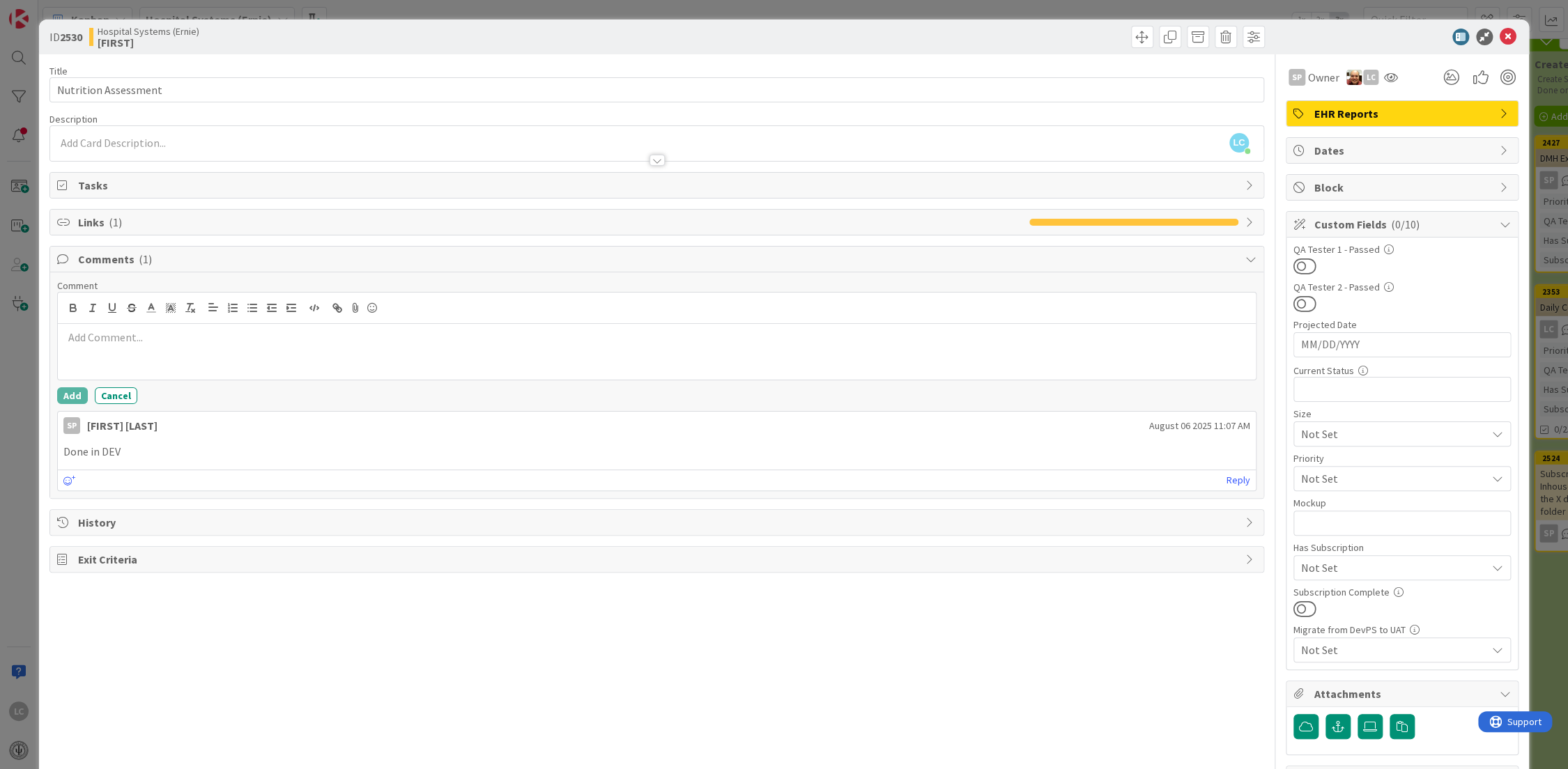 click at bounding box center (656, 337) 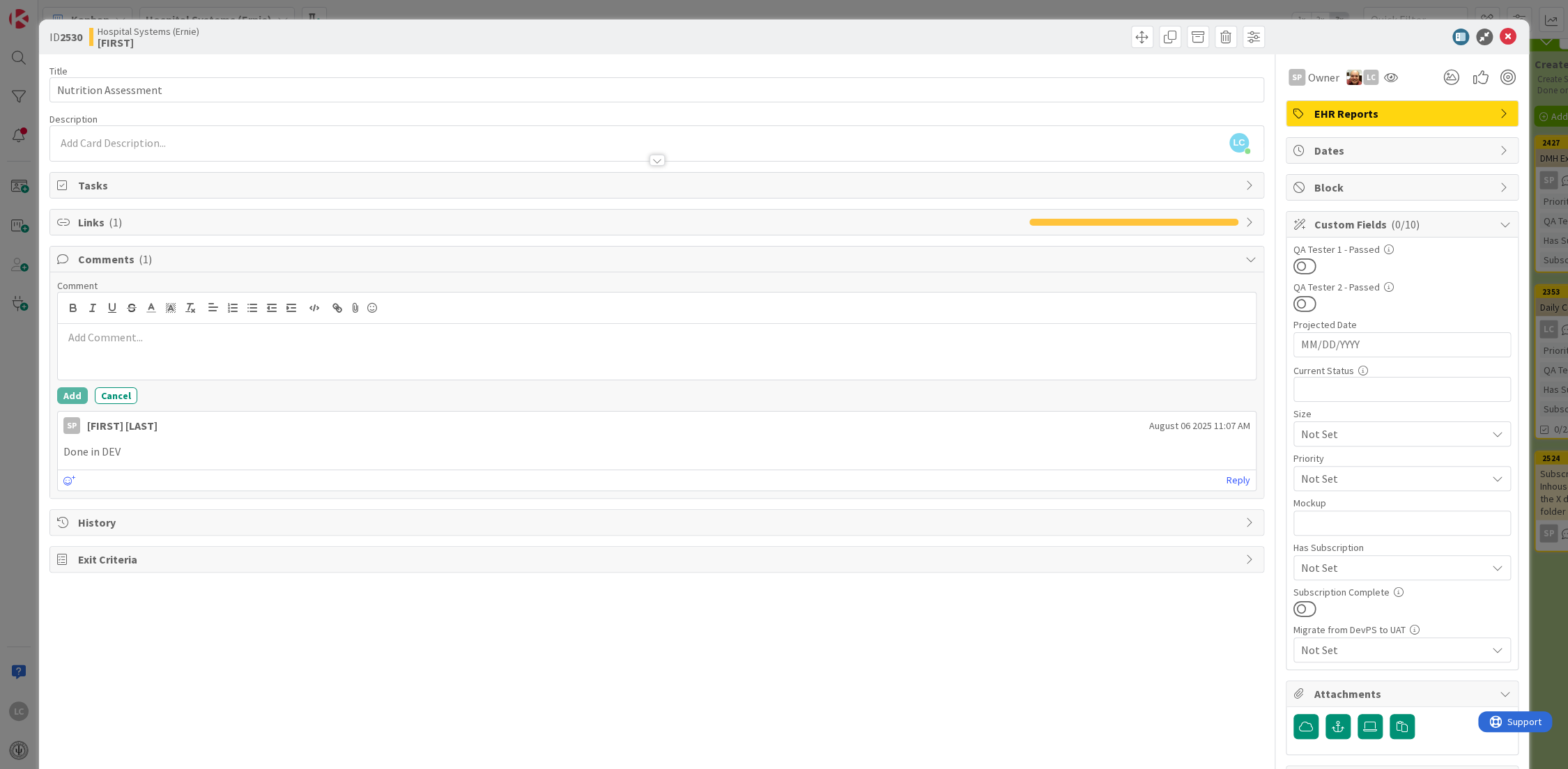 type 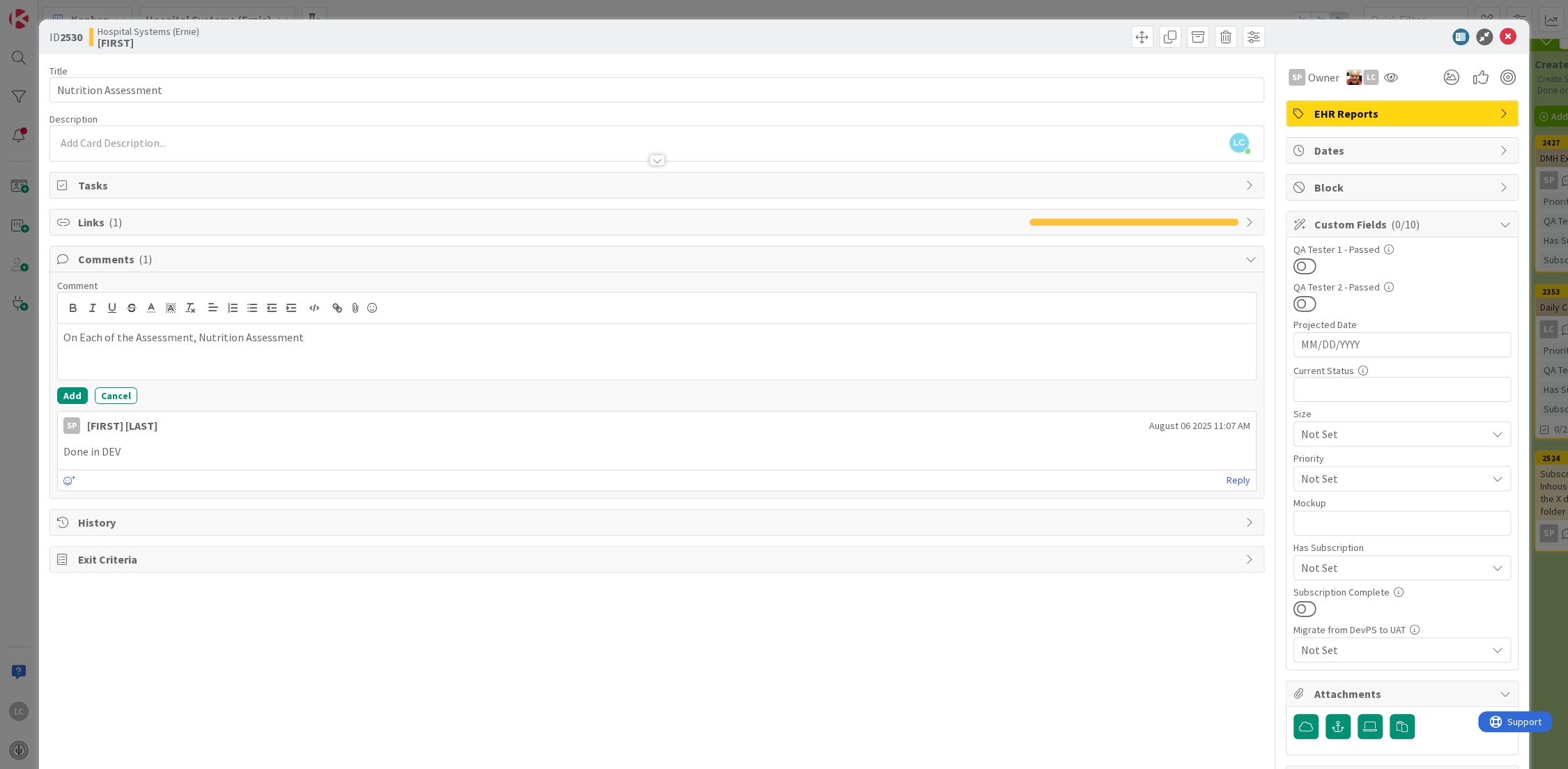 click on "On Each of the Assessment, Nutrition Assessment" at bounding box center [656, 337] 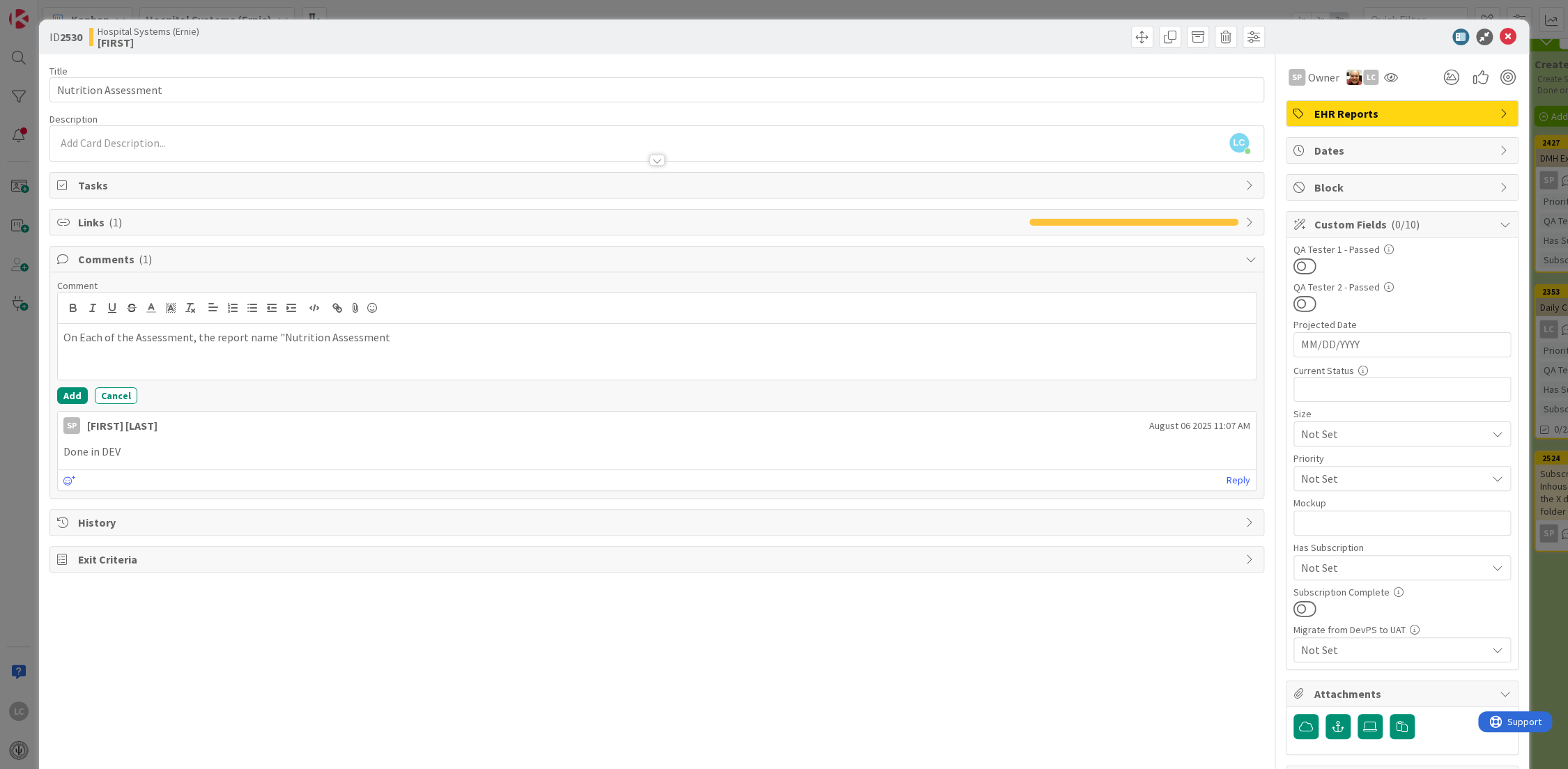 click on "On Each of the Assessment, the report name "Nutrition Assessment" at bounding box center [656, 337] 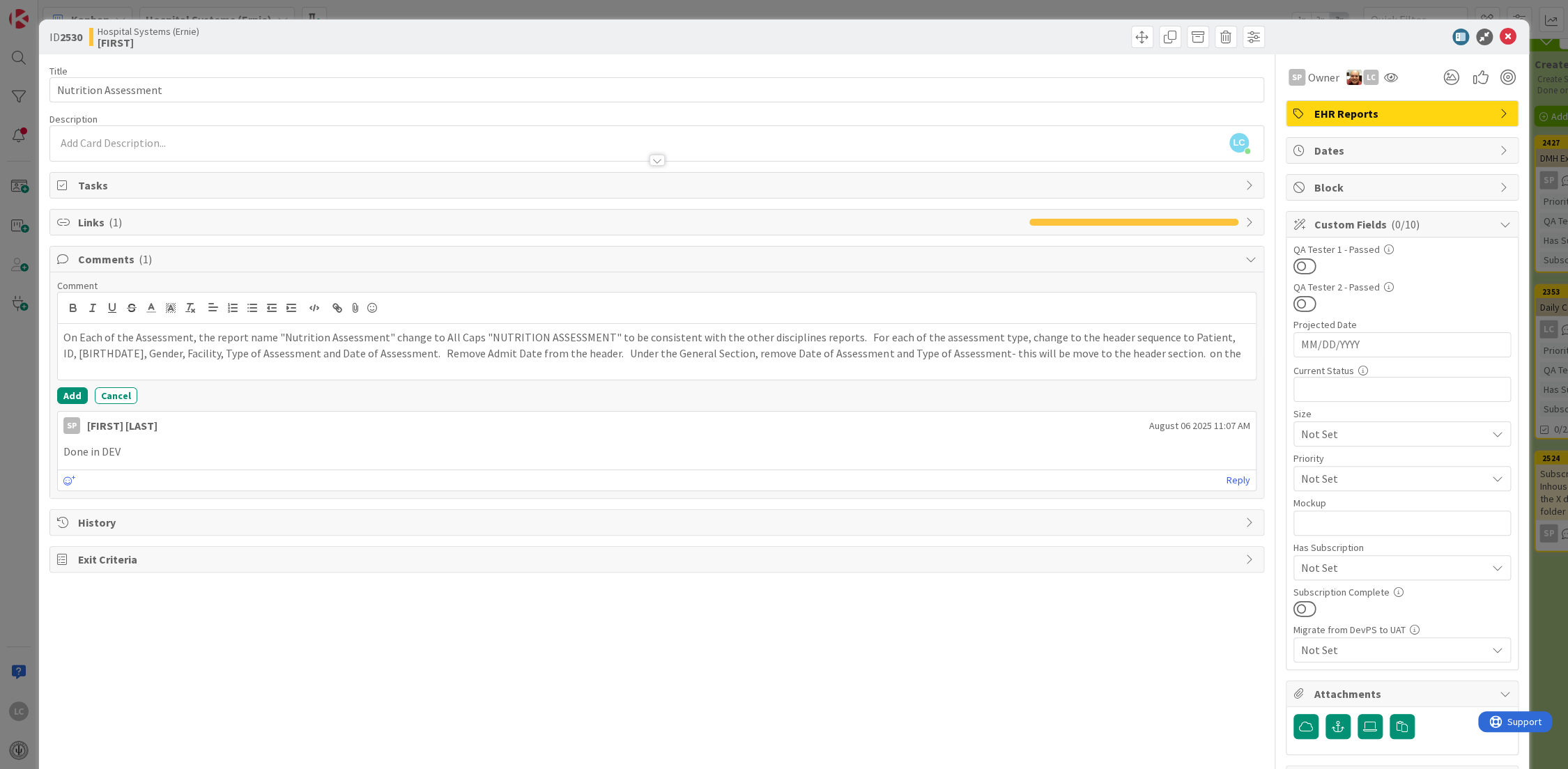 click on "On Each of the Assessment, the report name "Nutrition Assessment" change to All Caps "NUTRITION ASSESSMENT" to be consistent with the other disciplines reports.   For each of the assessment type, change to the header sequence to Patient, ID, [BIRTHDATE], Gender, Facility, Type of Assessment and Date of Assessment.   Remove Admit Date from the header.   Under the General Section, remove Date of Assessment and Type of Assessment- this will be move to the header section.  on the" at bounding box center [656, 345] 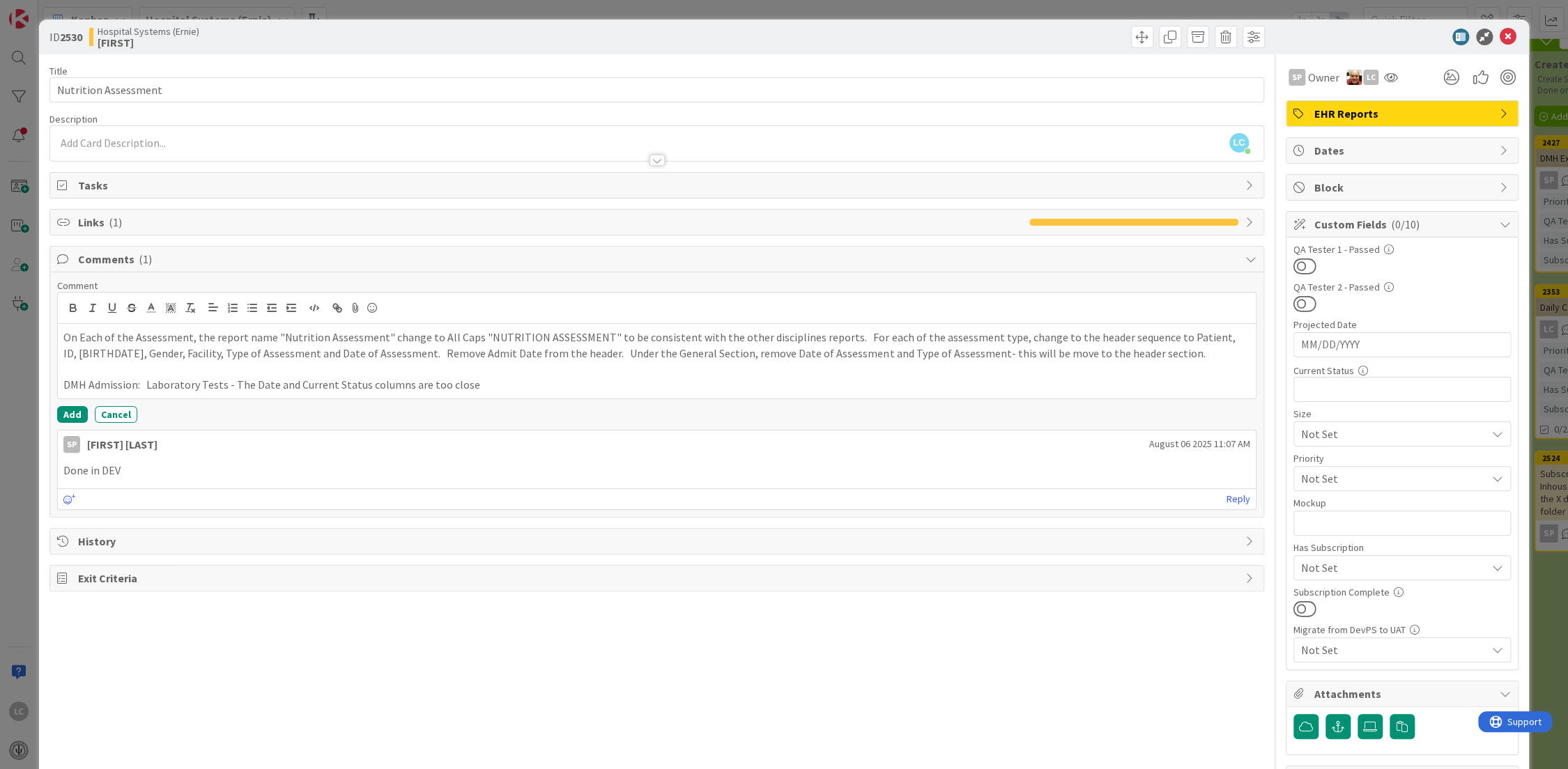 click on "DMH Admission:   Laboratory Tests - The Date and Current Status columns are too close" at bounding box center (656, 384) 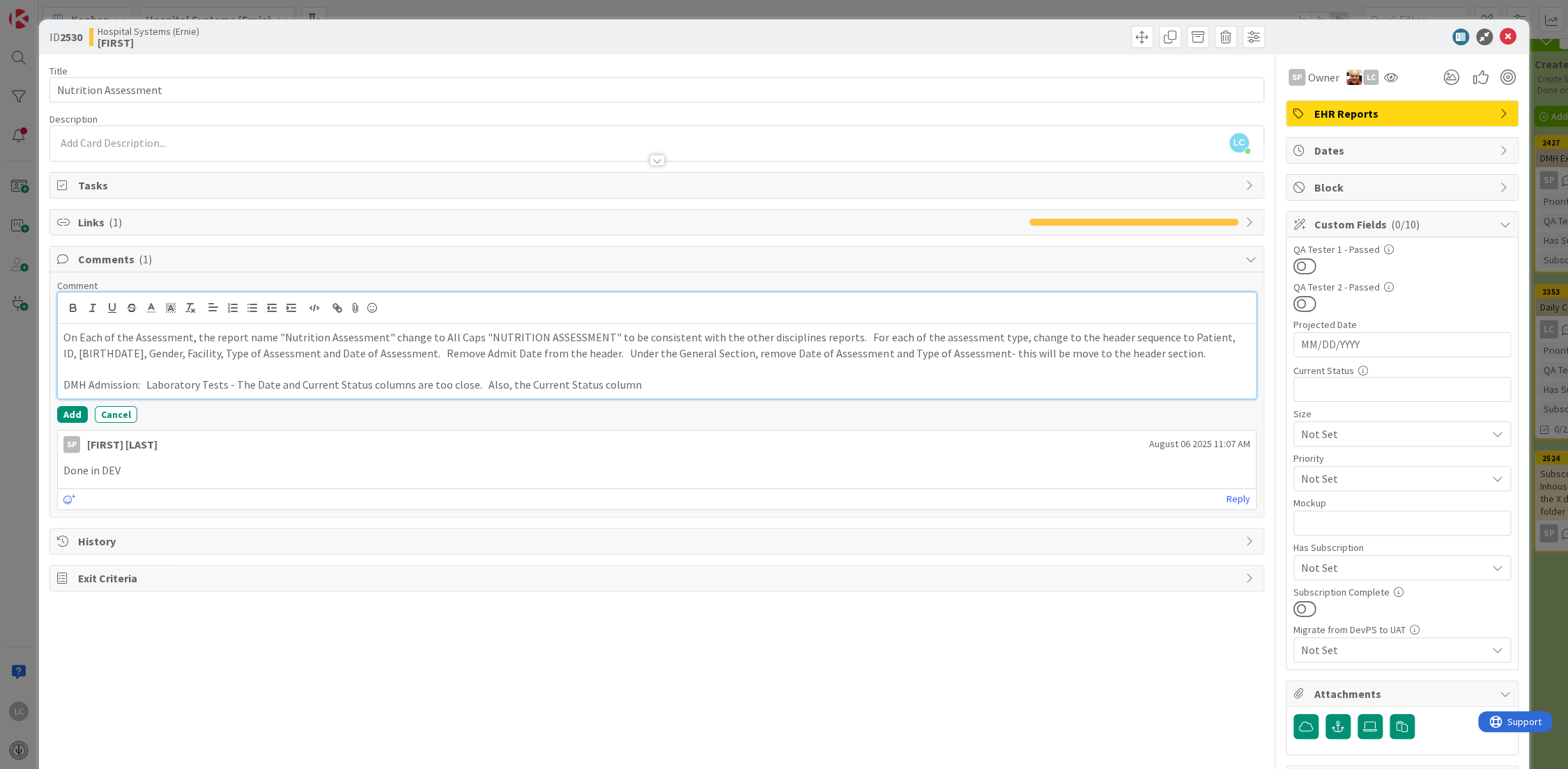 click on "DMH Admission:   Laboratory Tests - The Date and Current Status columns are too close.   Also, the Current Status column" at bounding box center (656, 384) 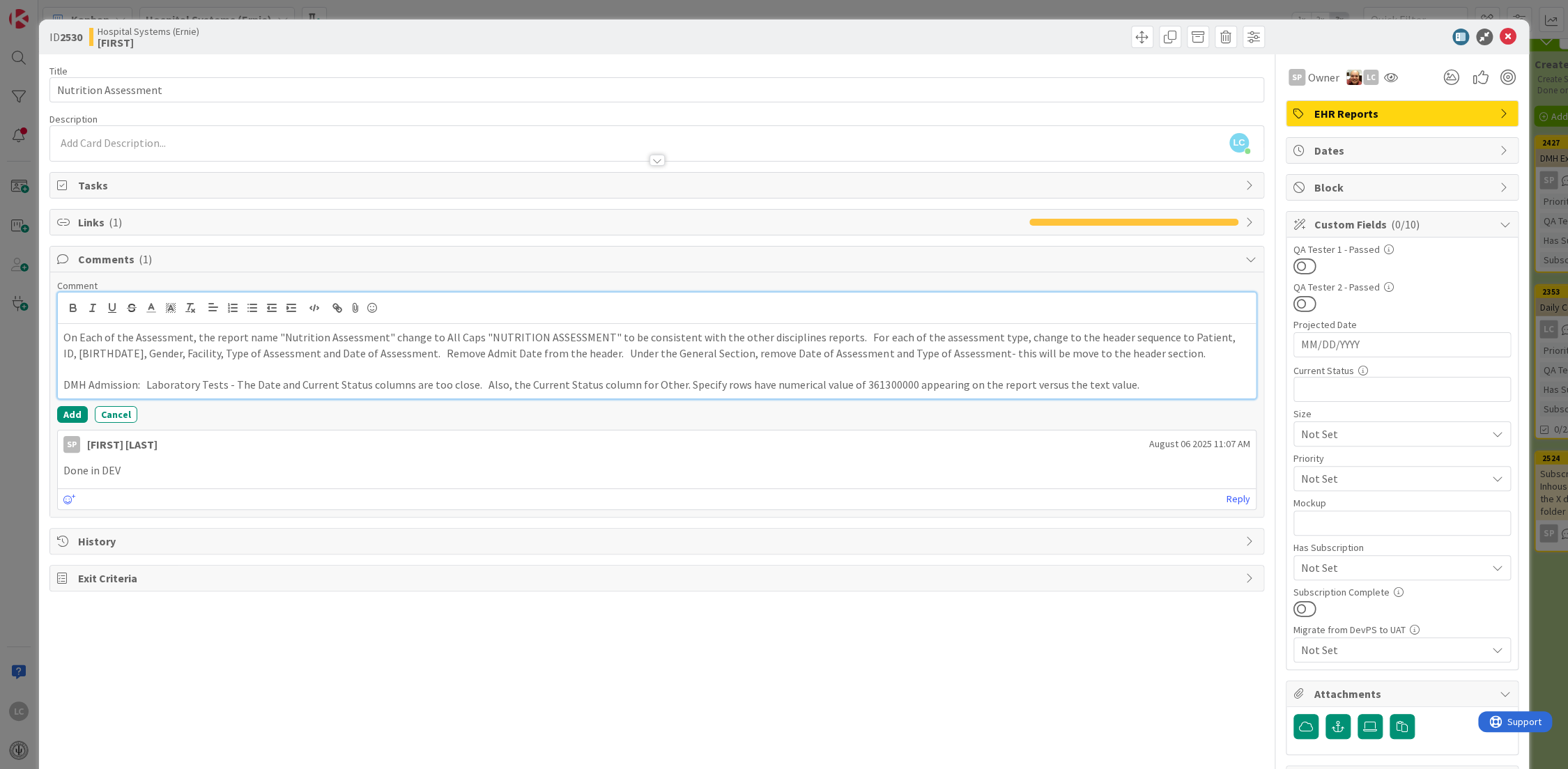 click on "DMH Admission:   Laboratory Tests - The Date and Current Status columns are too close.   Also, the Current Status column for Other. Specify rows have numerical value of 361300000 appearing on the report versus the text value." at bounding box center [656, 384] 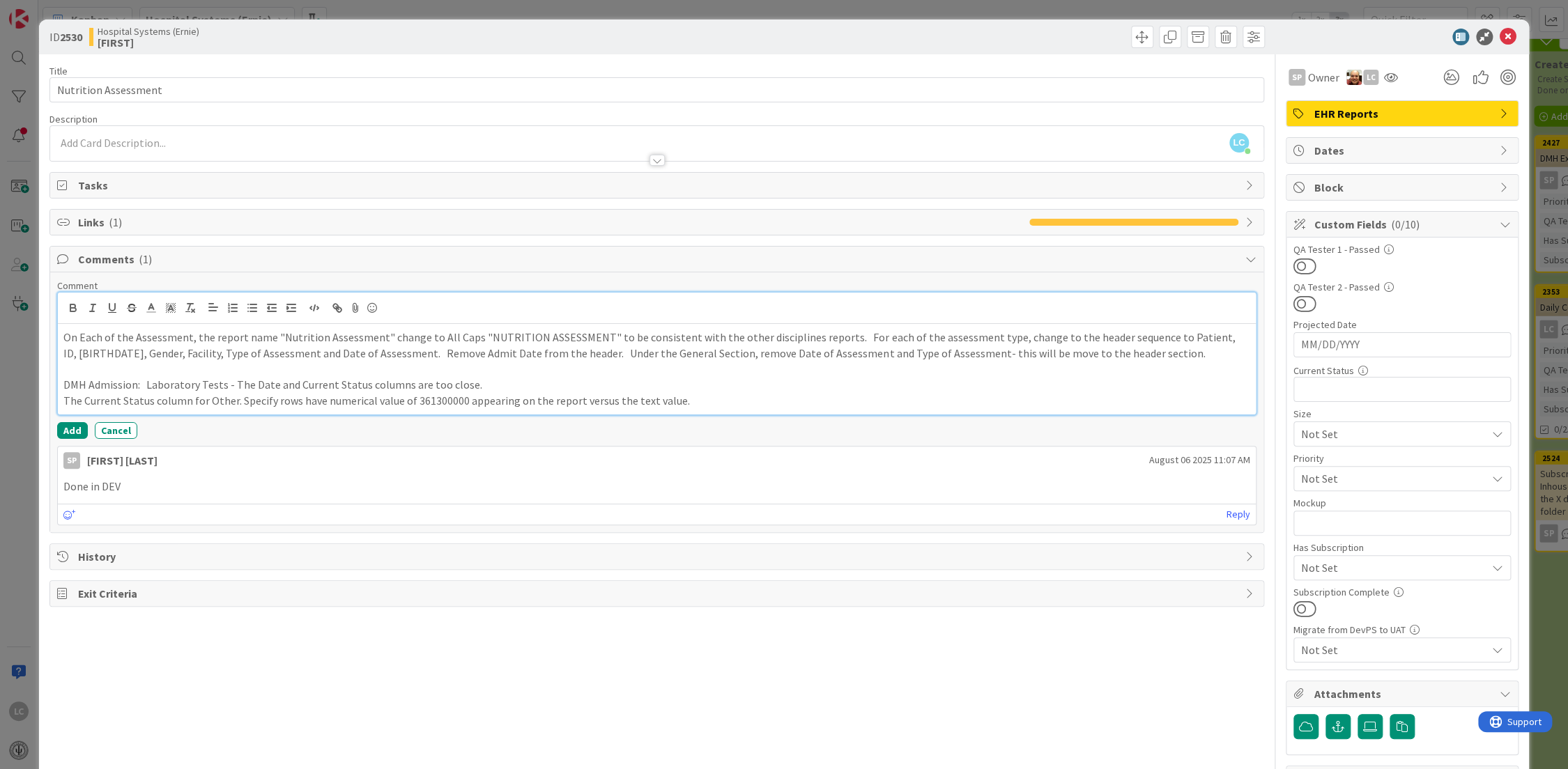click on "The Current Status column for Other. Specify rows have numerical value of 361300000 appearing on the report versus the text value." at bounding box center (656, 401) 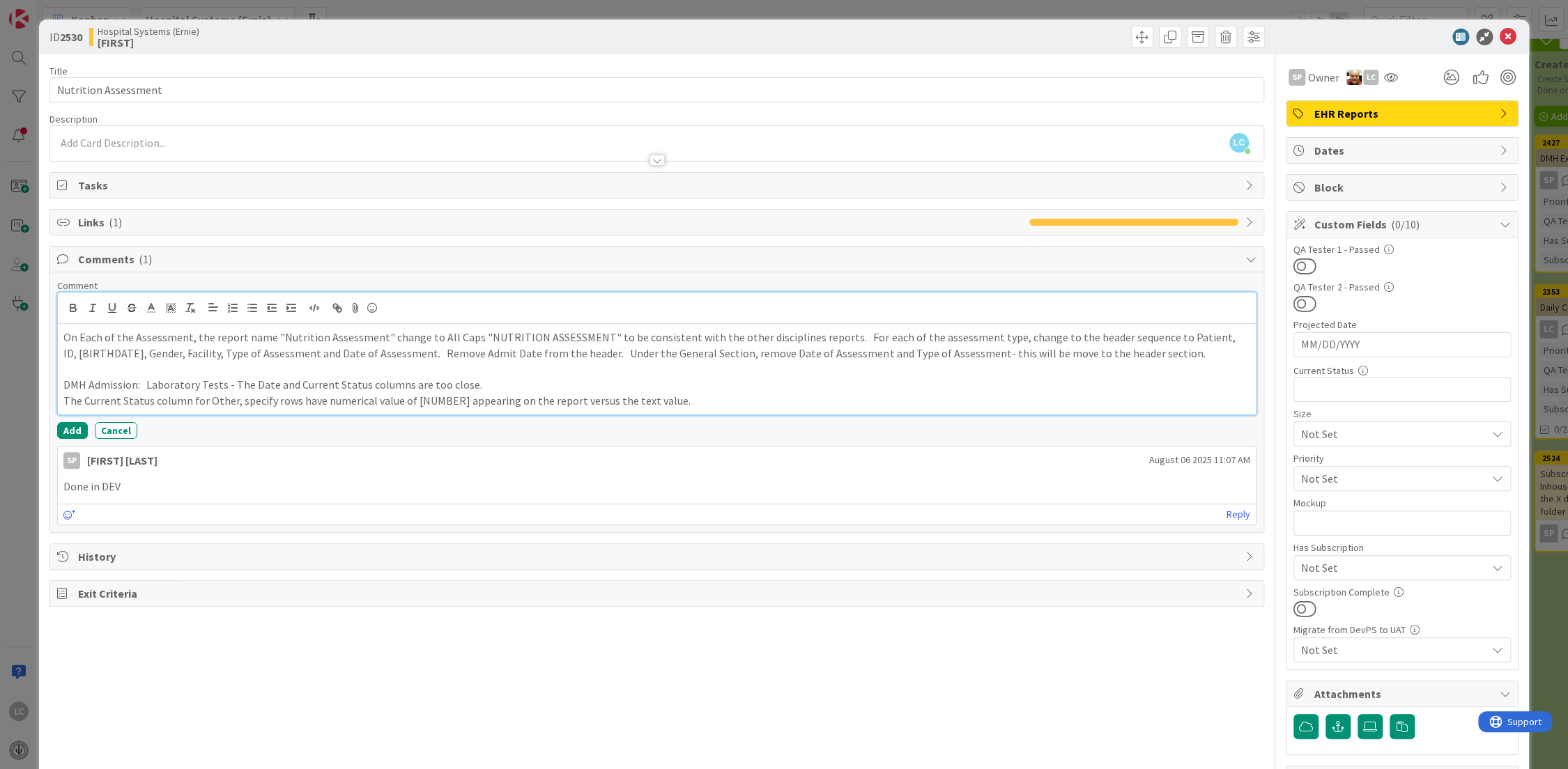 drag, startPoint x: 318, startPoint y: 398, endPoint x: 301, endPoint y: 411, distance: 21.400935 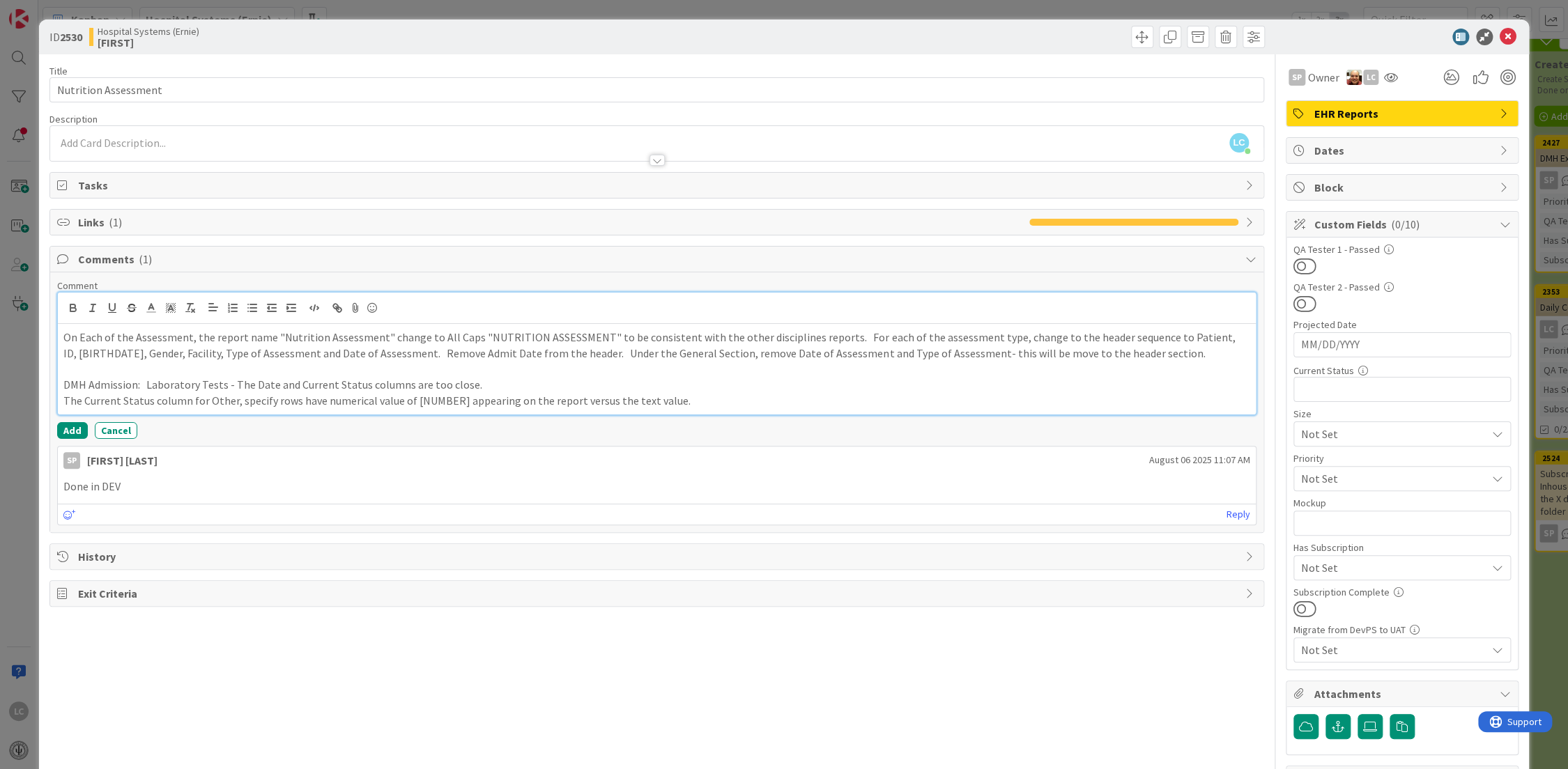 click on "The Current Status column for Other, specify rows have numerical value of [NUMBER] appearing on the report versus the text value." at bounding box center [656, 401] 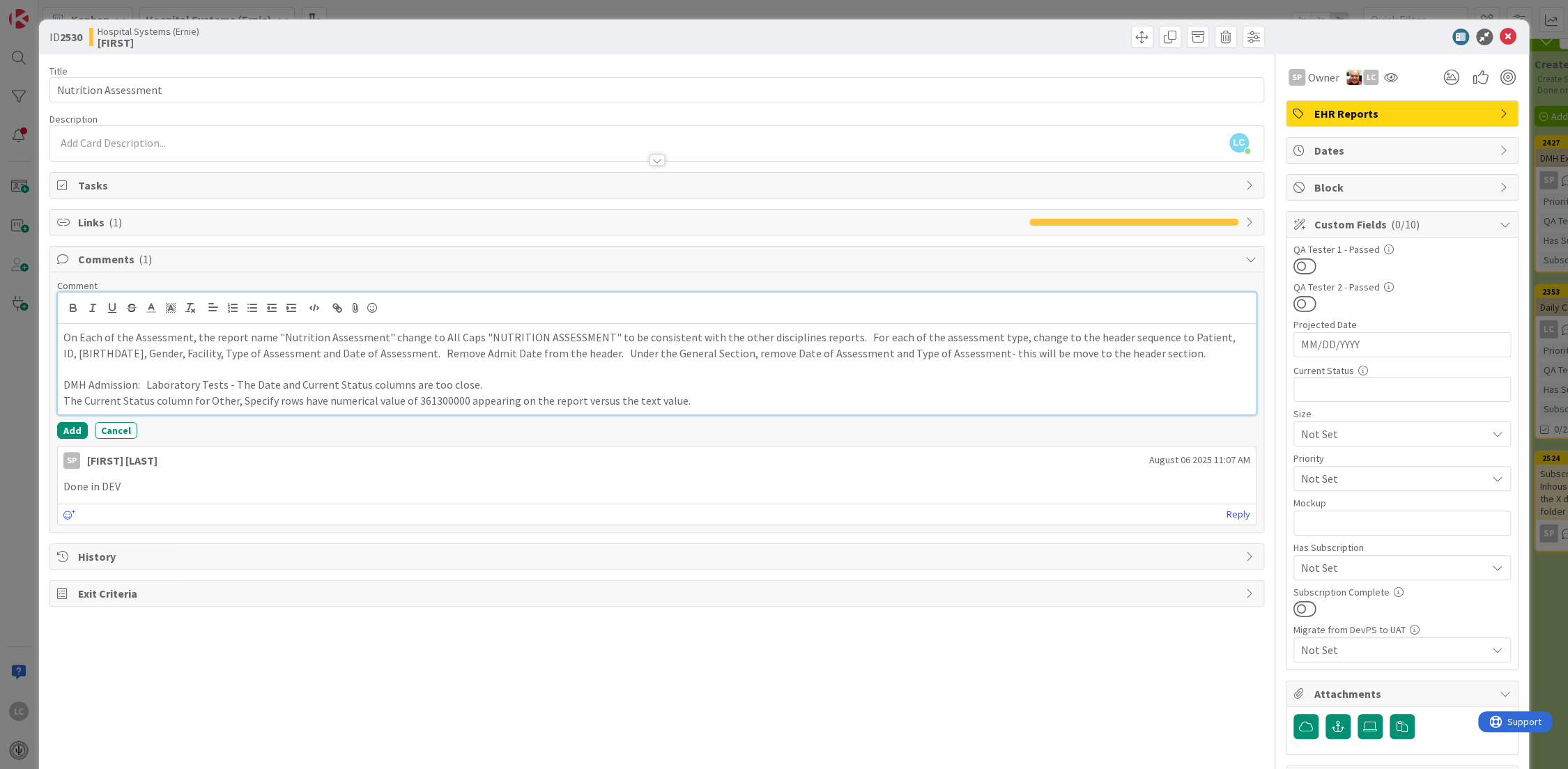 click on "The Current Status column for Other, Specify rows have numerical value of 361300000 appearing on the report versus the text value." at bounding box center (656, 401) 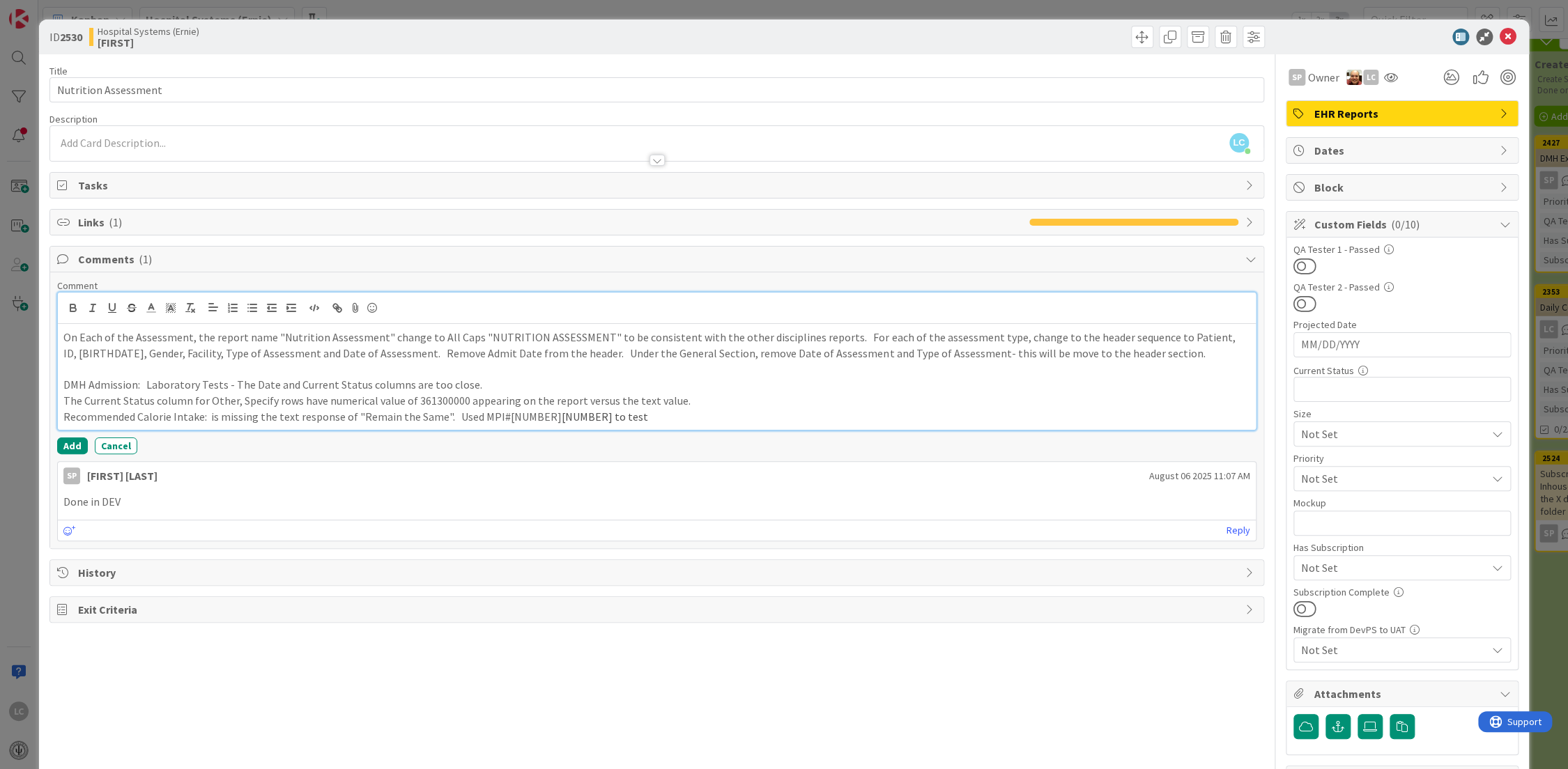 drag, startPoint x: 525, startPoint y: 417, endPoint x: 564, endPoint y: 417, distance: 39 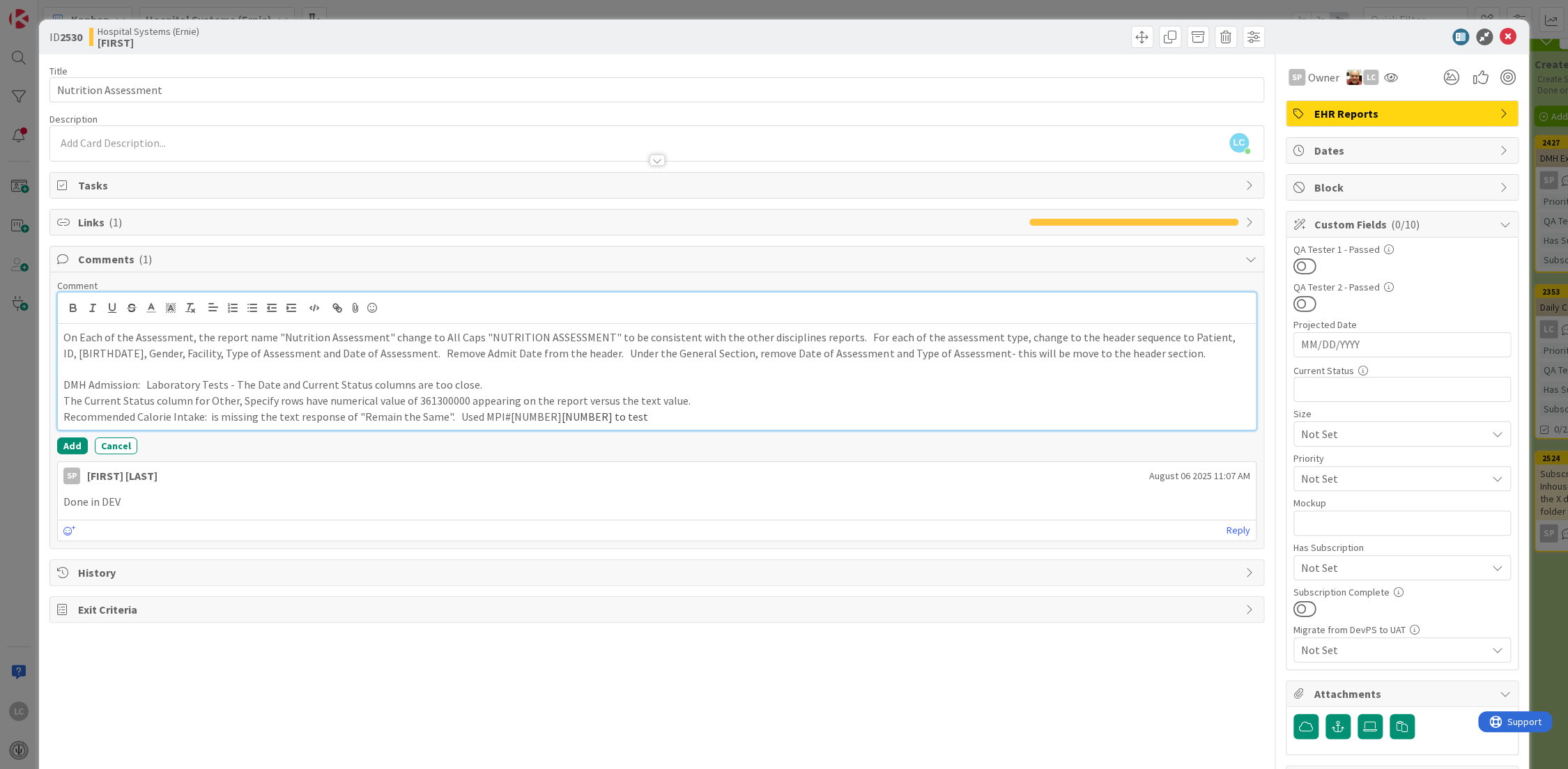 click on "Recommended Calorie Intake:  is missing the text response of "Remain the Same".   Used MPI#  [ID] to test" at bounding box center [656, 417] 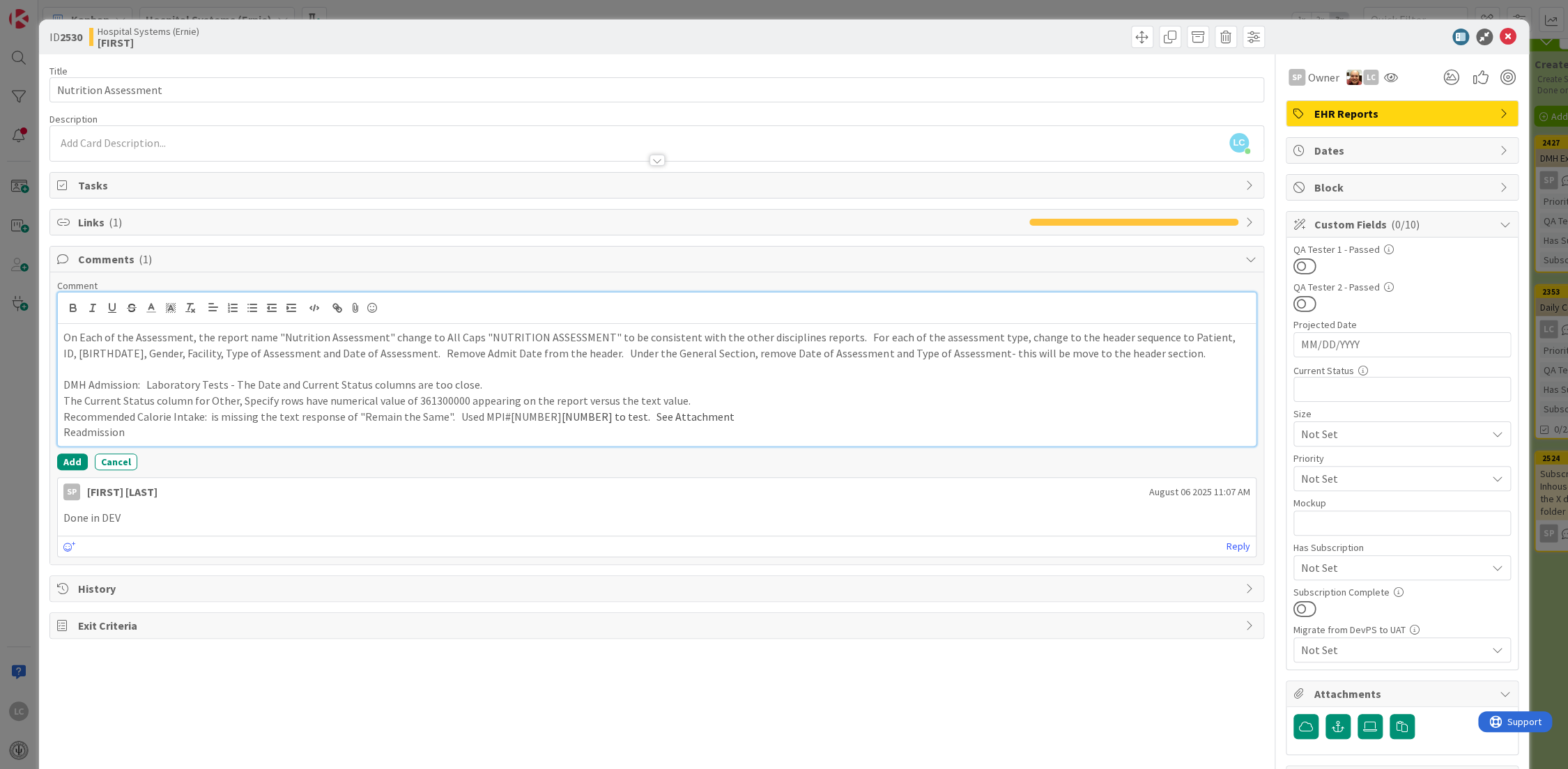 click on "Readmission" at bounding box center (656, 432) 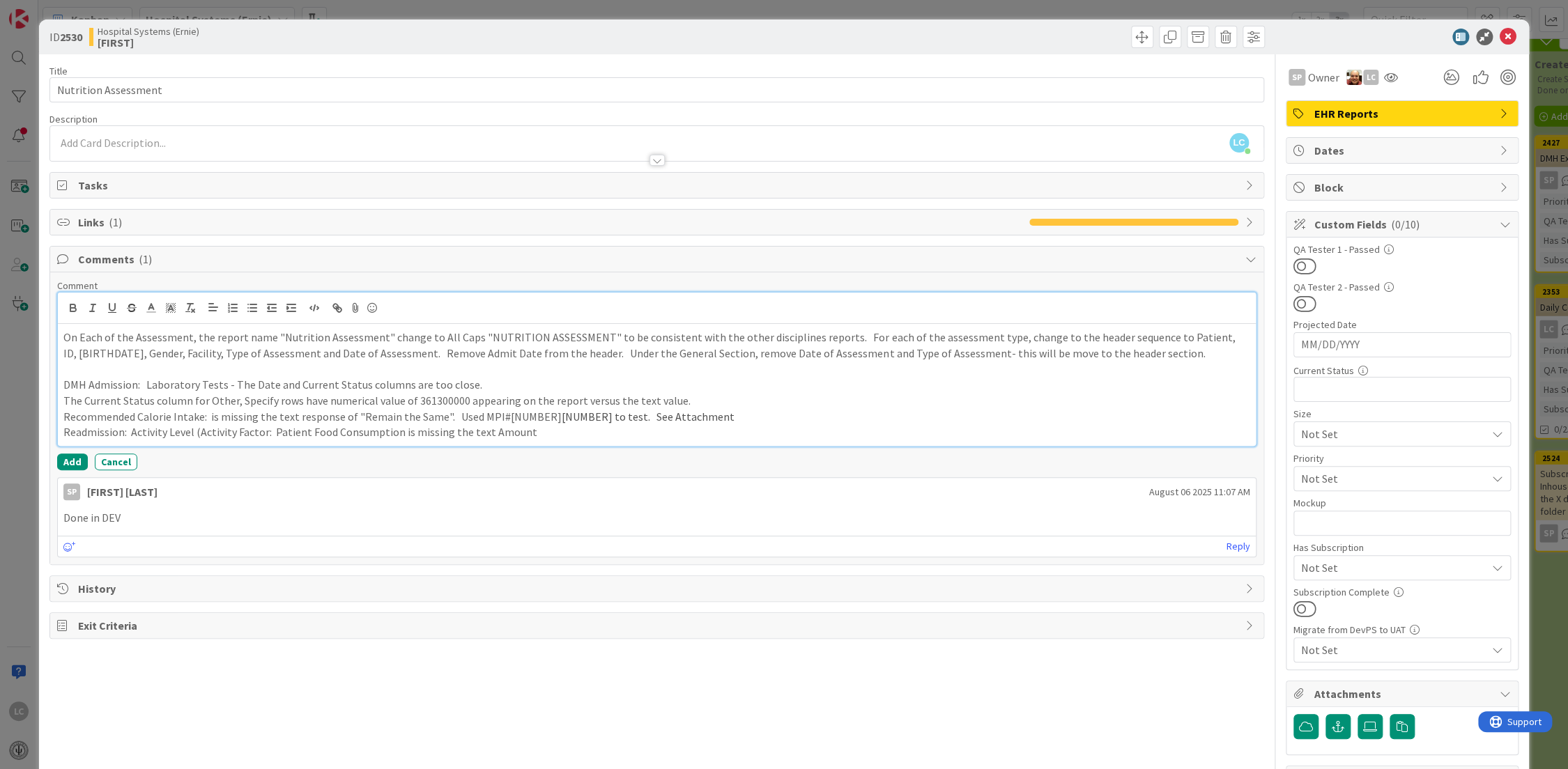 click on "Readmission:  Activity Level (Activity Factor:  Patient Food Consumption is missing the text Amount" at bounding box center [656, 432] 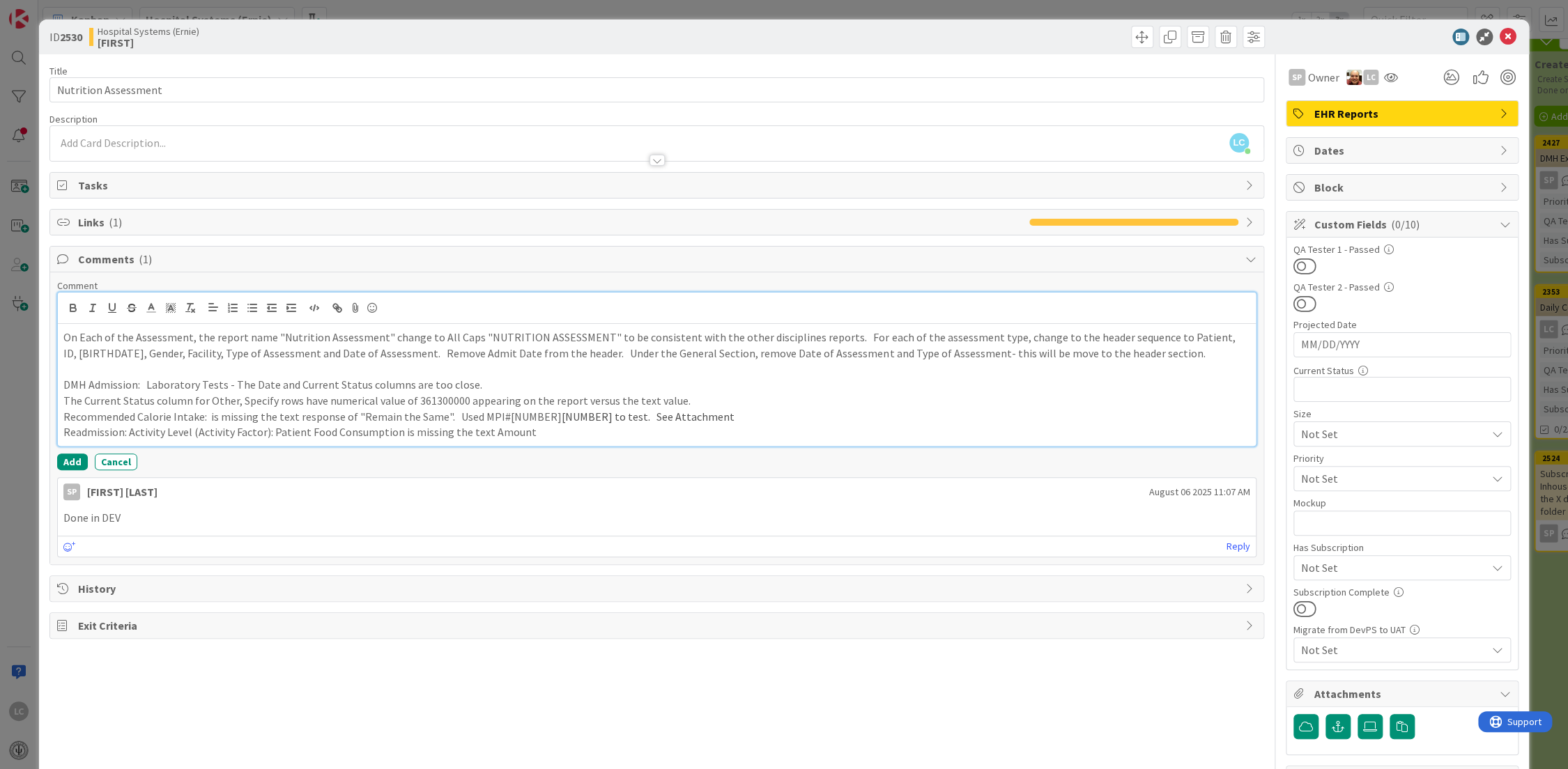 click on "Readmission: Activity Level (Activity Factor): Patient Food Consumption is missing the text Amount" at bounding box center [656, 432] 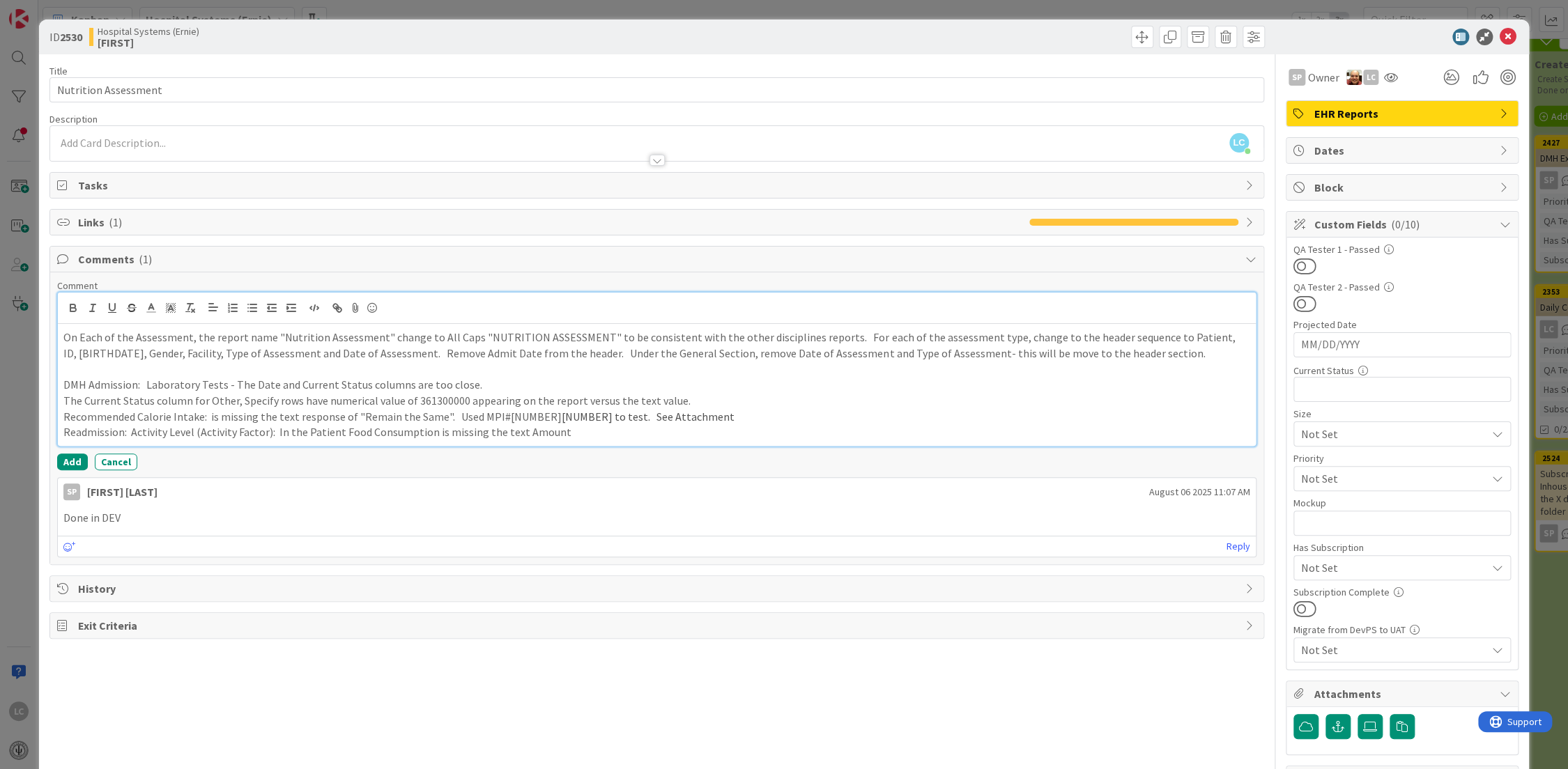 click on "Readmission:  Activity Level (Activity Factor):  In the Patient Food Consumption is missing the text Amount" at bounding box center (656, 432) 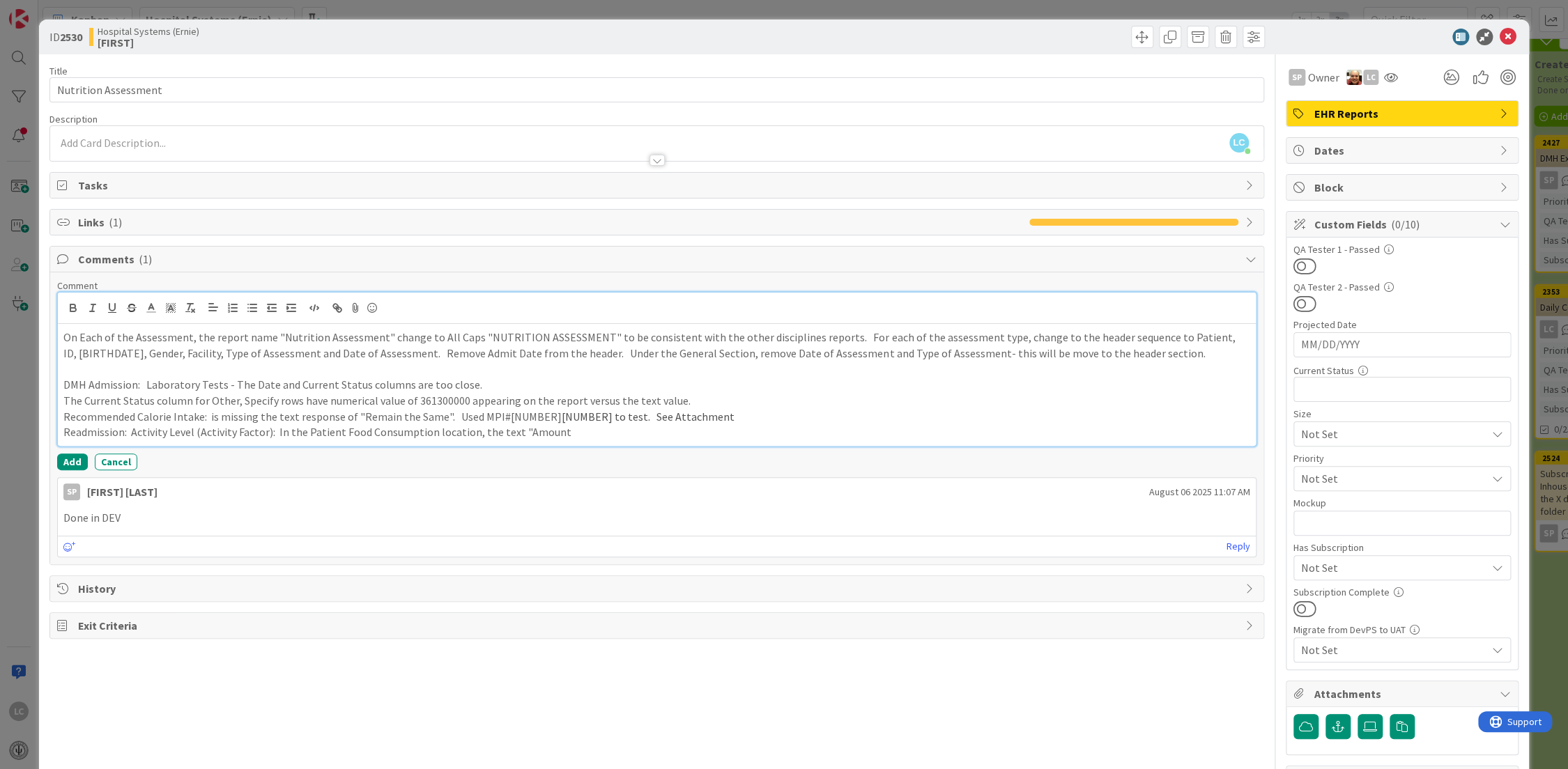 click on "Readmission:  Activity Level (Activity Factor):  In the Patient Food Consumption location, the text "Amount" at bounding box center [656, 432] 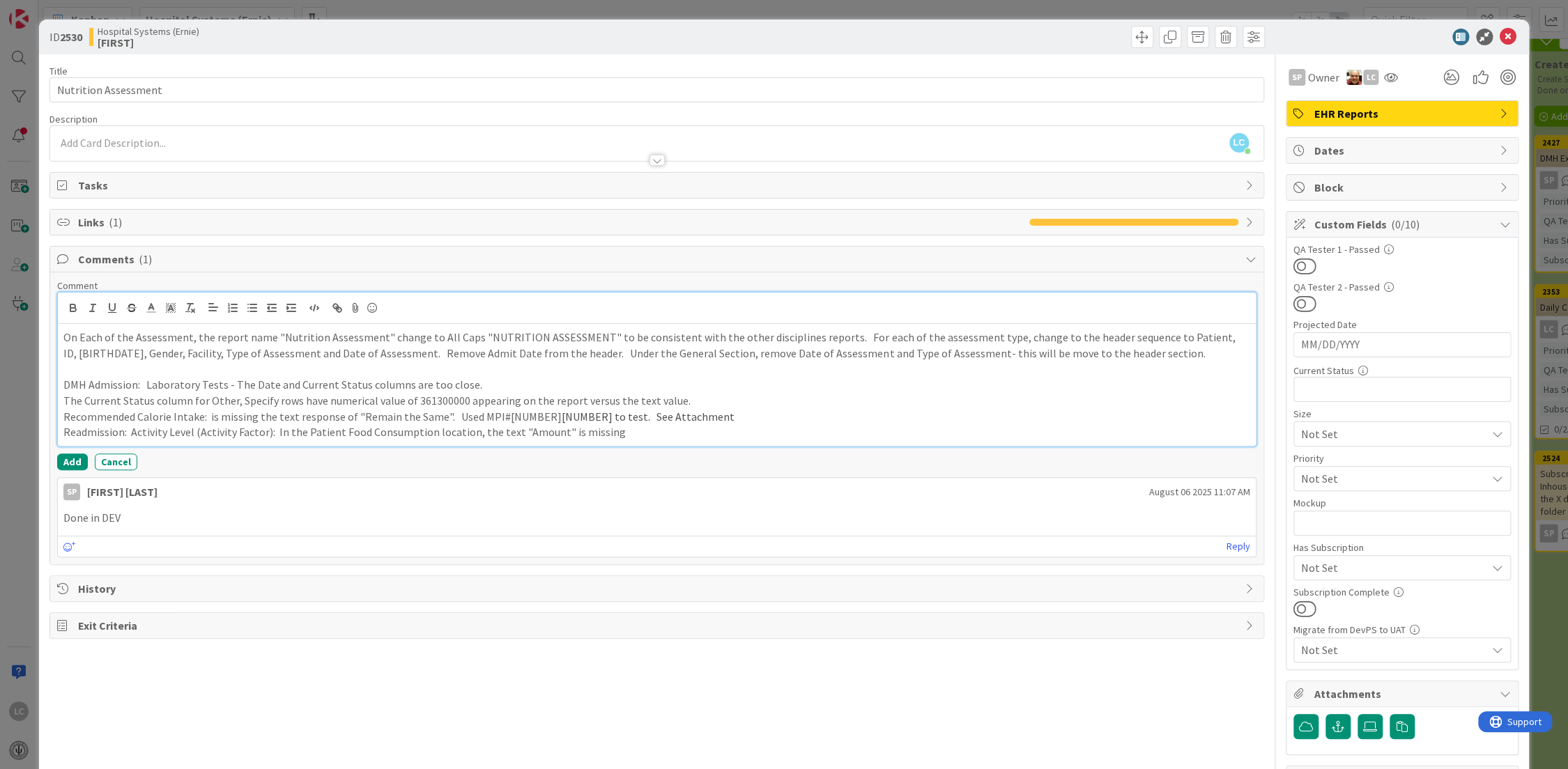 click on "Readmission:  Activity Level (Activity Factor):  In the Patient Food Consumption location, the text "Amount" is missing" at bounding box center (656, 432) 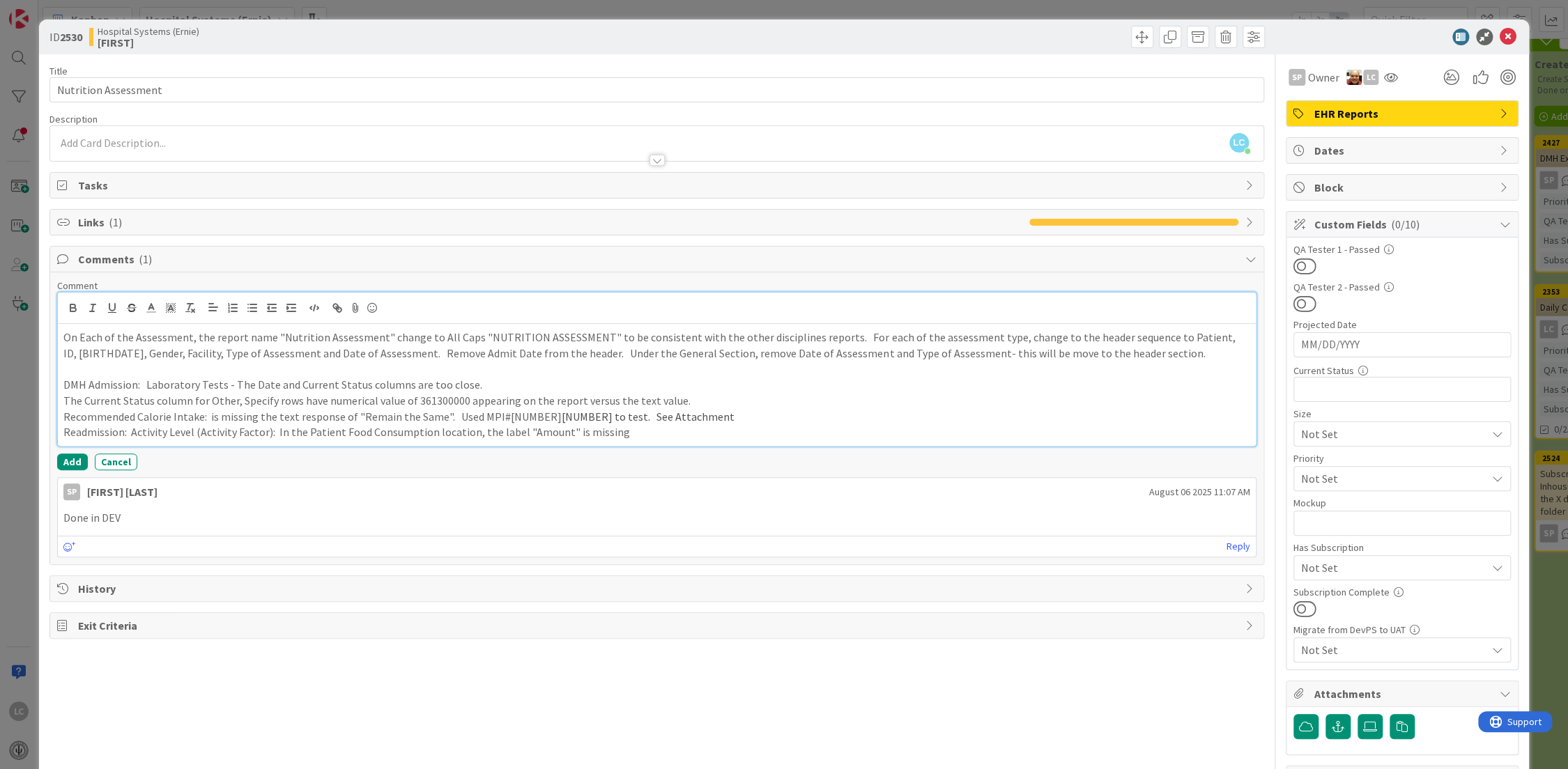 click on "Readmission:  Activity Level (Activity Factor):  In the Patient Food Consumption location, the label "Amount" is missing" at bounding box center (656, 432) 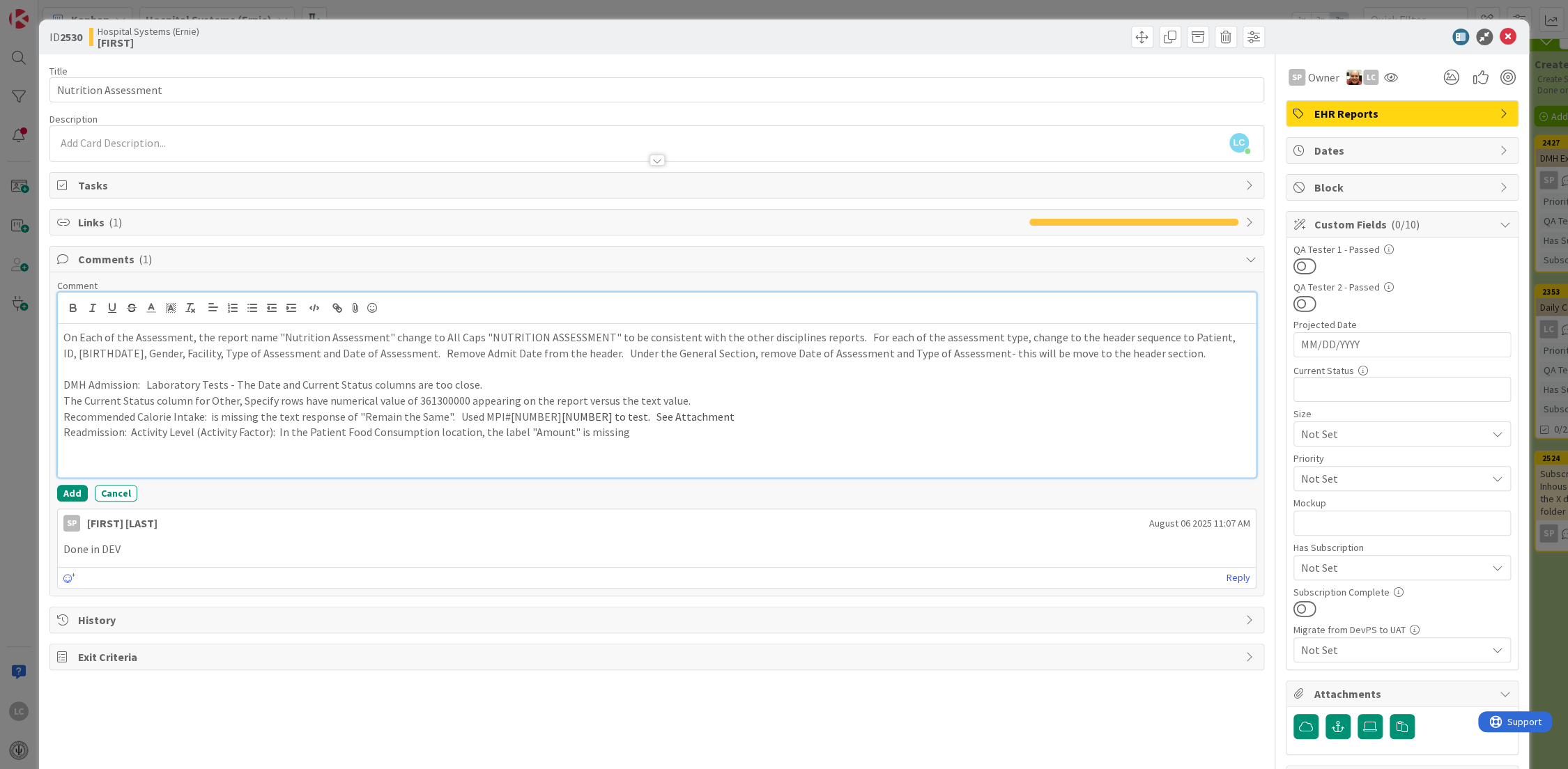 click on "Readmission:  Activity Level (Activity Factor):  In the Patient Food Consumption location, the label "Amount" is missing" at bounding box center [656, 432] 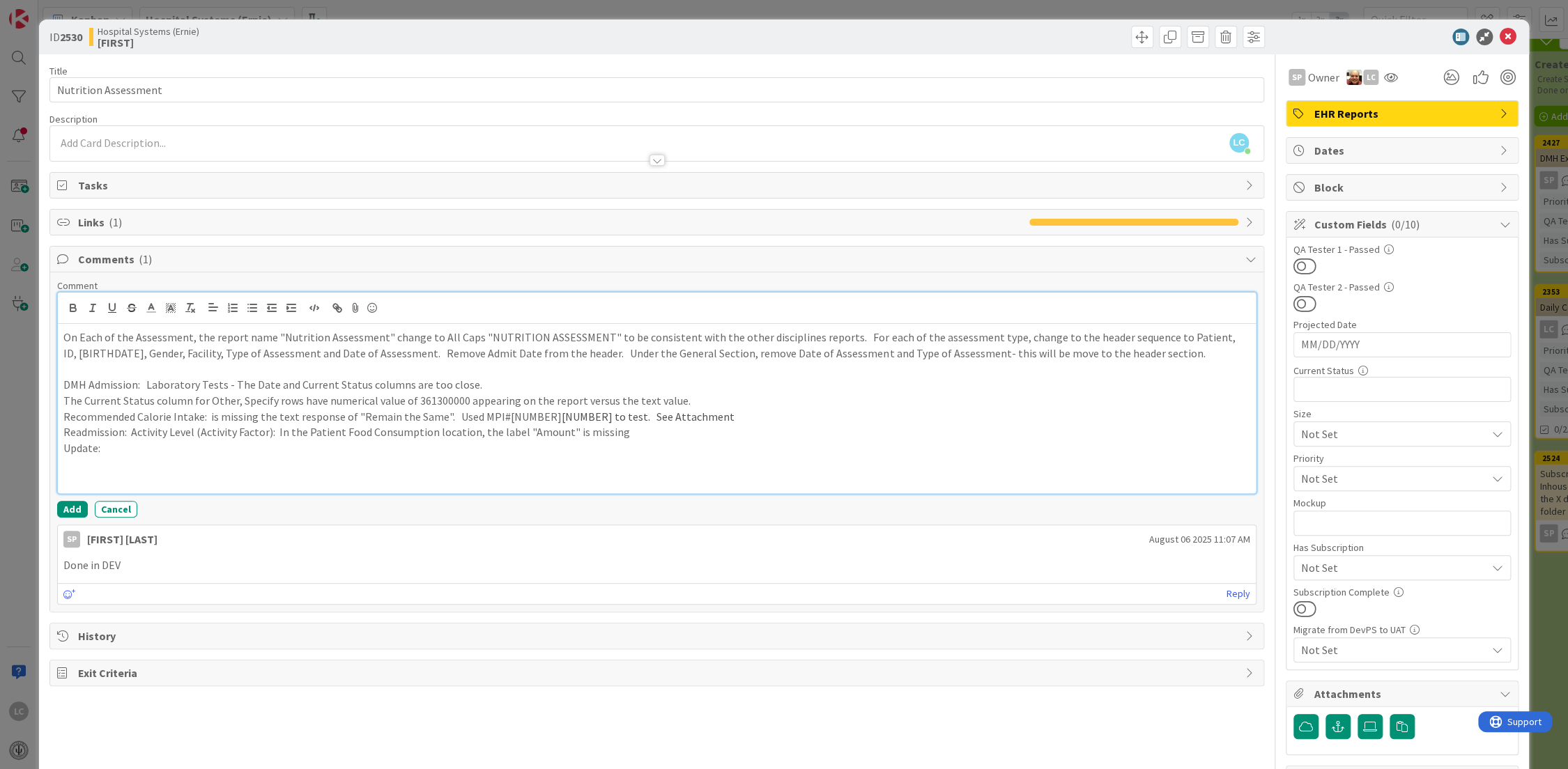 click at bounding box center (656, 368) 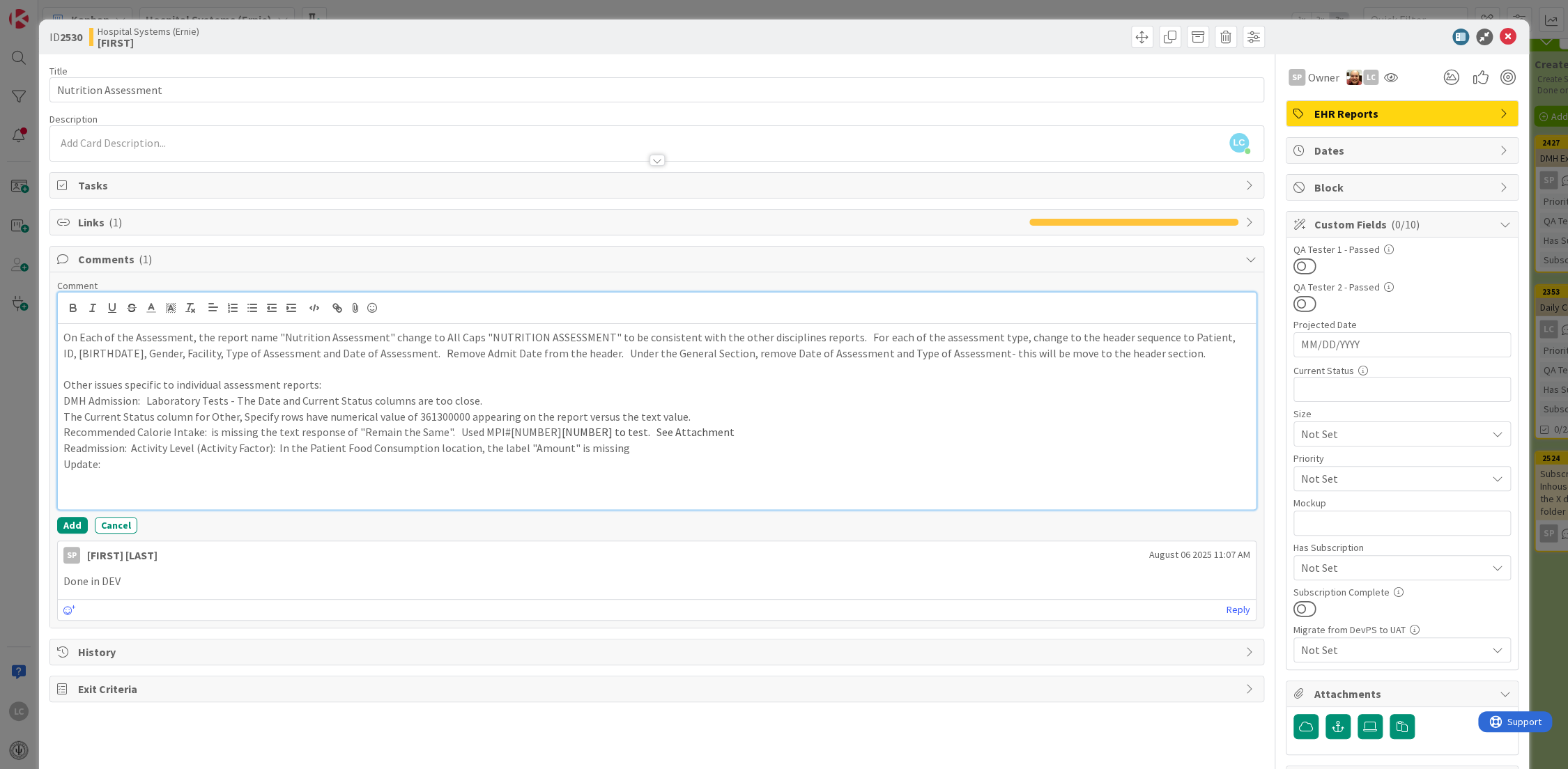 click on "On Each of the Assessment, the report name "Nutrition Assessment" change to All Caps "NUTRITION ASSESSMENT" to be consistent with the other disciplines reports.   For each of the assessment type, change to the header sequence to Patient, ID, [BIRTHDATE], Gender, Facility, Type of Assessment and Date of Assessment.   Remove Admit Date from the header.   Under the General Section, remove Date of Assessment and Type of Assessment- this will be move to the header section." at bounding box center [656, 345] 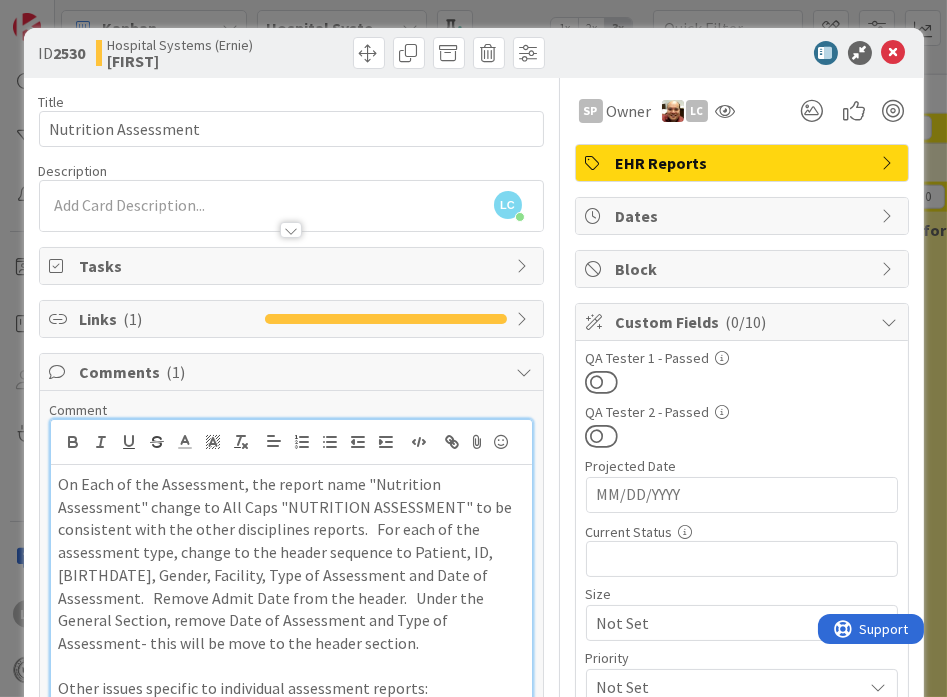 scroll, scrollTop: 555, scrollLeft: 0, axis: vertical 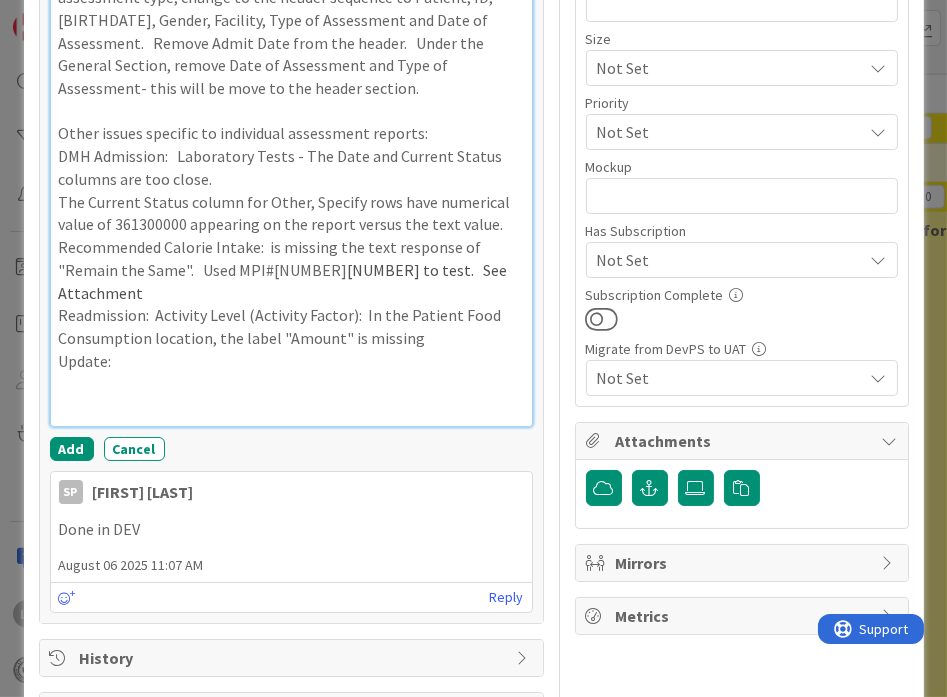 drag, startPoint x: 167, startPoint y: 152, endPoint x: 146, endPoint y: 249, distance: 99.24717 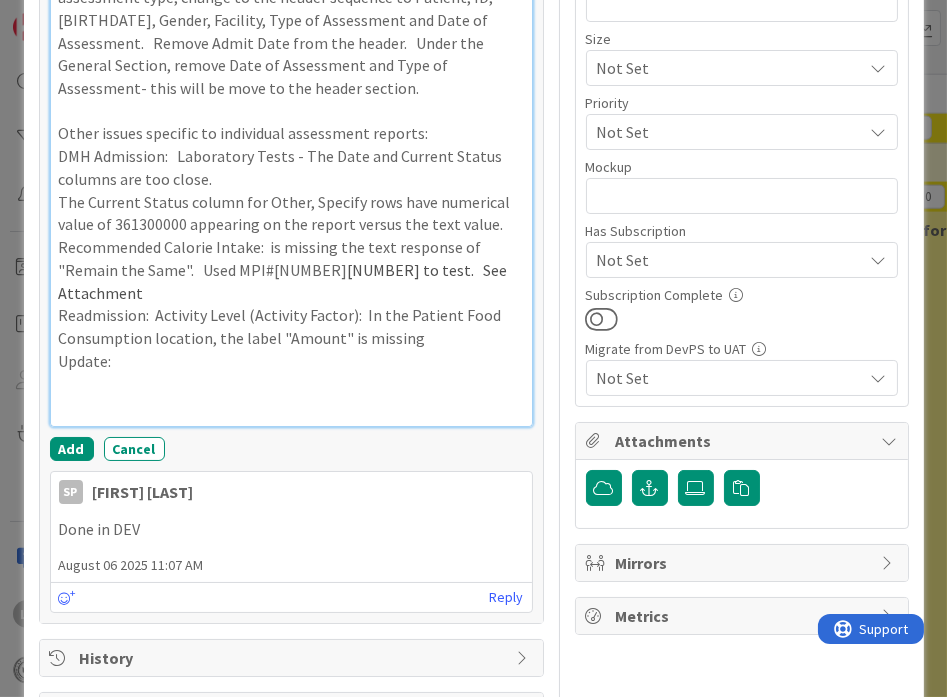 copy on "Laboratory Tests - The Date and Current Status columns are too close.    									The Current Status column for Other, Specify rows have numerical value of 361300000 appearing on the report versus the text value." 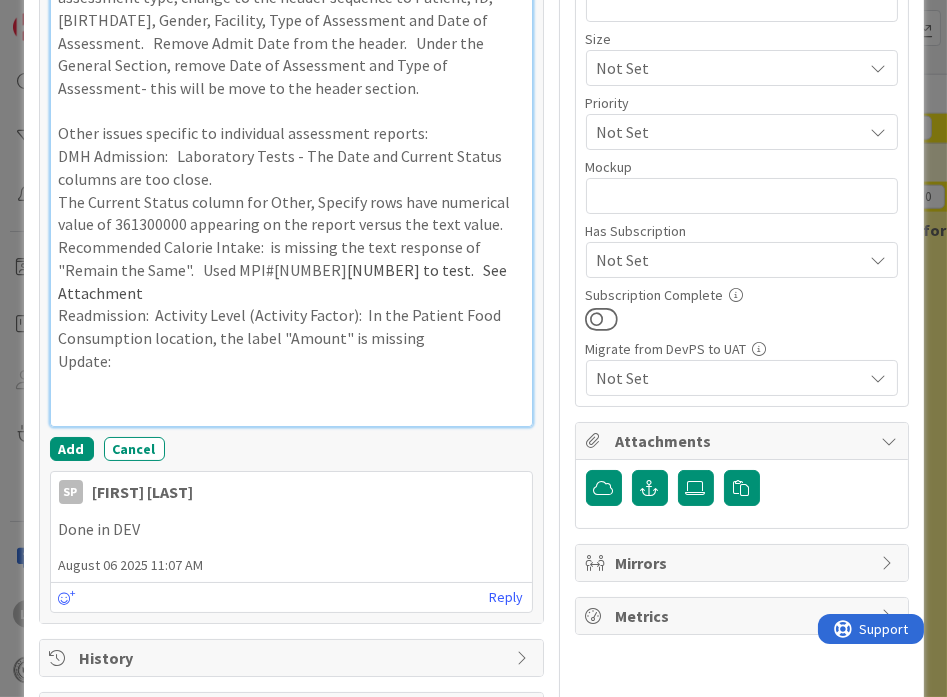 click on "Update:" at bounding box center [291, 361] 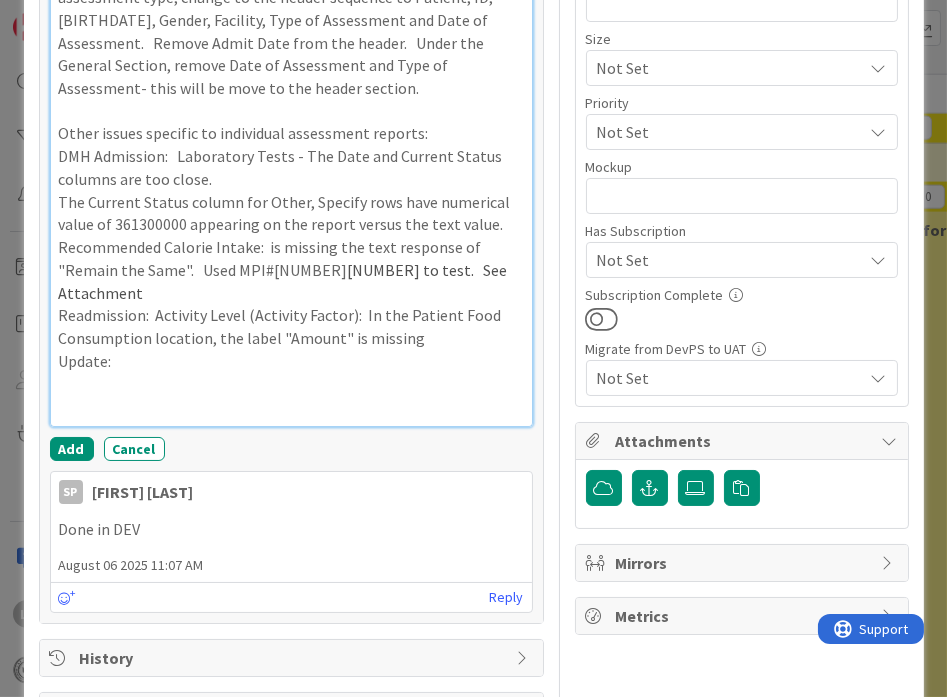 click on "Update:" at bounding box center [291, 361] 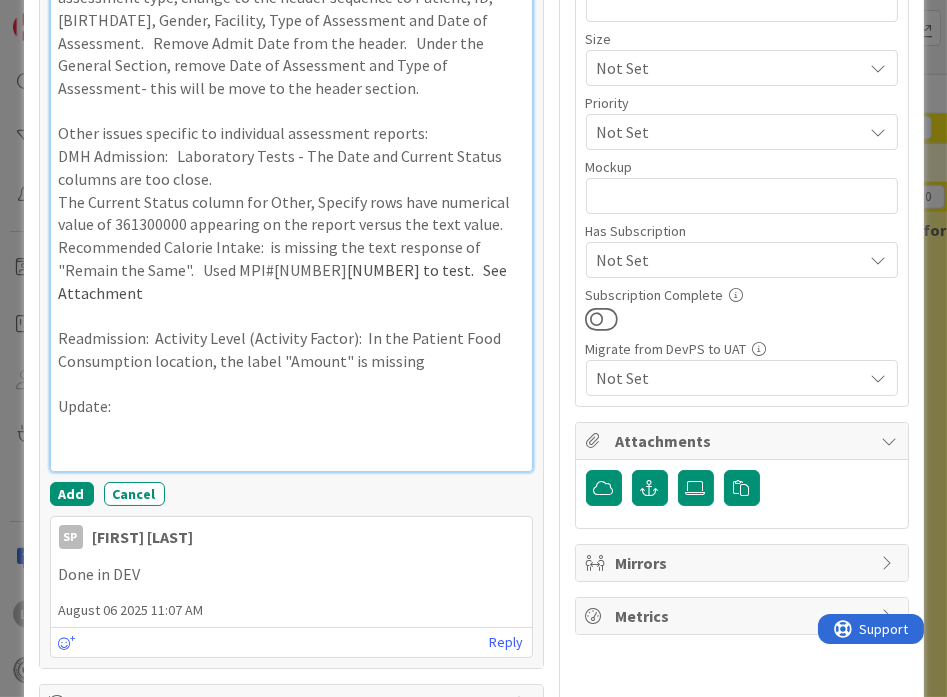 click on "Update:" at bounding box center (291, 406) 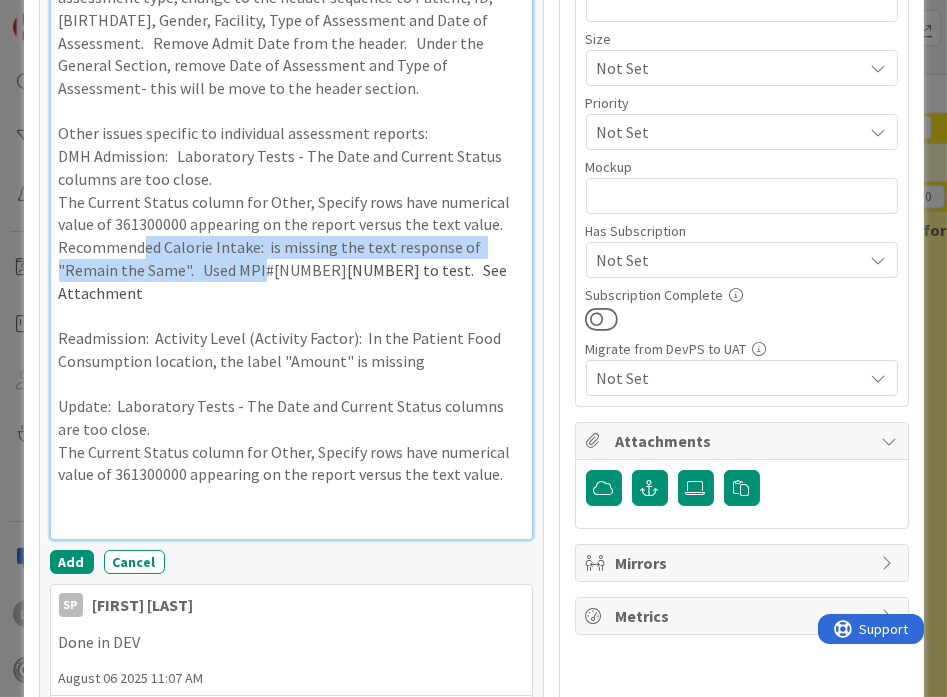 drag, startPoint x: 164, startPoint y: 269, endPoint x: 271, endPoint y: 294, distance: 109.88175 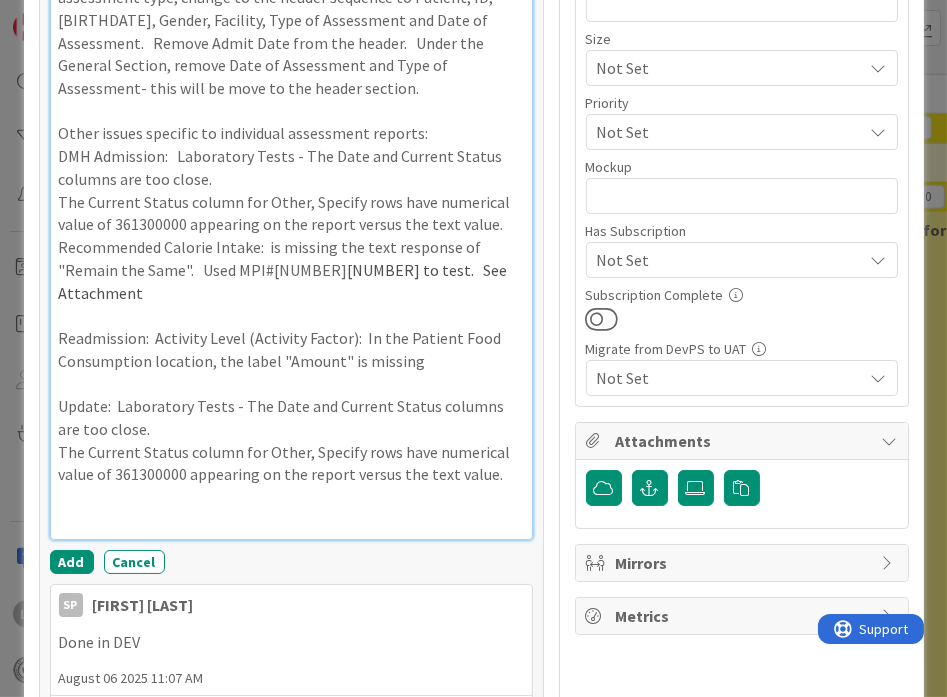 click at bounding box center [291, 497] 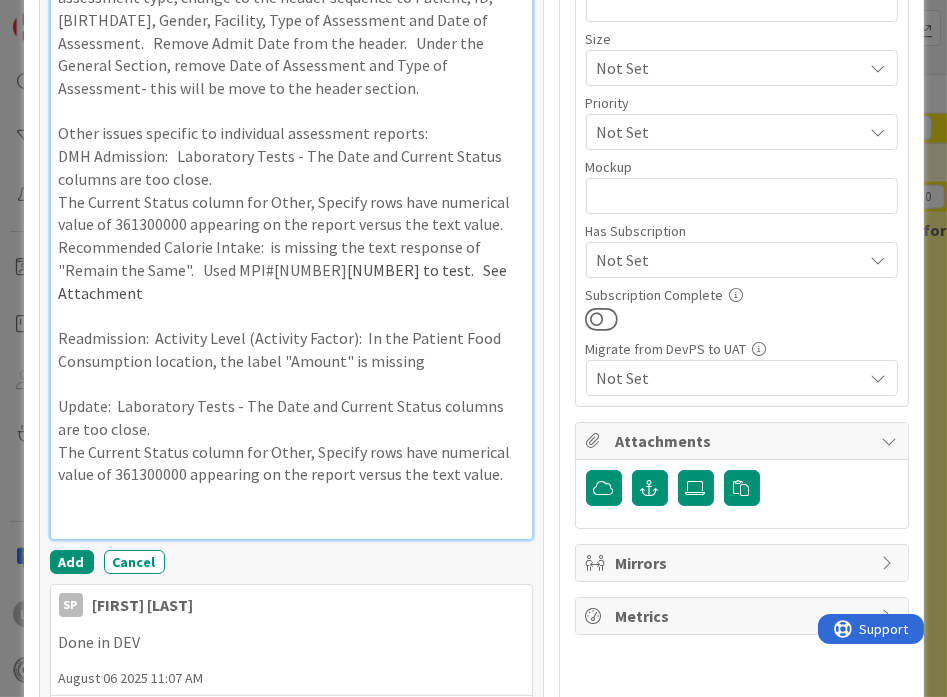 drag, startPoint x: 74, startPoint y: 502, endPoint x: 61, endPoint y: 524, distance: 25.553865 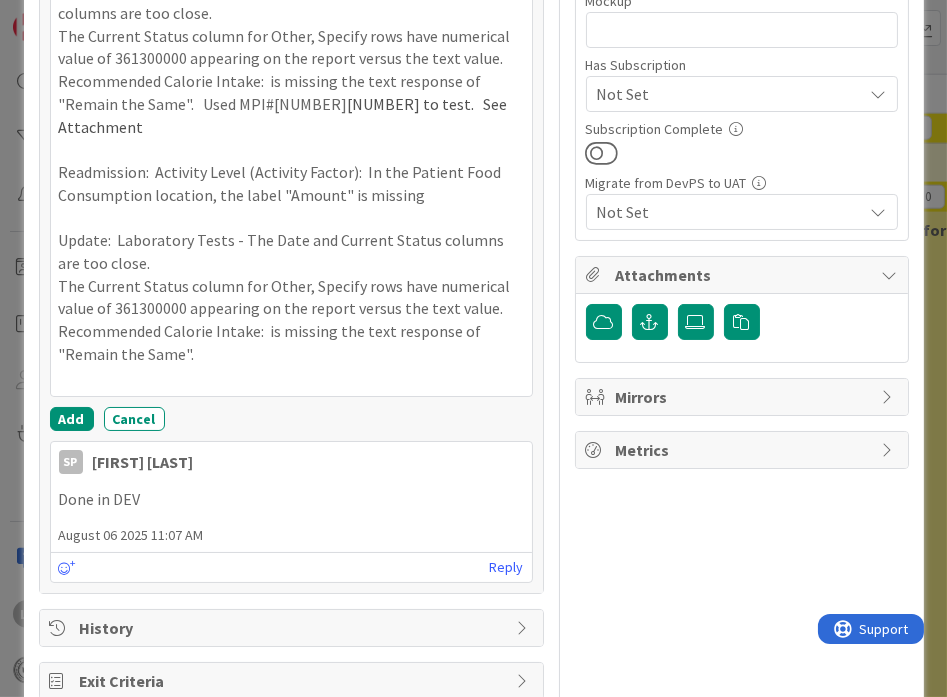 scroll, scrollTop: 777, scrollLeft: 0, axis: vertical 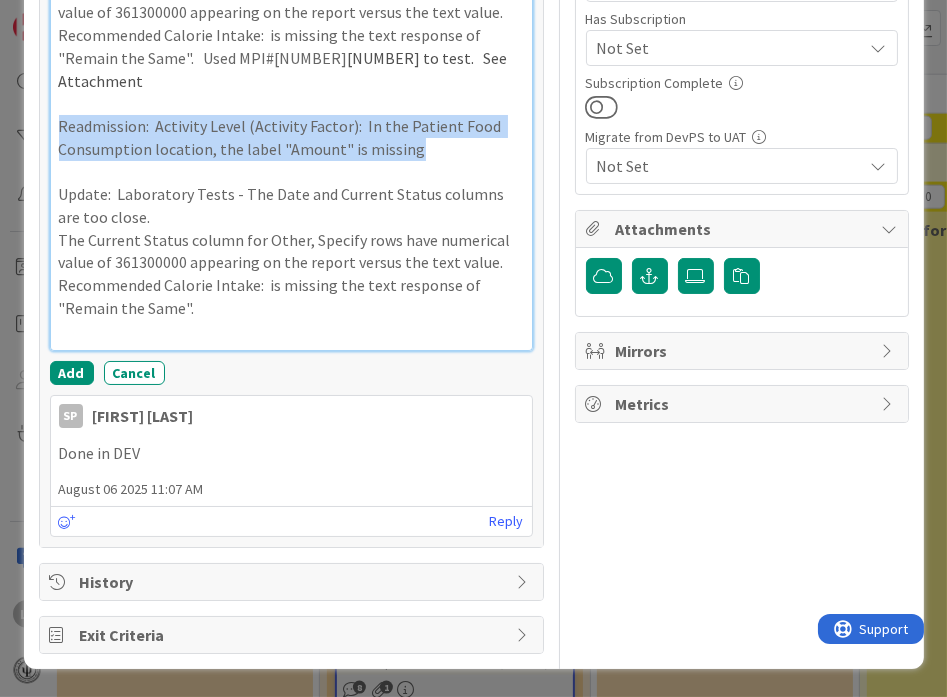 drag, startPoint x: 49, startPoint y: 132, endPoint x: 532, endPoint y: 164, distance: 484.05887 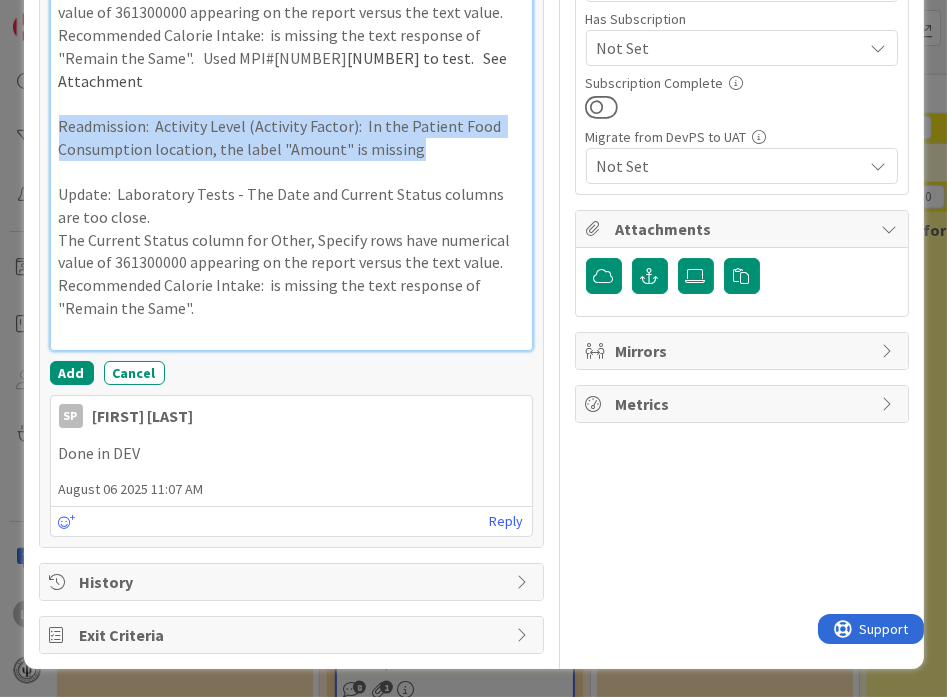 click on "Comment On Each of the Assessment, the report name "Nutrition Assessment" change to All Caps "NUTRITION ASSESSMENT" to be consistent with the other disciplines reports.   For each of the assessment type, change to the header sequence to Patient, ID, [BIRTHDATE], Gender, Facility, Type of Assessment and Date of Assessment.   Remove Admit Date from the header.   Under the General Section, remove Date of Assessment and Type of Assessment- this will be move to the header section. Other issues specific to individual assessment reports: DMH Admission:   Laboratory Tests - The Date and Current Status columns are too close.    									The Current Status column for Other, Specify rows have numerical value of 361300000 appearing on the report versus the text value.   									Recommended Calorie Intake:  is missing the text response of "Remain the Same".   Used MPI#  [NUMBER] to test.   See Attachment Readmission:  Activity Level (Activity Factor):  In the Patient Food Consumption location, the label "Amount" is missing" at bounding box center (291, 85) 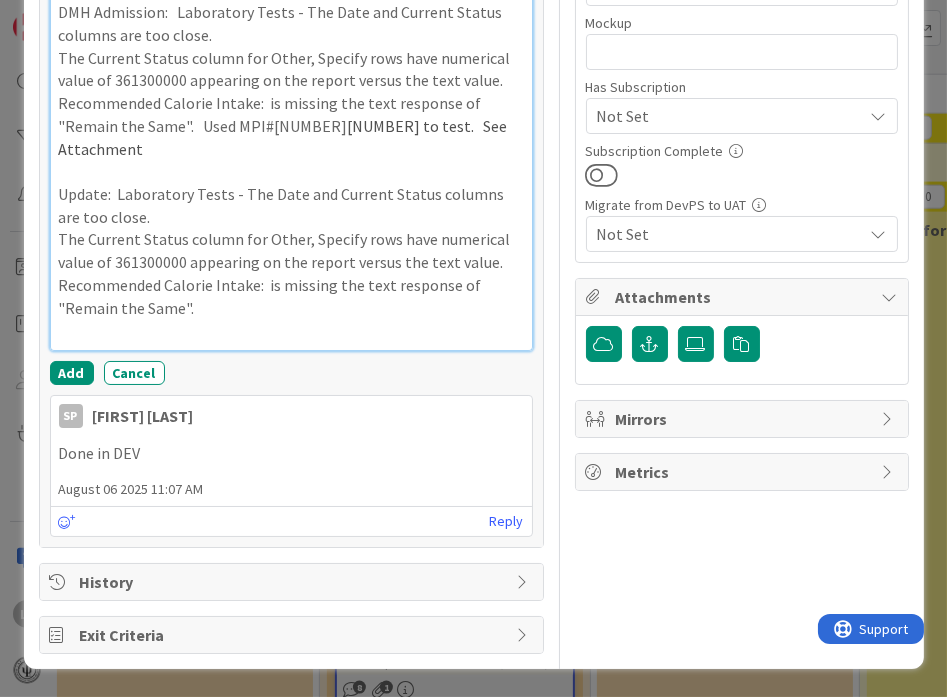 scroll, scrollTop: 717, scrollLeft: 0, axis: vertical 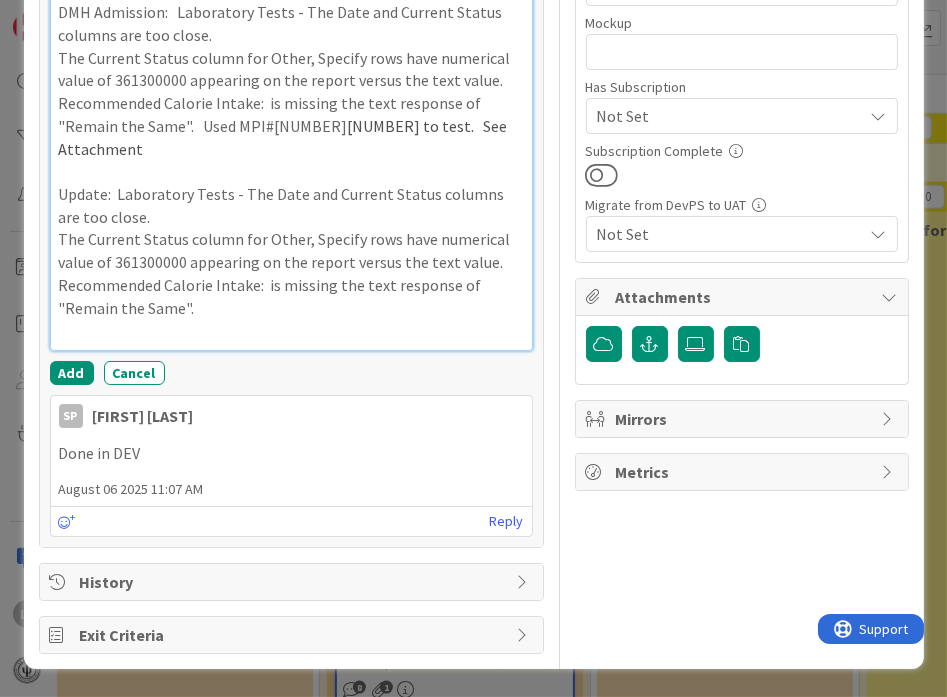 click at bounding box center [291, 330] 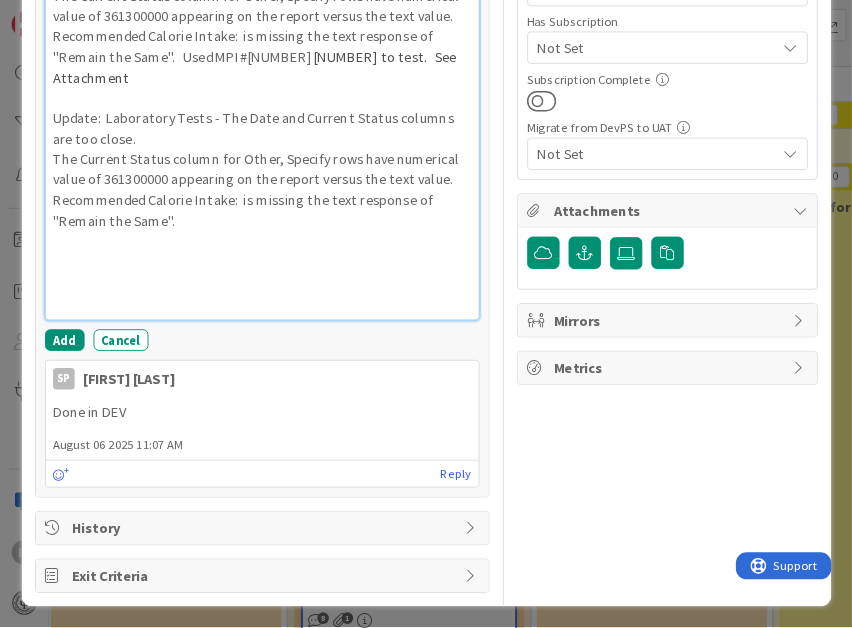 scroll, scrollTop: 777, scrollLeft: 0, axis: vertical 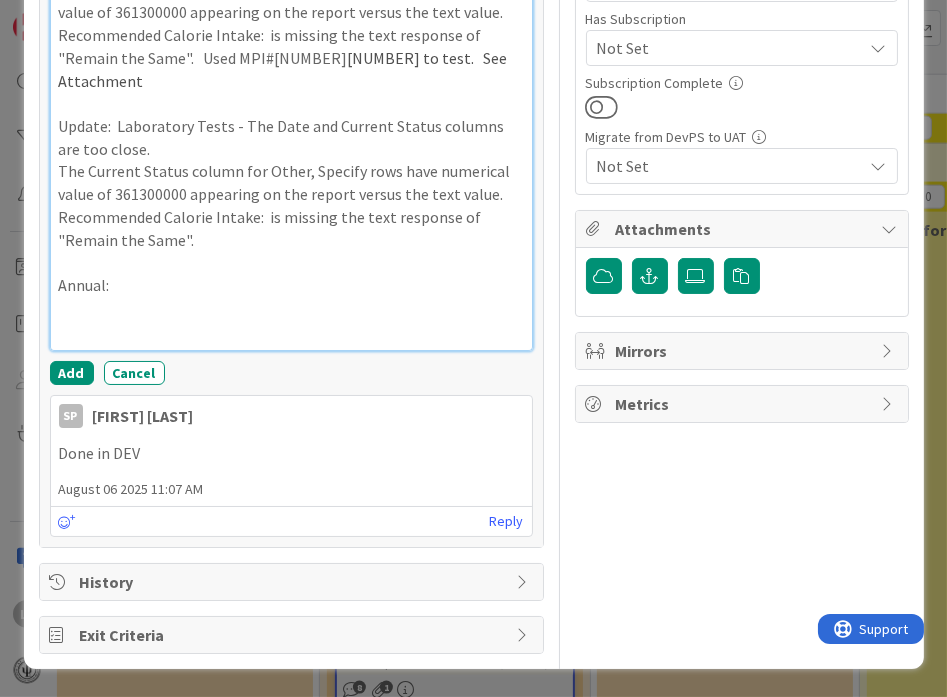 click on "Recommended Calorie Intake:  is missing the text response of "Remain the Same"." at bounding box center [291, 228] 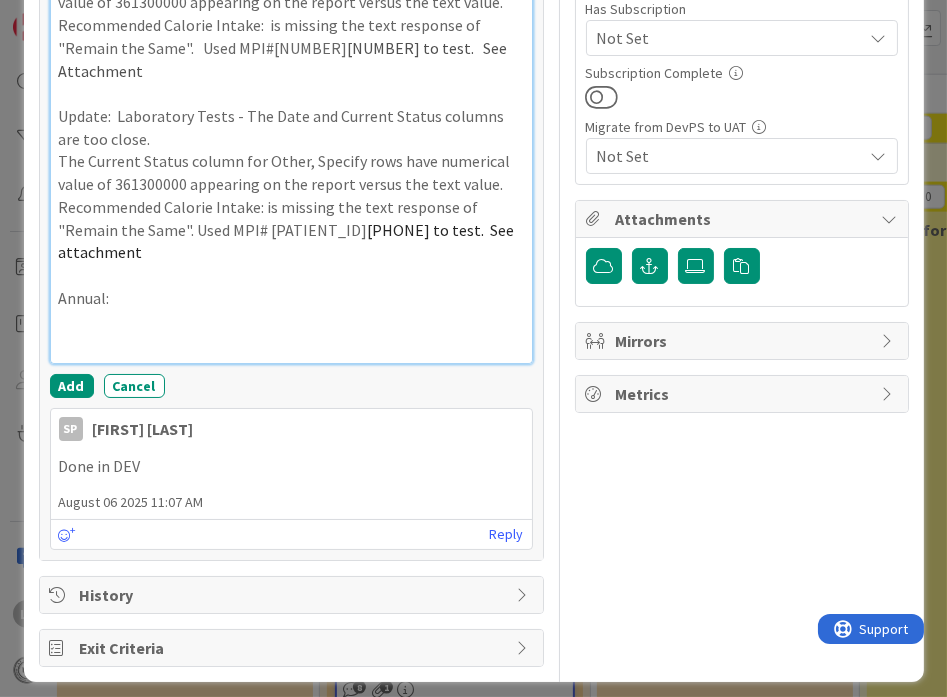 click on "Annual:" at bounding box center (291, 298) 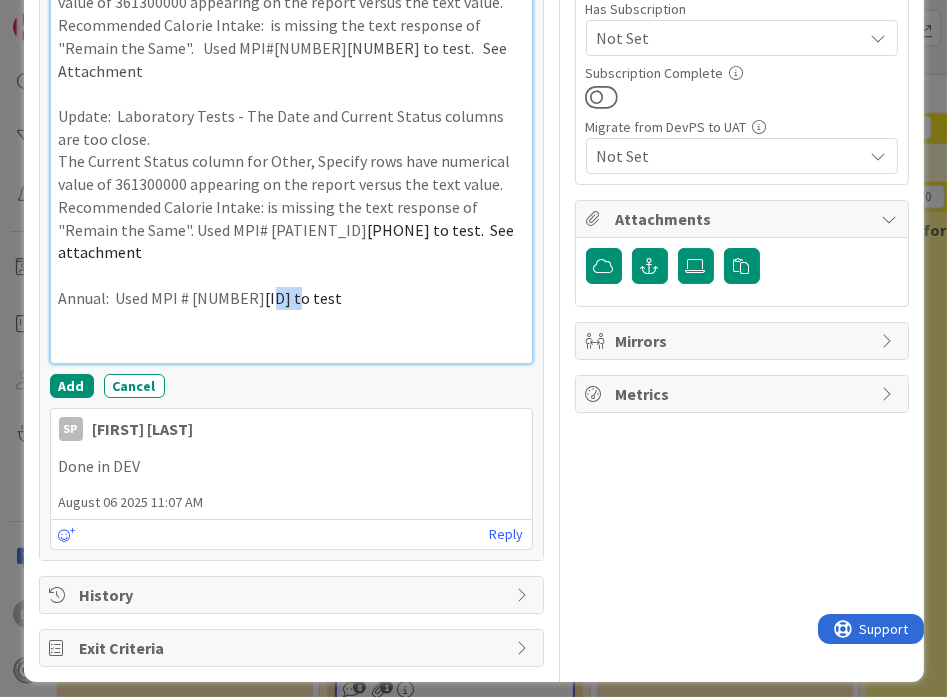 drag, startPoint x: 199, startPoint y: 295, endPoint x: 229, endPoint y: 294, distance: 30.016663 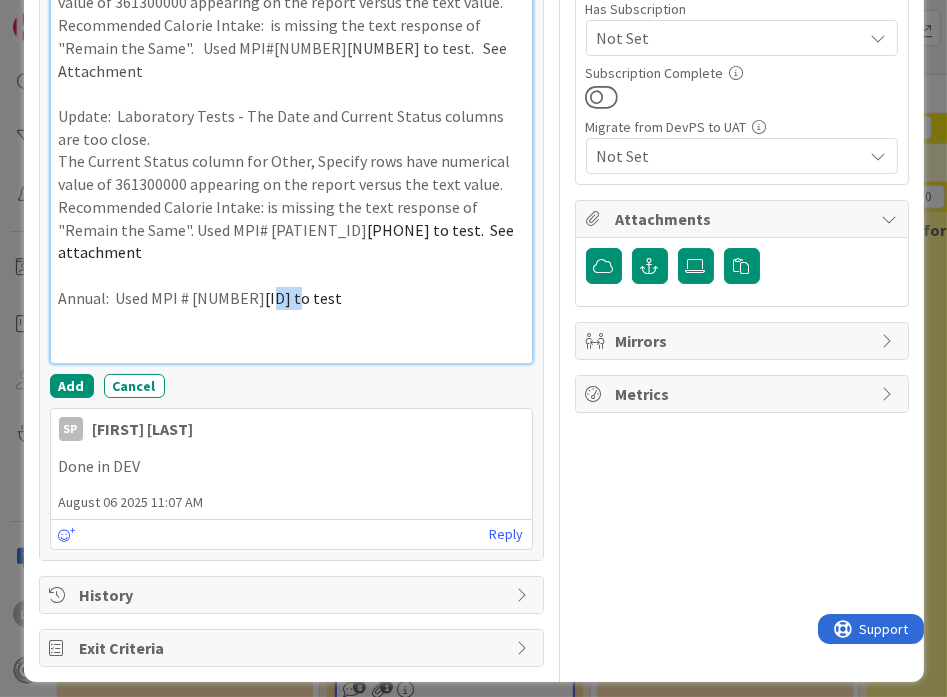 click on "[ID] to test" at bounding box center [304, 298] 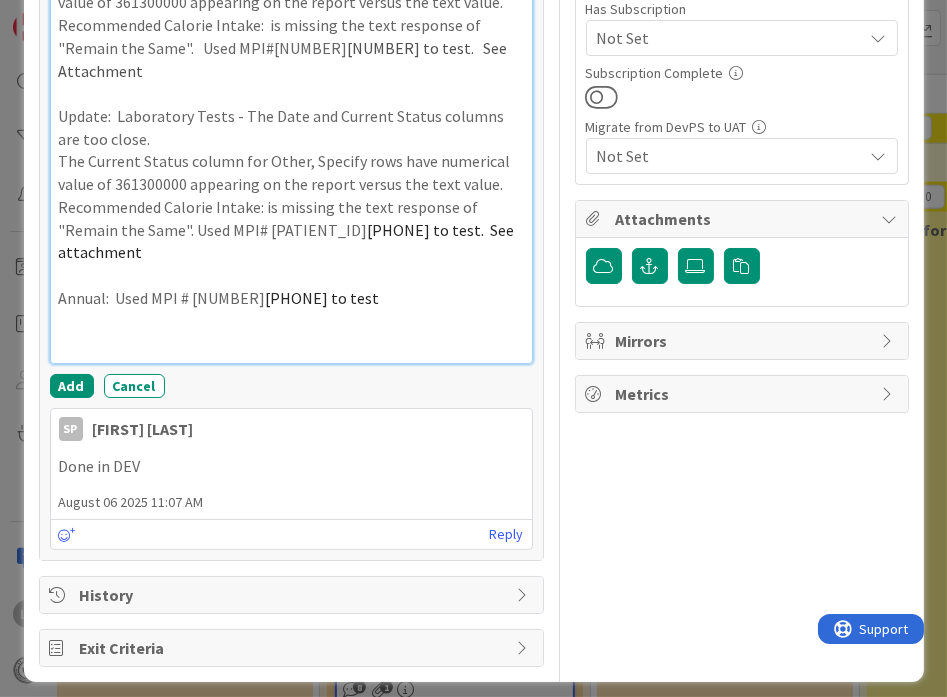 drag, startPoint x: 106, startPoint y: 135, endPoint x: 134, endPoint y: 153, distance: 33.286633 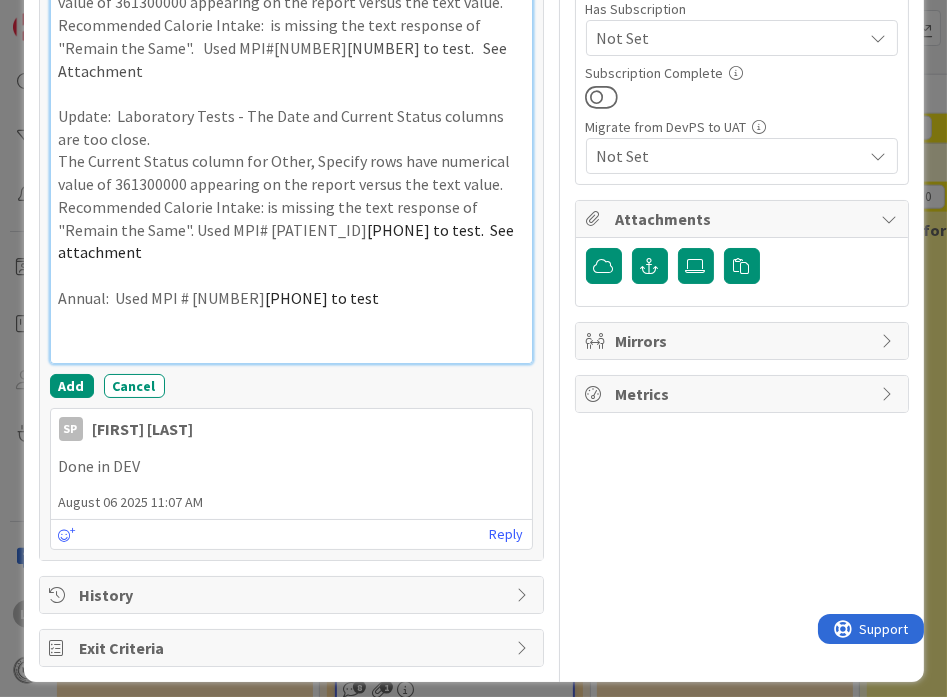 click on "Update:  Laboratory Tests - The Date and Current Status columns are too close." at bounding box center [291, 127] 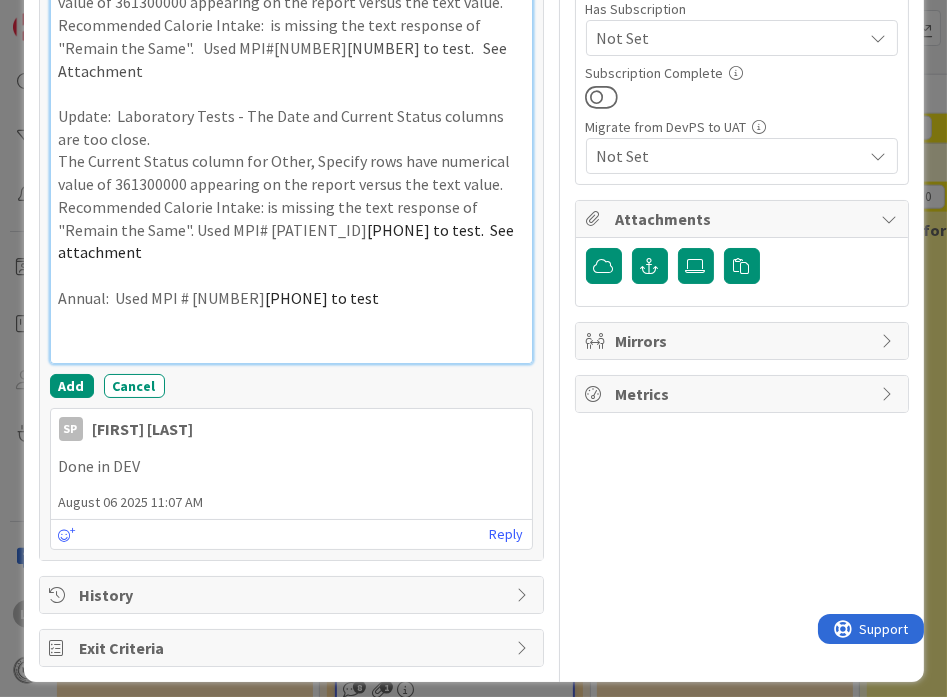 copy on "Laboratory Tests - The Date and Current Status columns are too close." 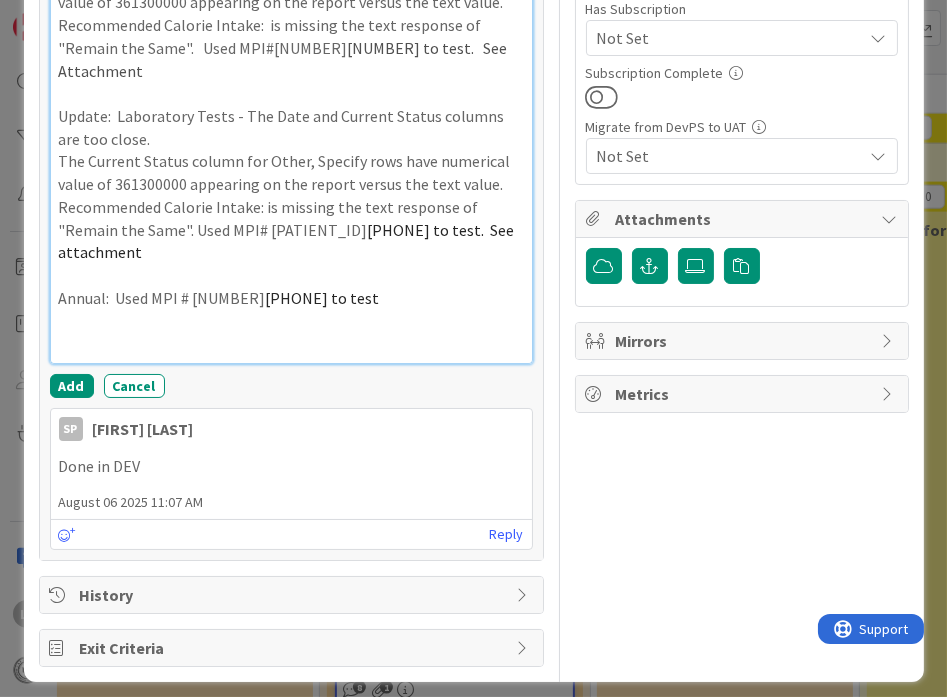 click on "Annual:  Used MPI # [PATIENT_ID] to test" at bounding box center (291, 298) 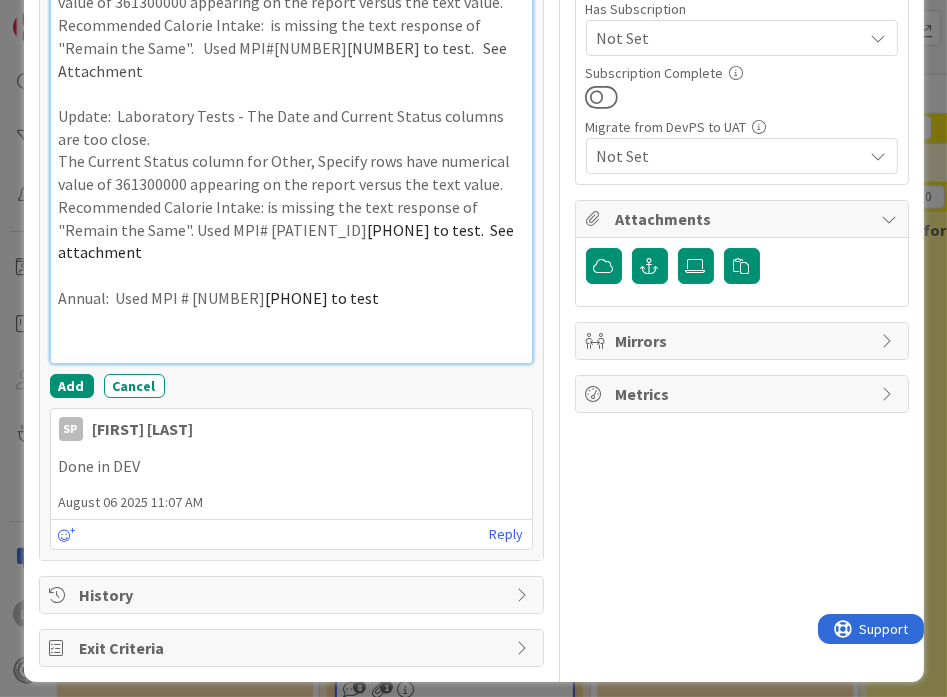 click on "Annual:  Used MPI # [PATIENT_ID] to test" at bounding box center (291, 298) 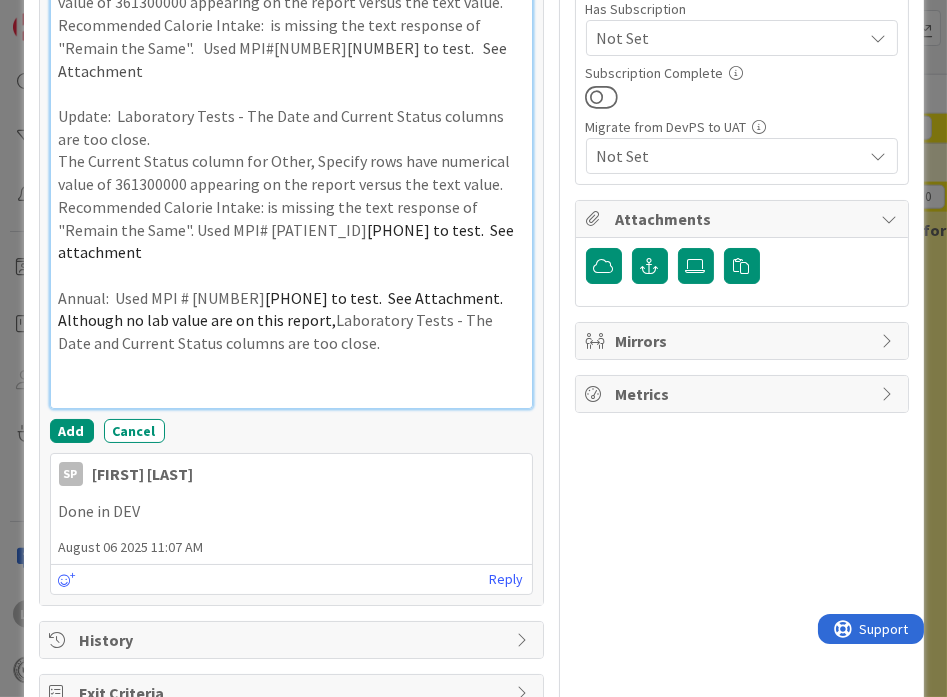 click on "Annual:  Used MPI # [NUMBER] to test.  See Attachment.  Although no lab value are on this report,   Laboratory Tests - The Date and Current Status columns are too close." at bounding box center [291, 321] 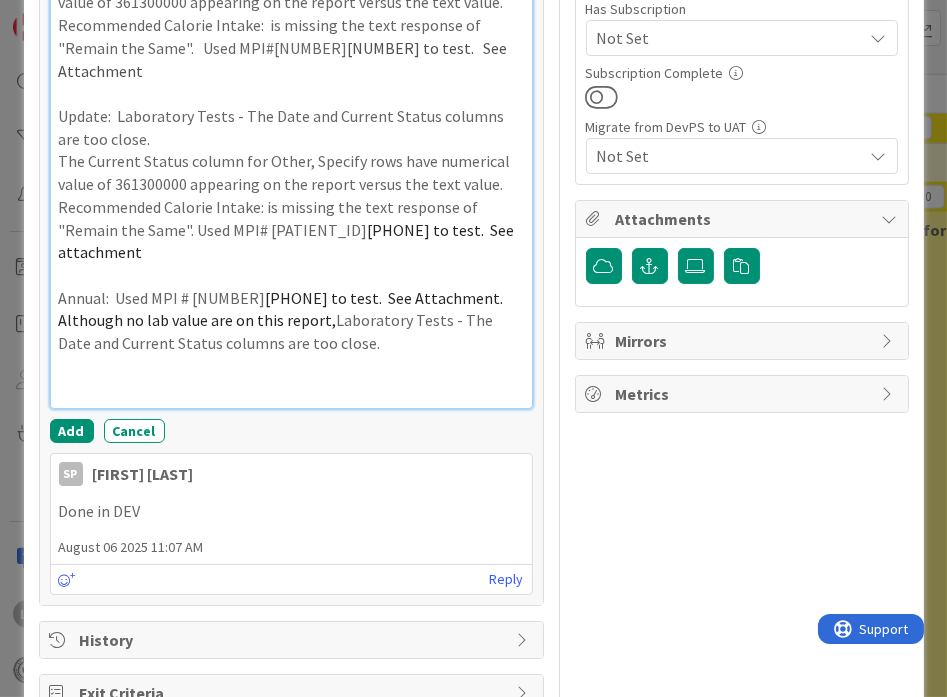 drag, startPoint x: 154, startPoint y: 340, endPoint x: 223, endPoint y: 345, distance: 69.18092 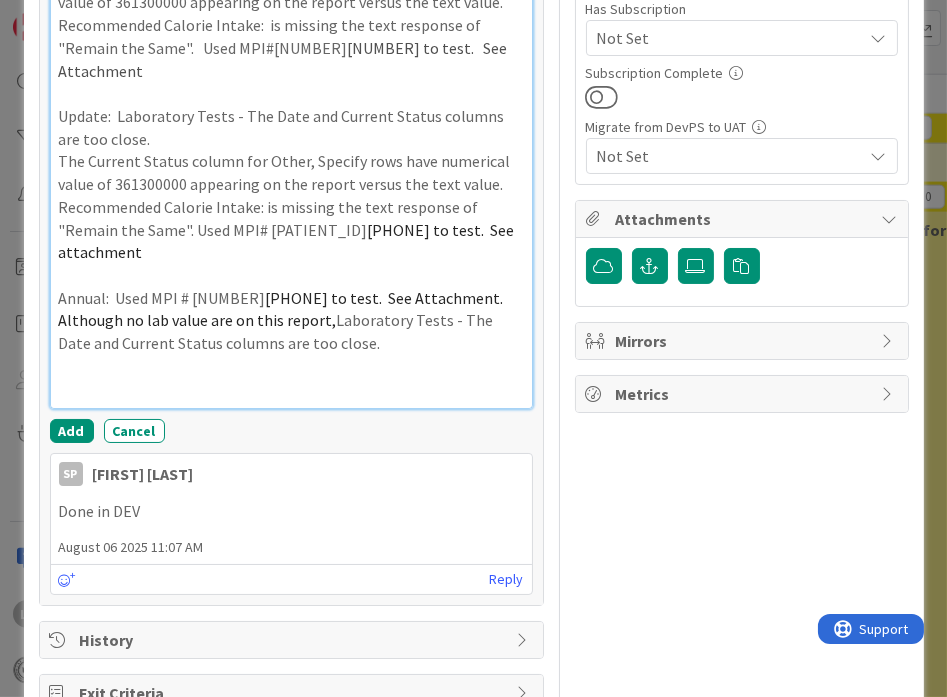 click on "Annual:  Used MPI # [NUMBER] to test.  See Attachment.  Although no lab value are on this report,   Laboratory Tests - The Date and Current Status columns are too close." at bounding box center (291, 321) 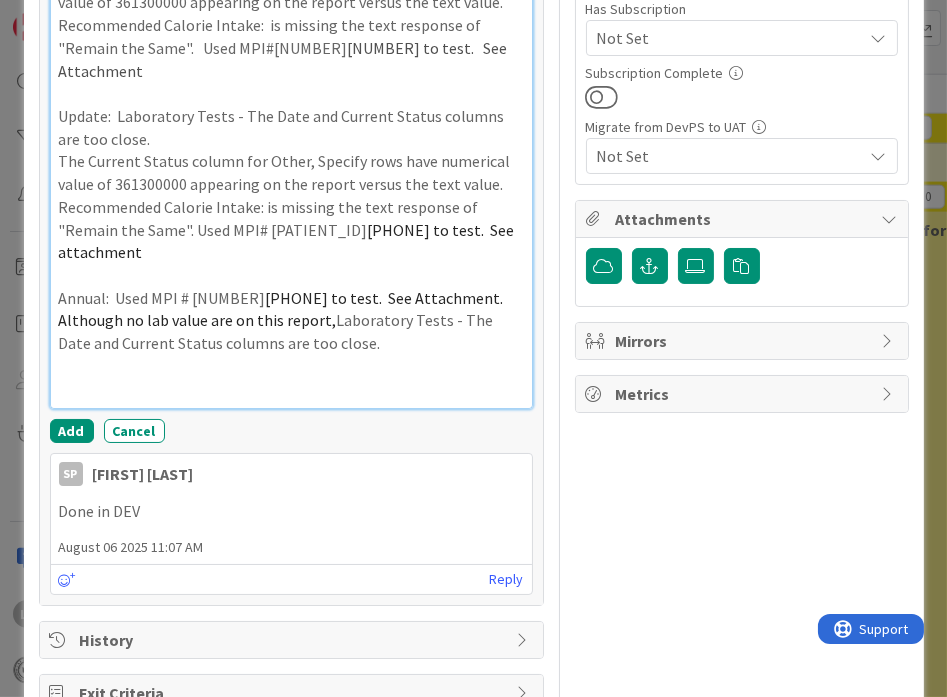 drag, startPoint x: 157, startPoint y: 336, endPoint x: 253, endPoint y: 343, distance: 96.25487 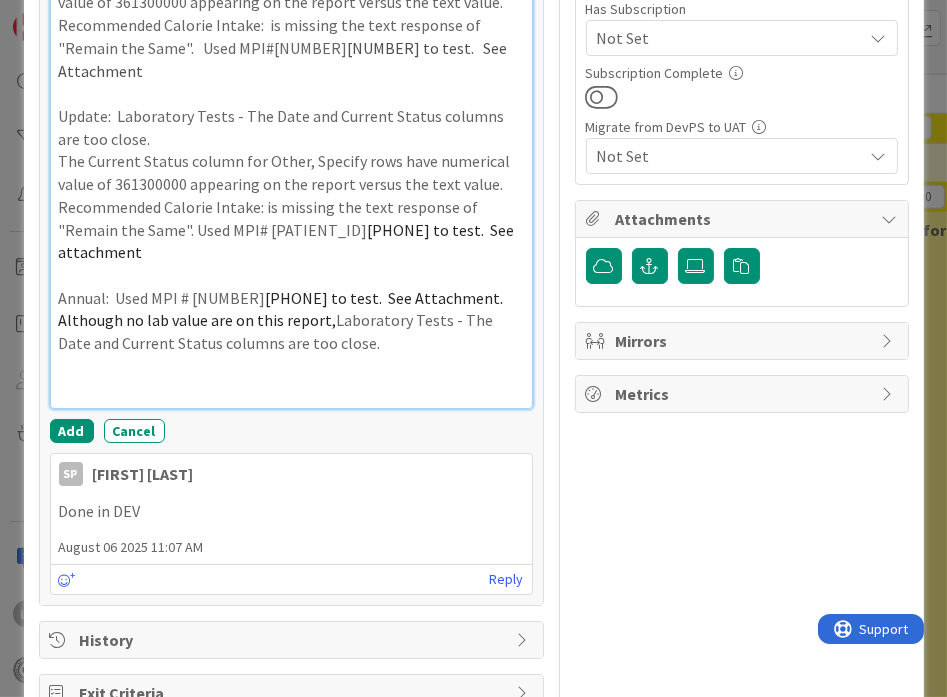 click on "Annual:  Used MPI # [NUMBER] to test.  See Attachment.  Although no lab value are on this report,   Laboratory Tests - The Date and Current Status columns are too close." at bounding box center (291, 321) 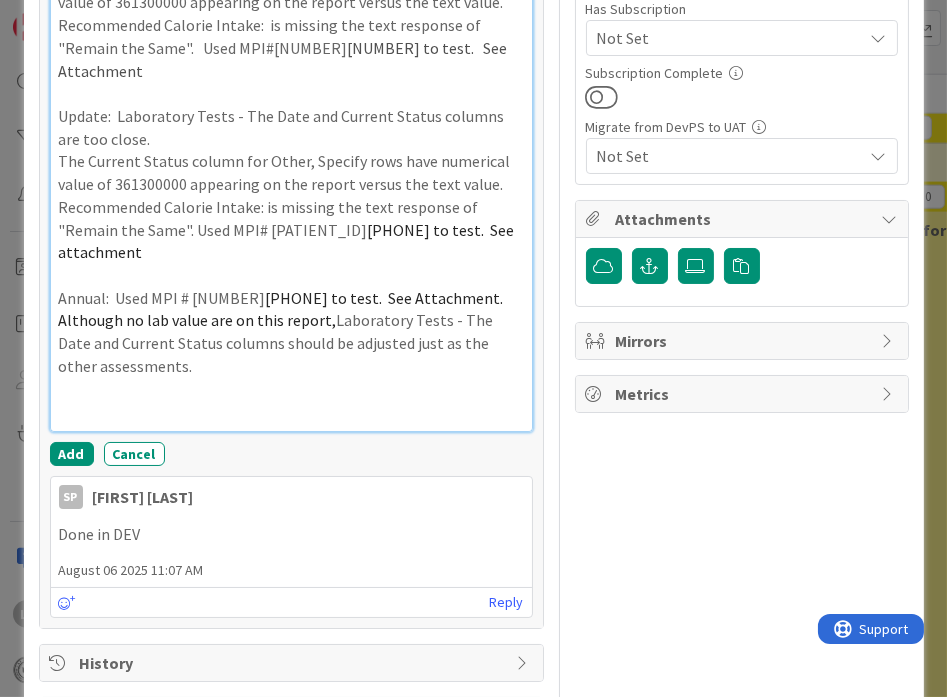 click on "[PHONE] to test.  See Attachment.  Although no lab value are on this report," at bounding box center [284, 309] 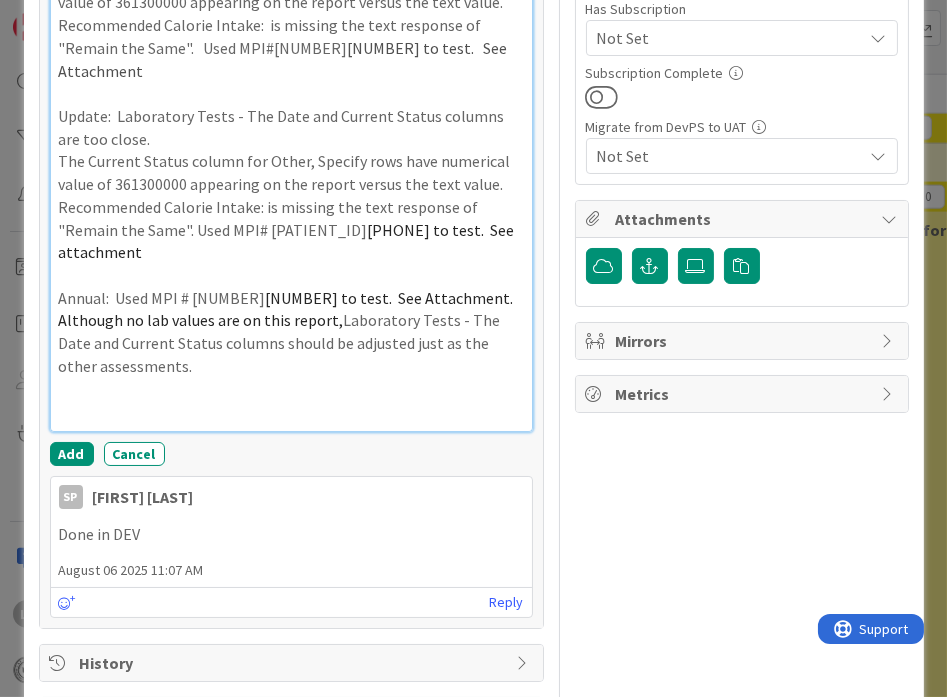 click on "[NUMBER] to test.  See Attachment.  Although no lab values are on this report," at bounding box center (289, 309) 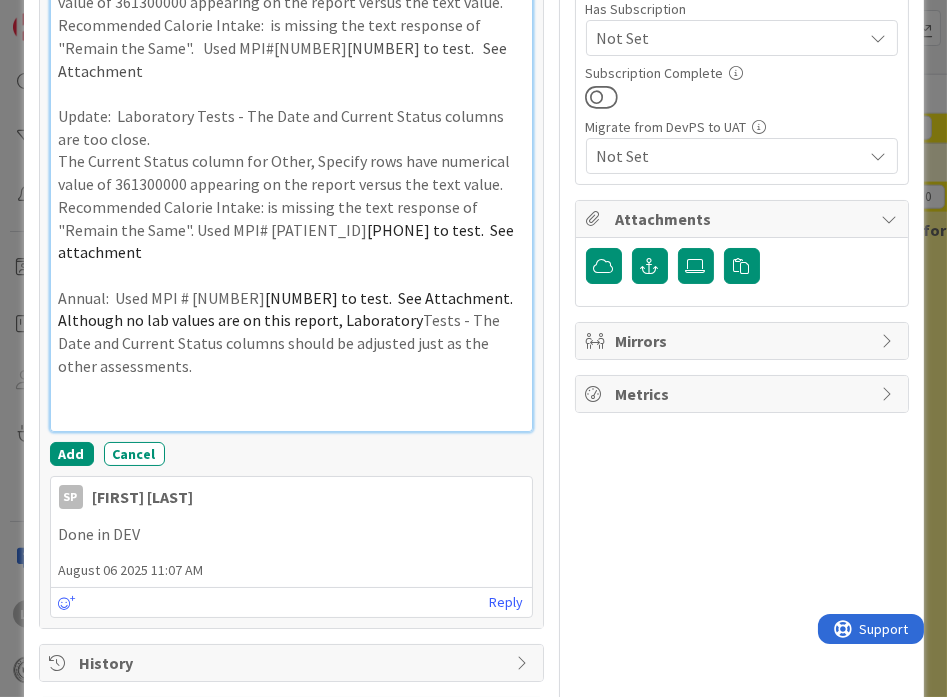 click at bounding box center [291, 389] 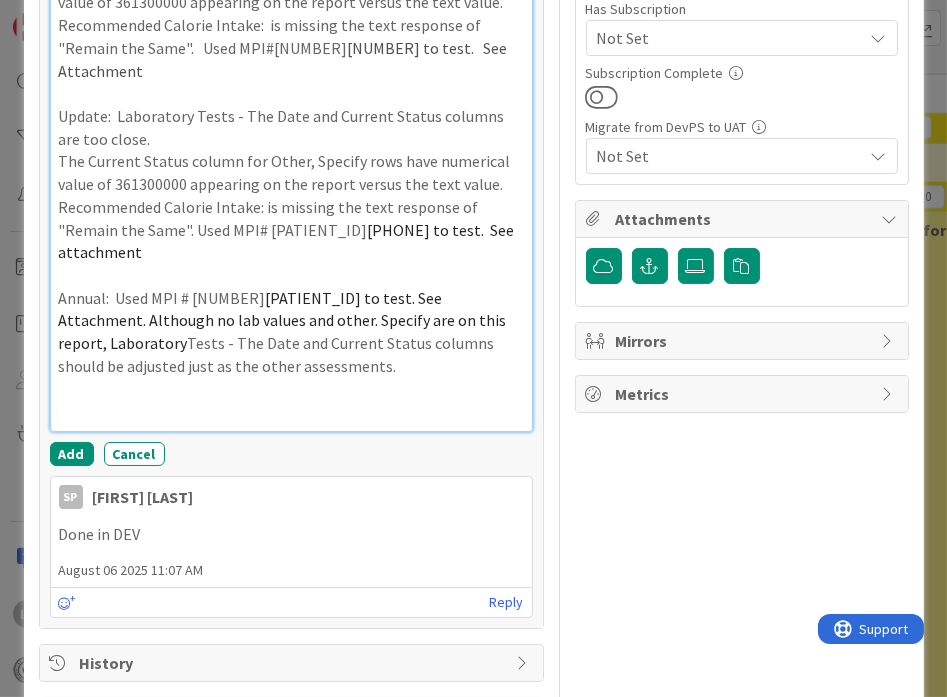 click on "Annual:  Used MPI # [NUMBER] to test.  See Attachment.  Although no lab values and other. Specify are on this report, Laboratory  Tests - The Date and Current Status columns should be adjusted just as the other assessments." at bounding box center [291, 332] 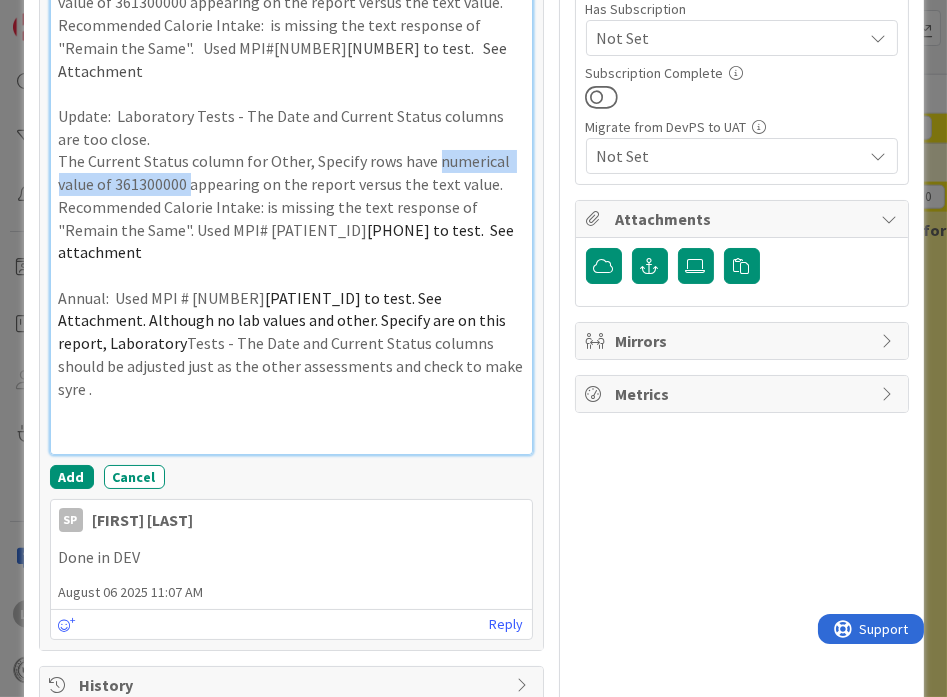 drag, startPoint x: 421, startPoint y: 179, endPoint x: 183, endPoint y: 207, distance: 239.6414 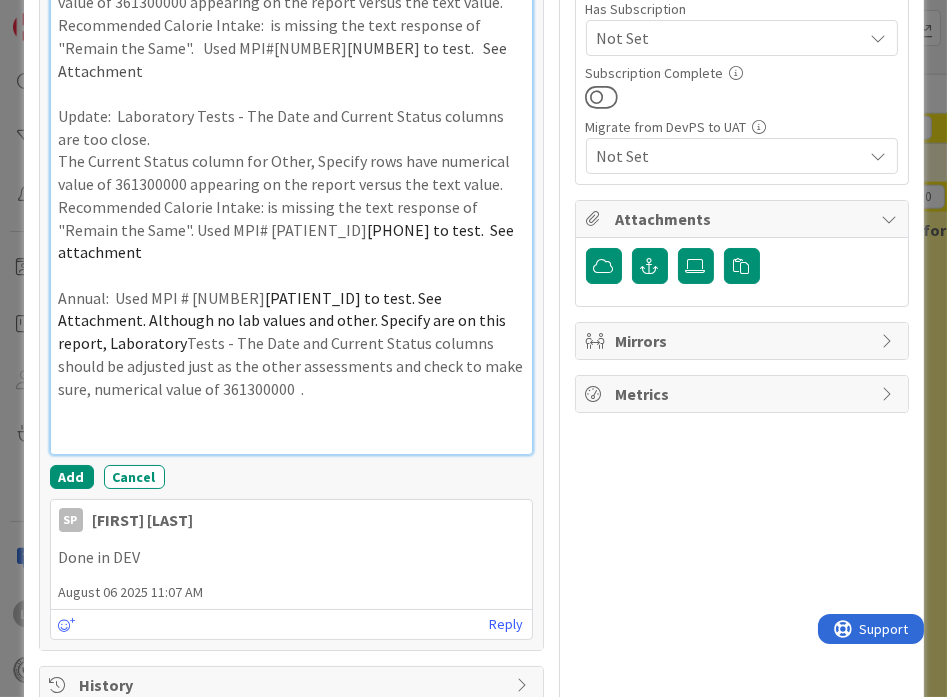 click on "Annual:  Used MPI # [PATIENT_ID] to test.  See Attachment.  Although no lab values and other. Specify are on this report, Laboratory  Tests - The Date and Current Status columns should be adjusted just as the other assessments and check to make sure, numerical value of 361300000  ." at bounding box center (291, 344) 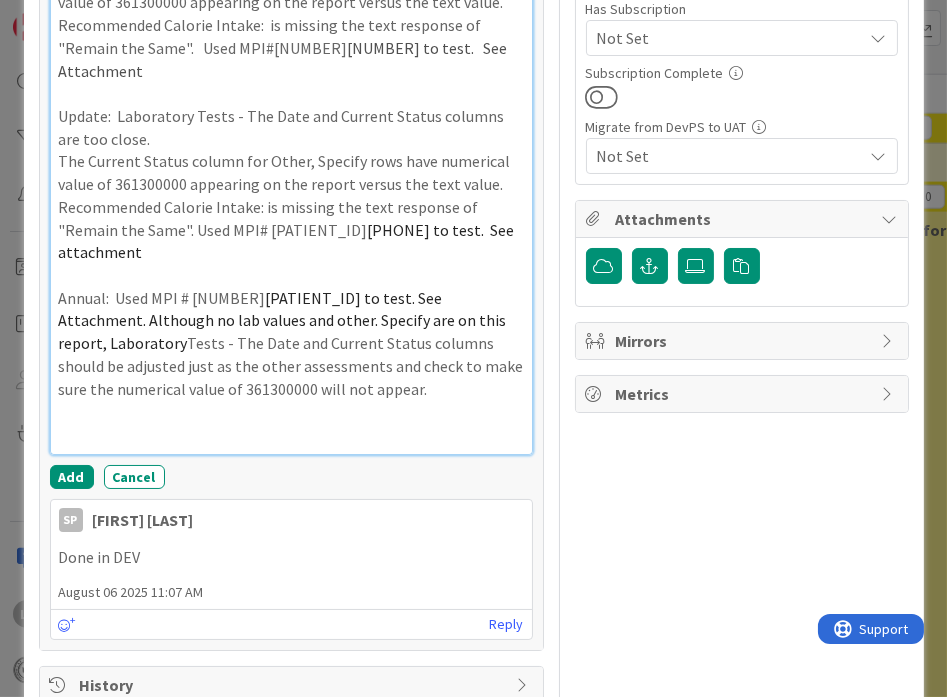 click at bounding box center (291, 434) 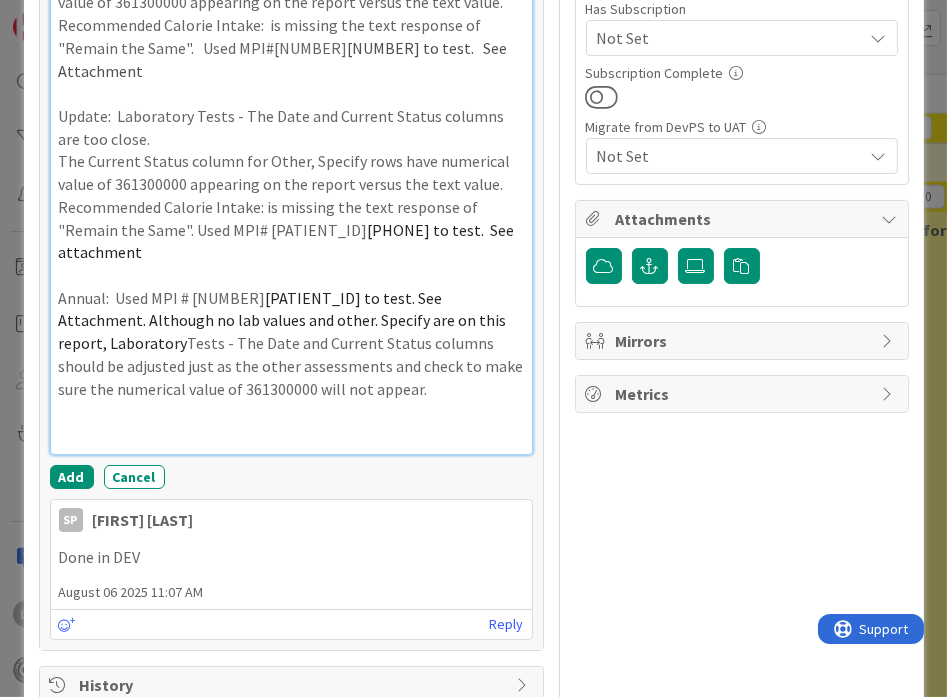click at bounding box center [291, 411] 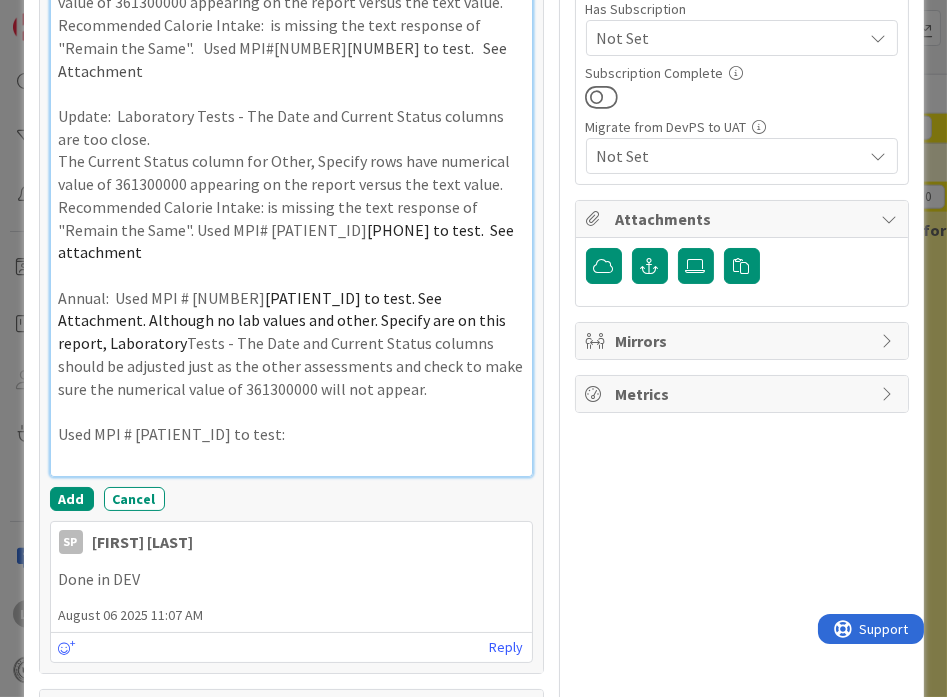 drag, startPoint x: 402, startPoint y: 293, endPoint x: 443, endPoint y: 387, distance: 102.55243 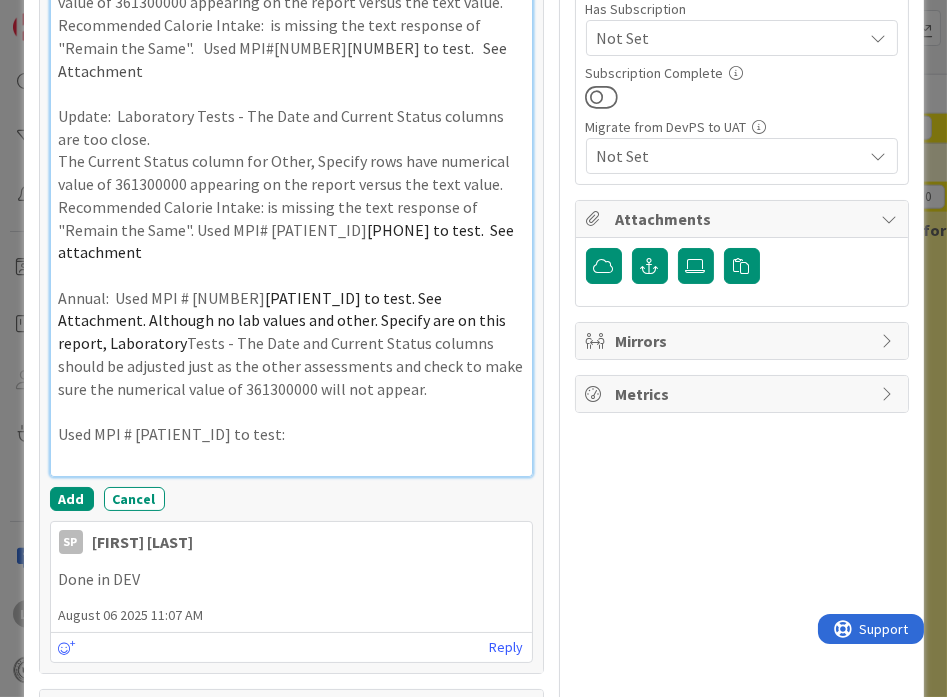 copy on "Although no lab values and other. Specify are on this report, Laboratory  Tests - The Date and Current Status columns should be adjusted just as the other assessments and check to make sure the numerical value of 361300000 will not appear." 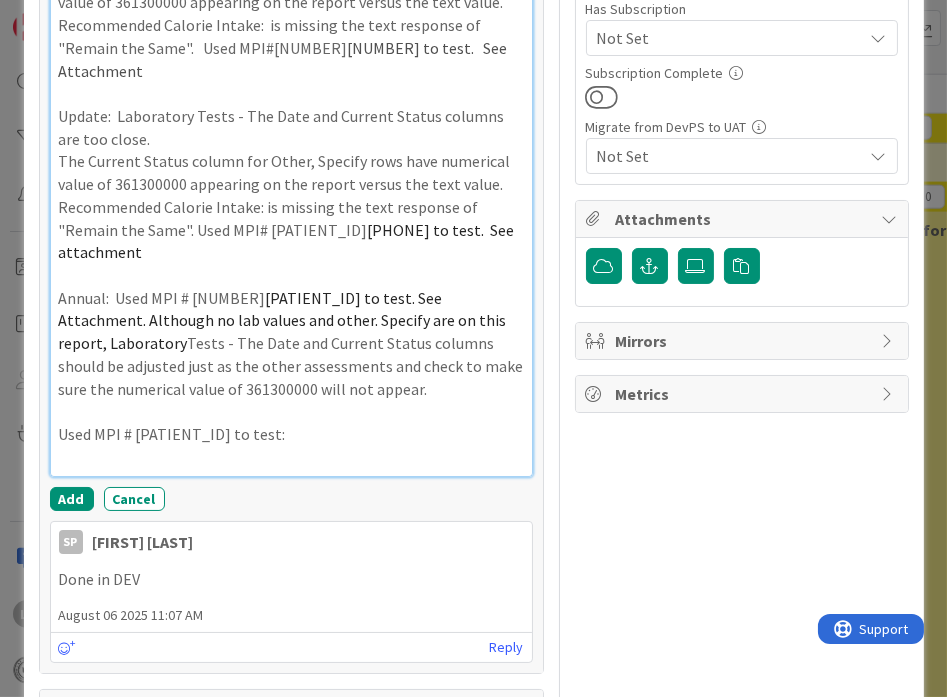 click on "Used MPI # [PATIENT_ID] to test:" at bounding box center [291, 434] 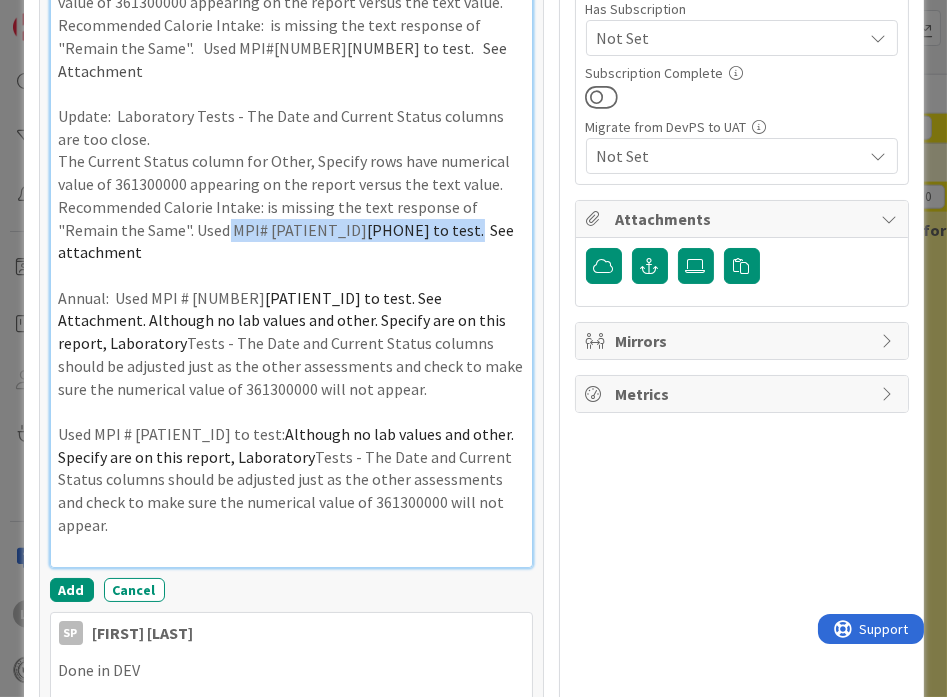 drag, startPoint x: 195, startPoint y: 247, endPoint x: 365, endPoint y: 243, distance: 170.04706 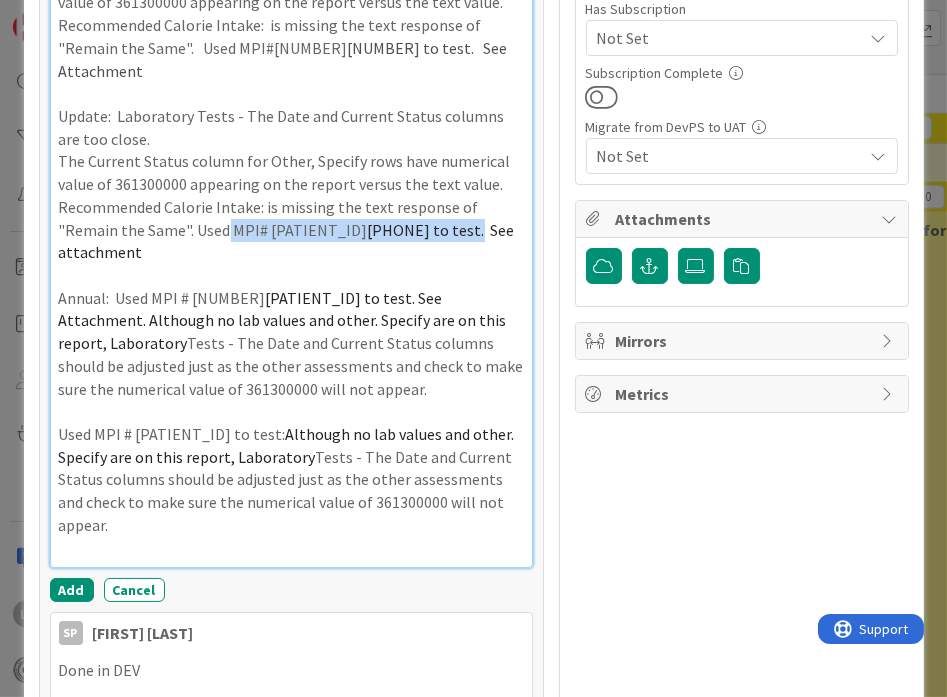 click on "Recommended Calorie Intake:  is missing the text response of "Remain the Same".    Used MPI# [ID] to test.  See attachment" at bounding box center (291, 230) 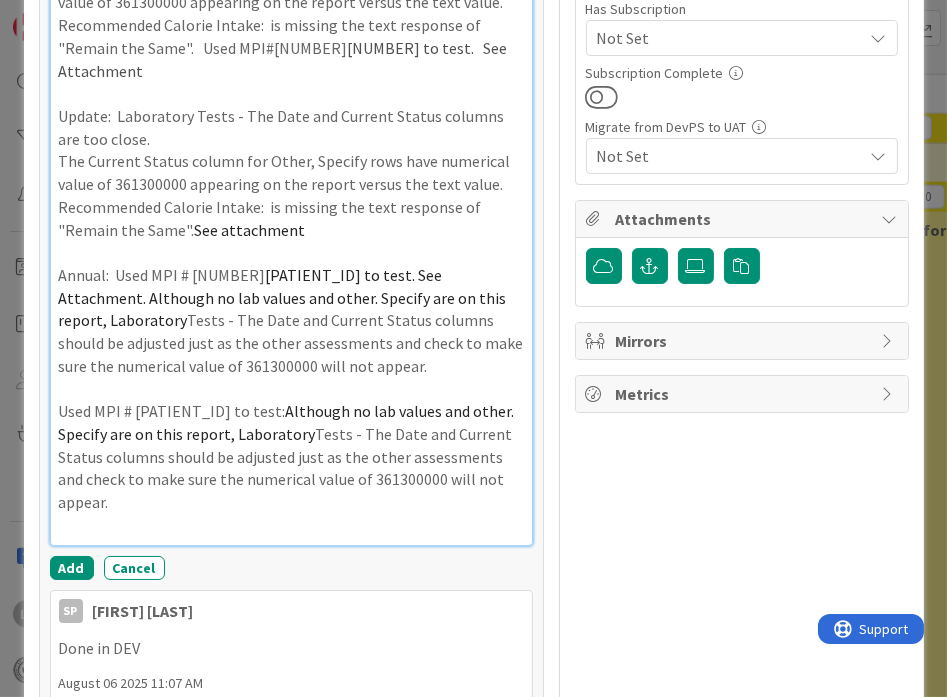 click on "Update:  Laboratory Tests - The Date and Current Status columns are too close." at bounding box center [291, 127] 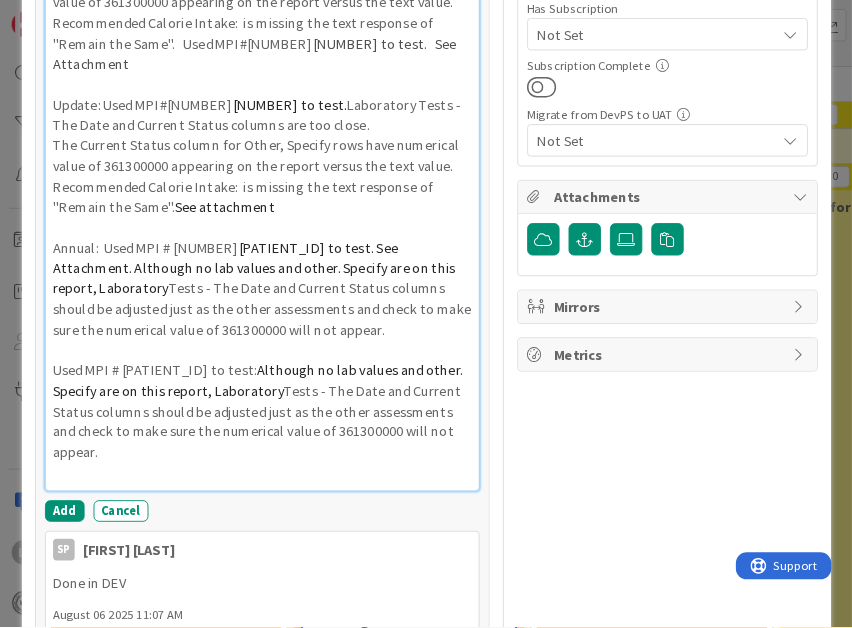 scroll, scrollTop: 3555, scrollLeft: 815, axis: both 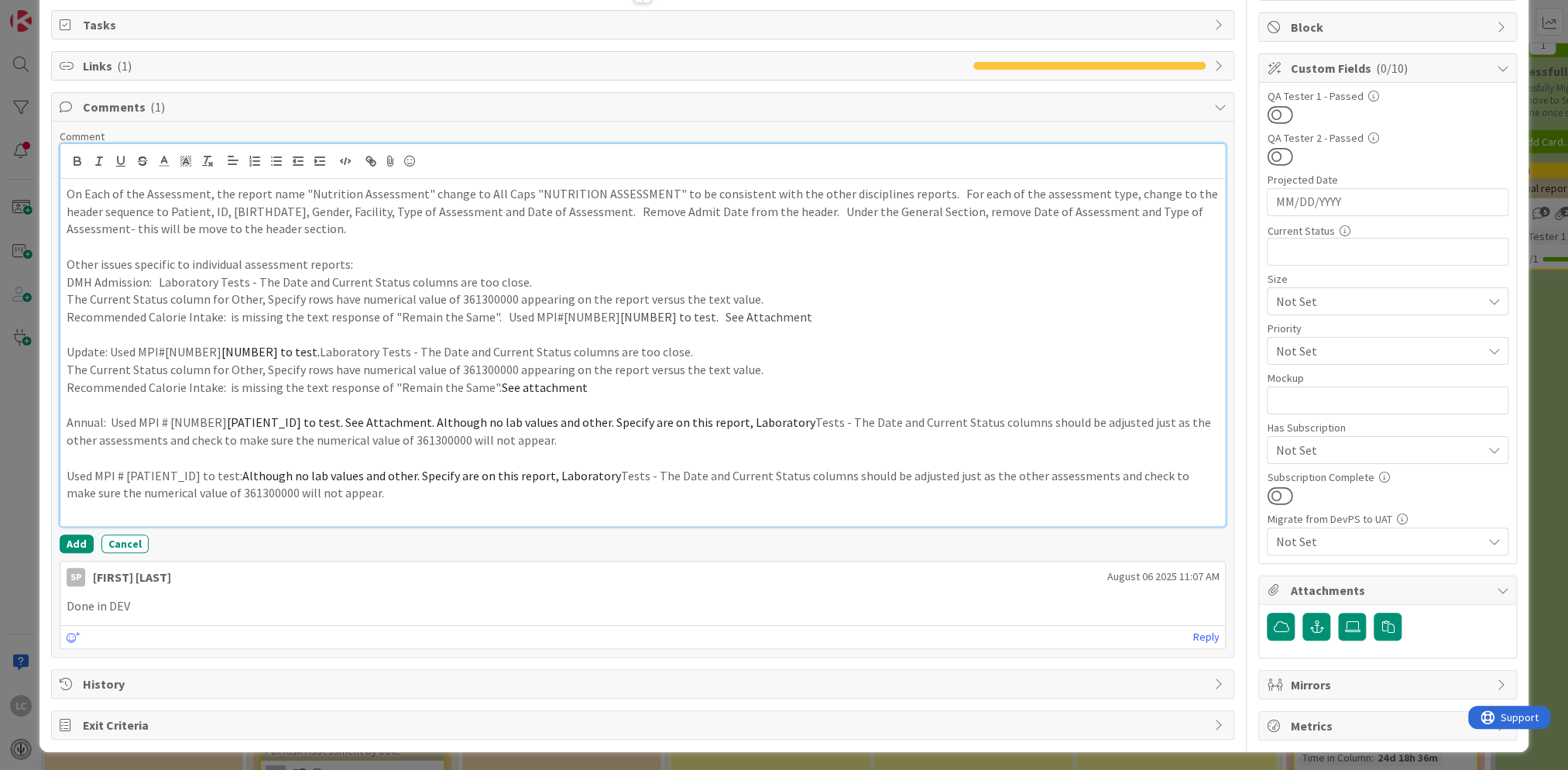 click on "Update: Used MPI# [PATIENT_ID] to test.  Laboratory Tests - The Date and Current Status columns are too close." at bounding box center [643, 352] 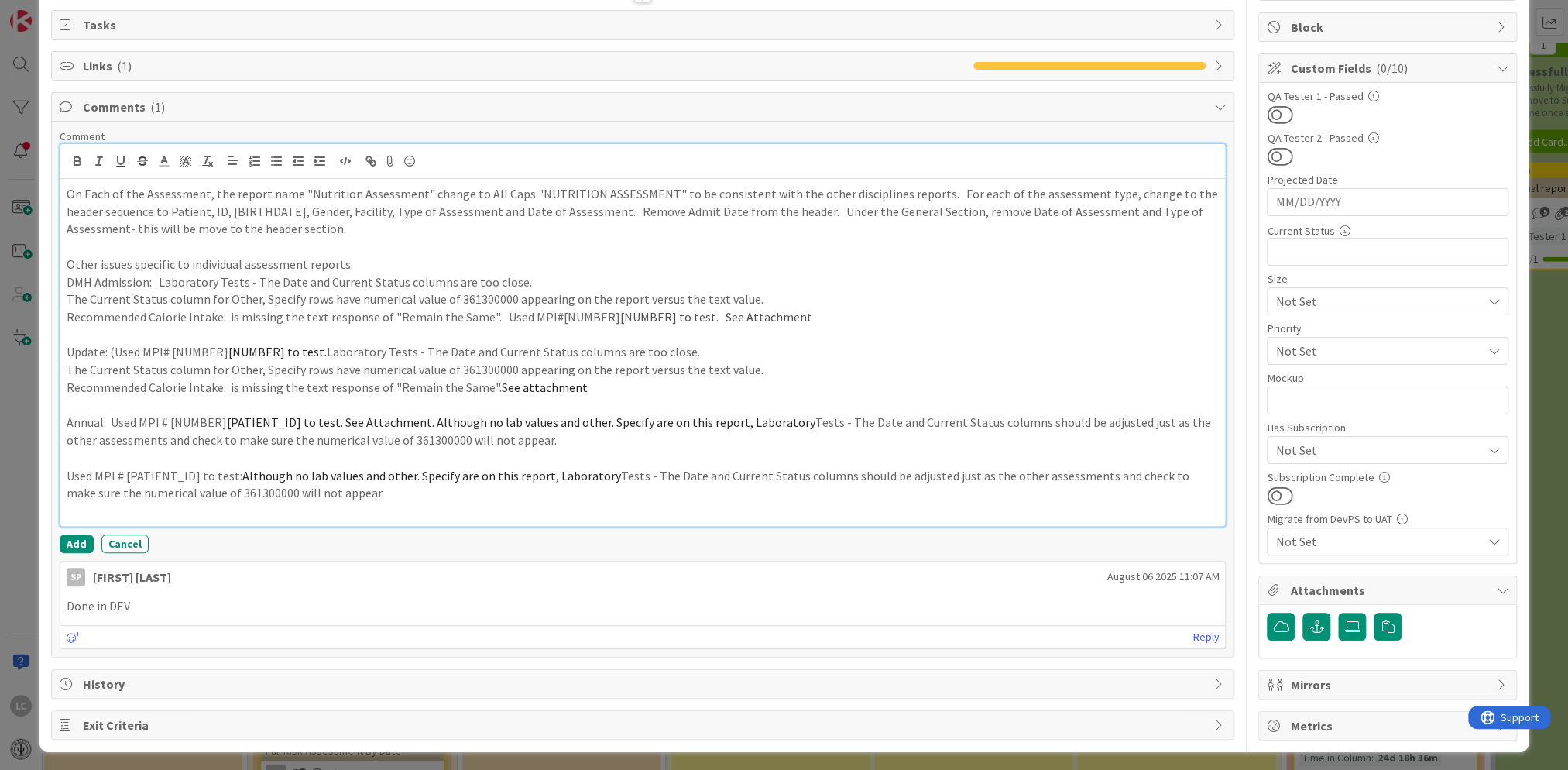 click on "Annual:  Used MPI # [PHONE] to test.  See Attachment.  Although no lab values and other. Specify are on this report, Laboratory  Tests - The Date and Current Status columns should be adjusted just as the other assessments and check to make sure the numerical value of 361300000 will not appear." at bounding box center [643, 431] 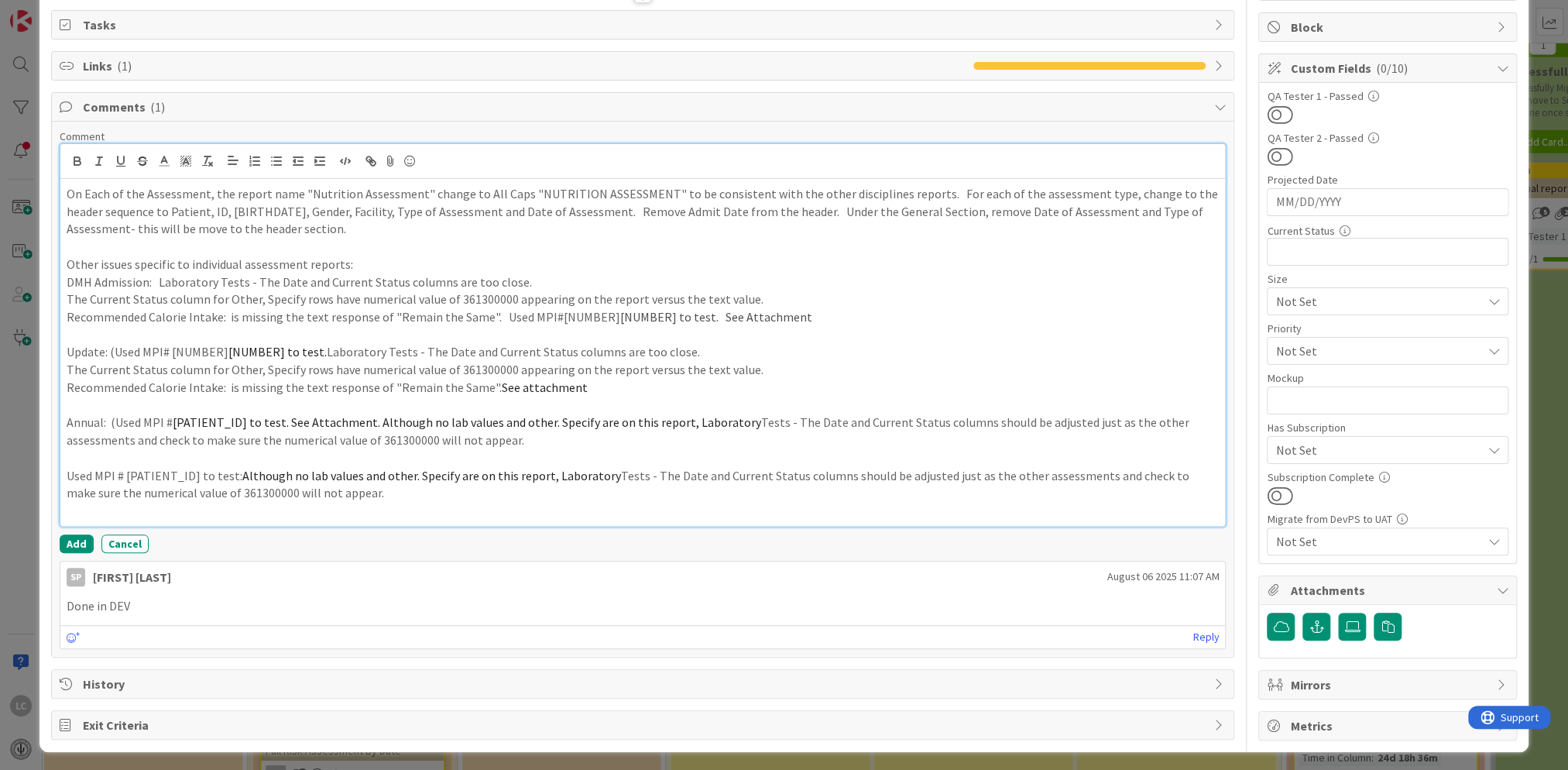 click on "[PATIENT_ID] to test. See Attachment. Although no lab values and other. Specify are on this report, Laboratory" at bounding box center (467, 422) 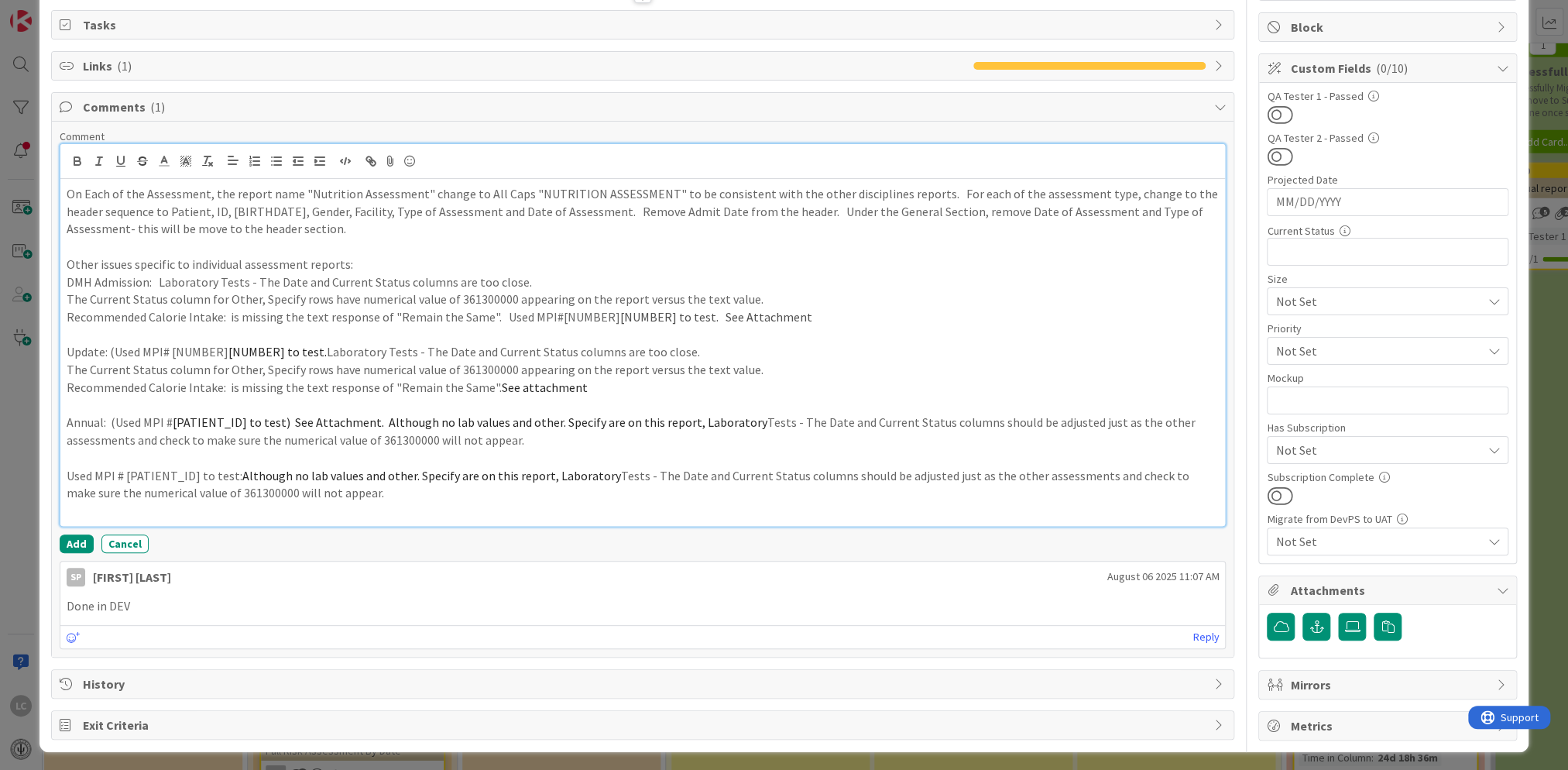 drag, startPoint x: 582, startPoint y: 312, endPoint x: 702, endPoint y: 322, distance: 120.4159 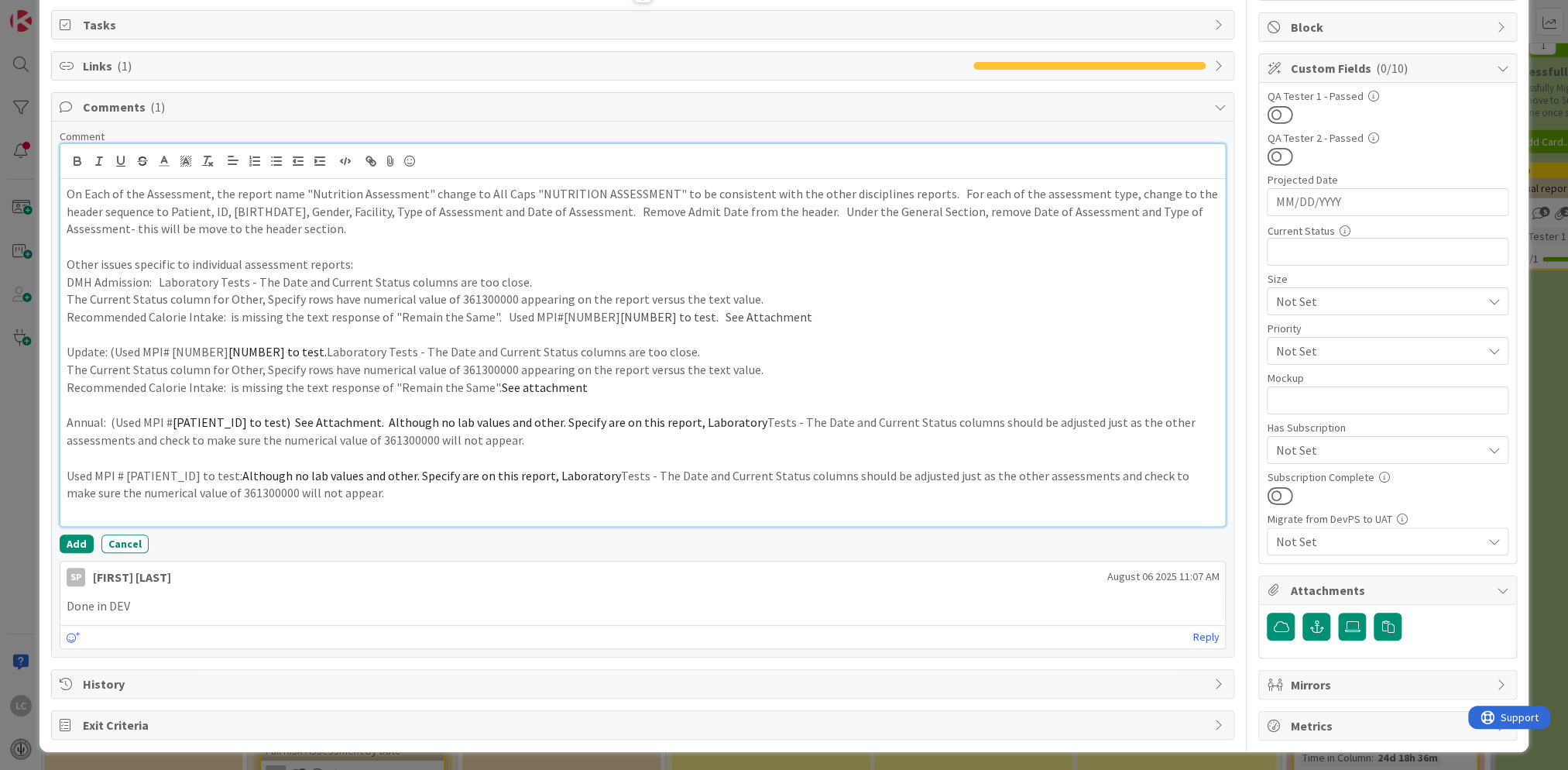 click on "Recommended Calorie Intake:  is missing the text response of "Remain the Same".   Used MPI#  [NUMBER] to test.   See Attachment" at bounding box center (643, 317) 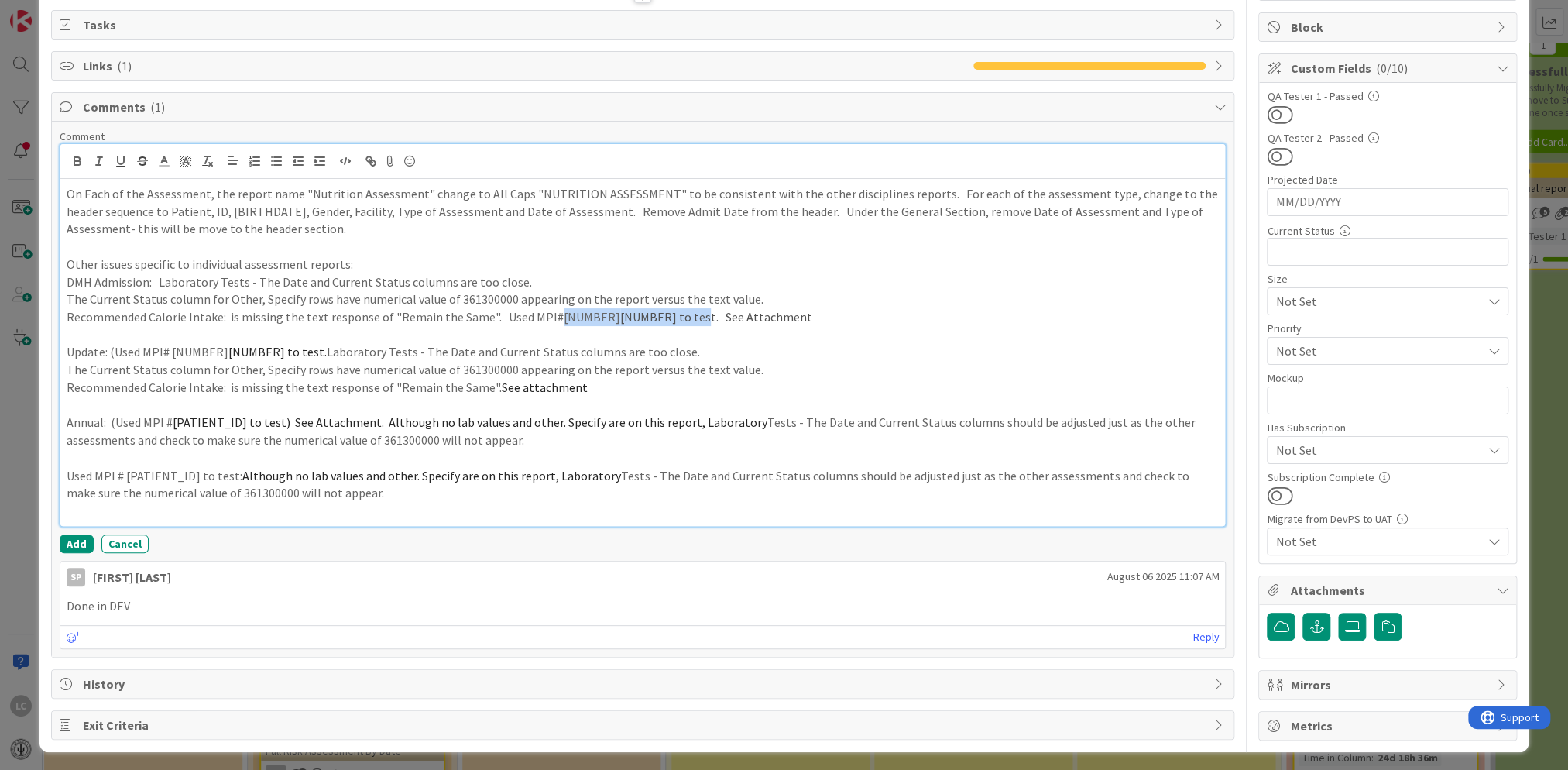 drag, startPoint x: 583, startPoint y: 315, endPoint x: 715, endPoint y: 315, distance: 132 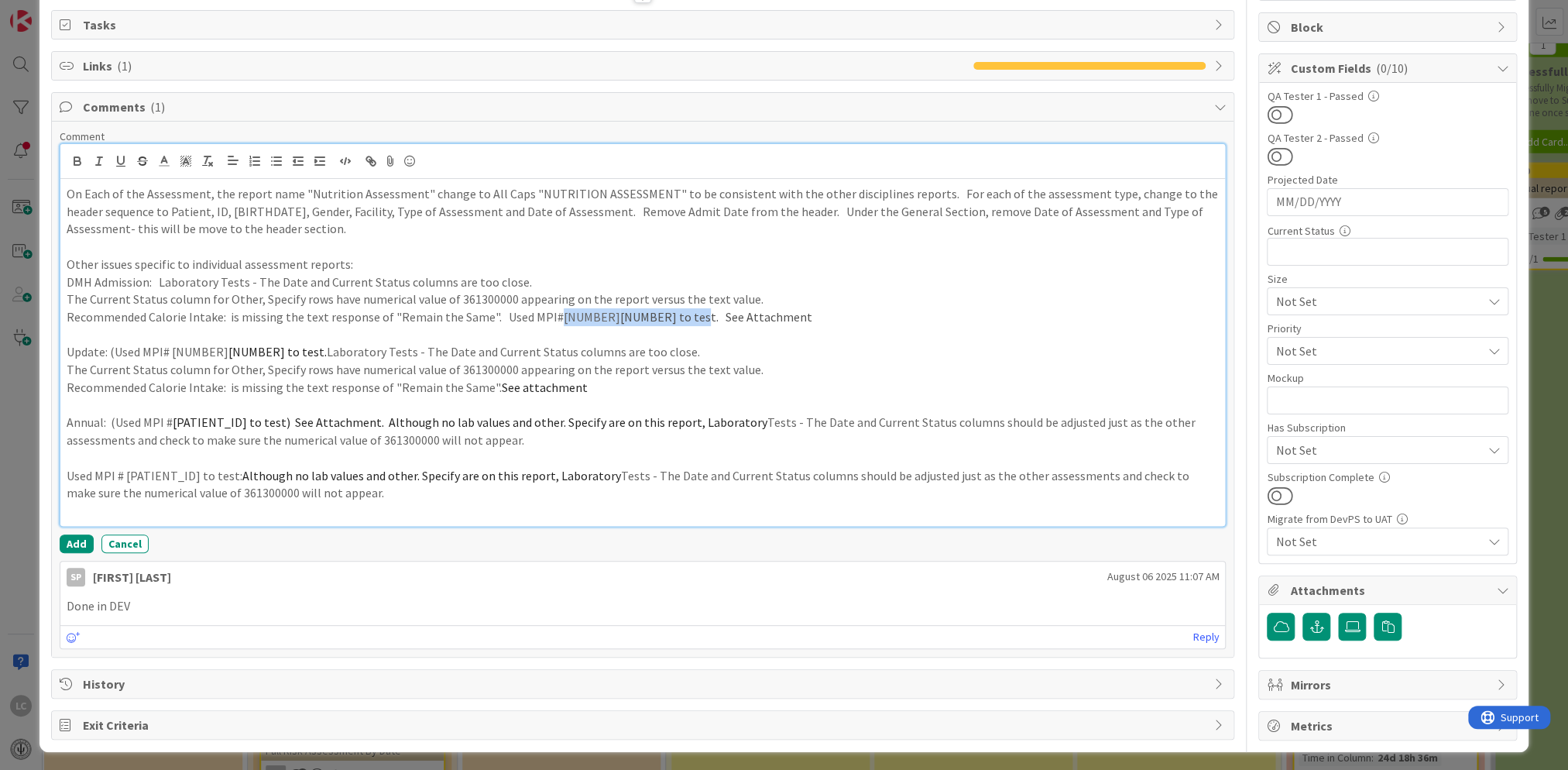 click on "Recommended Calorie Intake:  is missing the text response of "Remain the Same".   Used MPI#  [NUMBER] to test.   See Attachment" at bounding box center [643, 317] 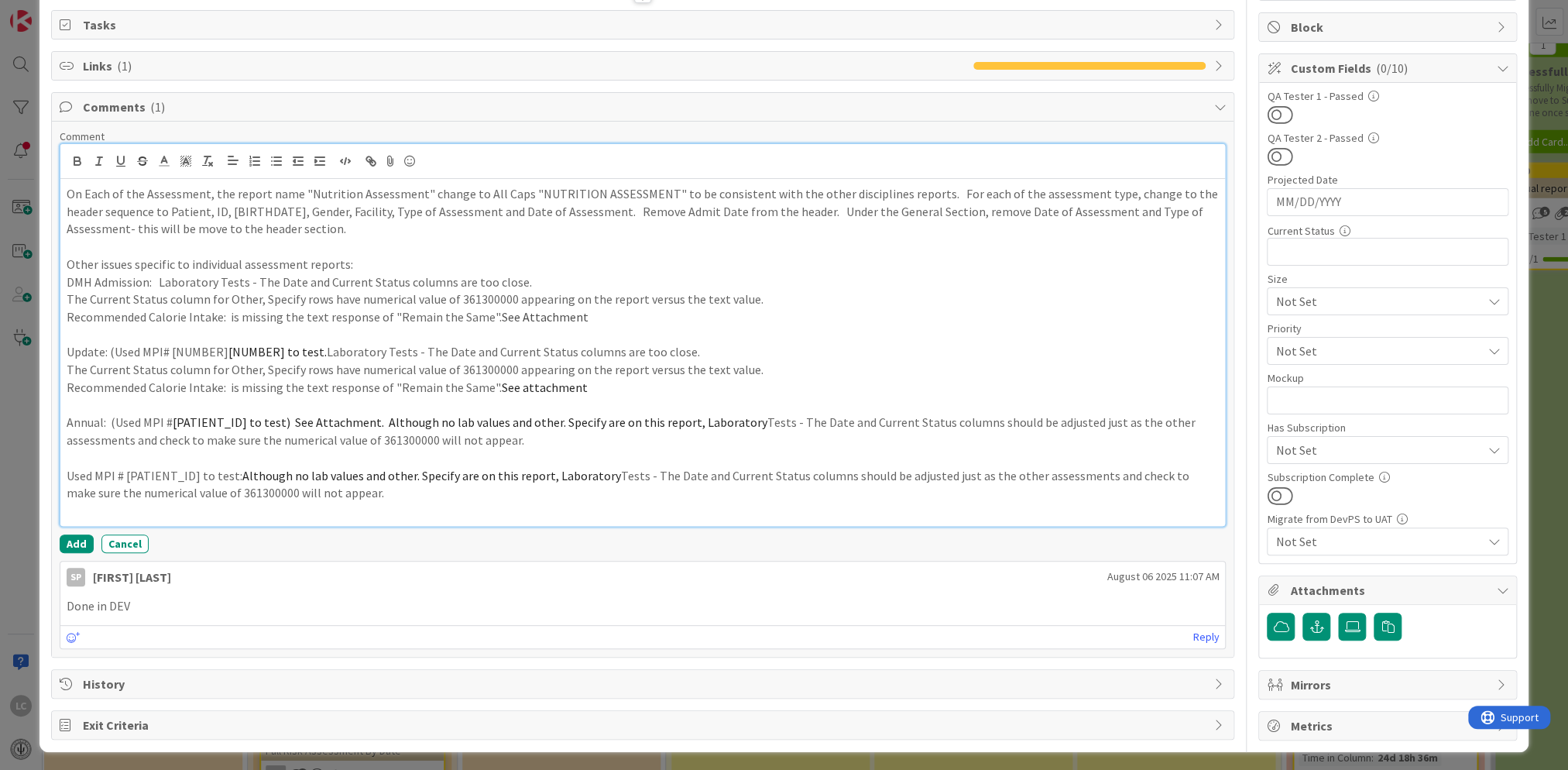 click on "DMH Admission:   Laboratory Tests - The Date and Current Status columns are too close." at bounding box center [643, 282] 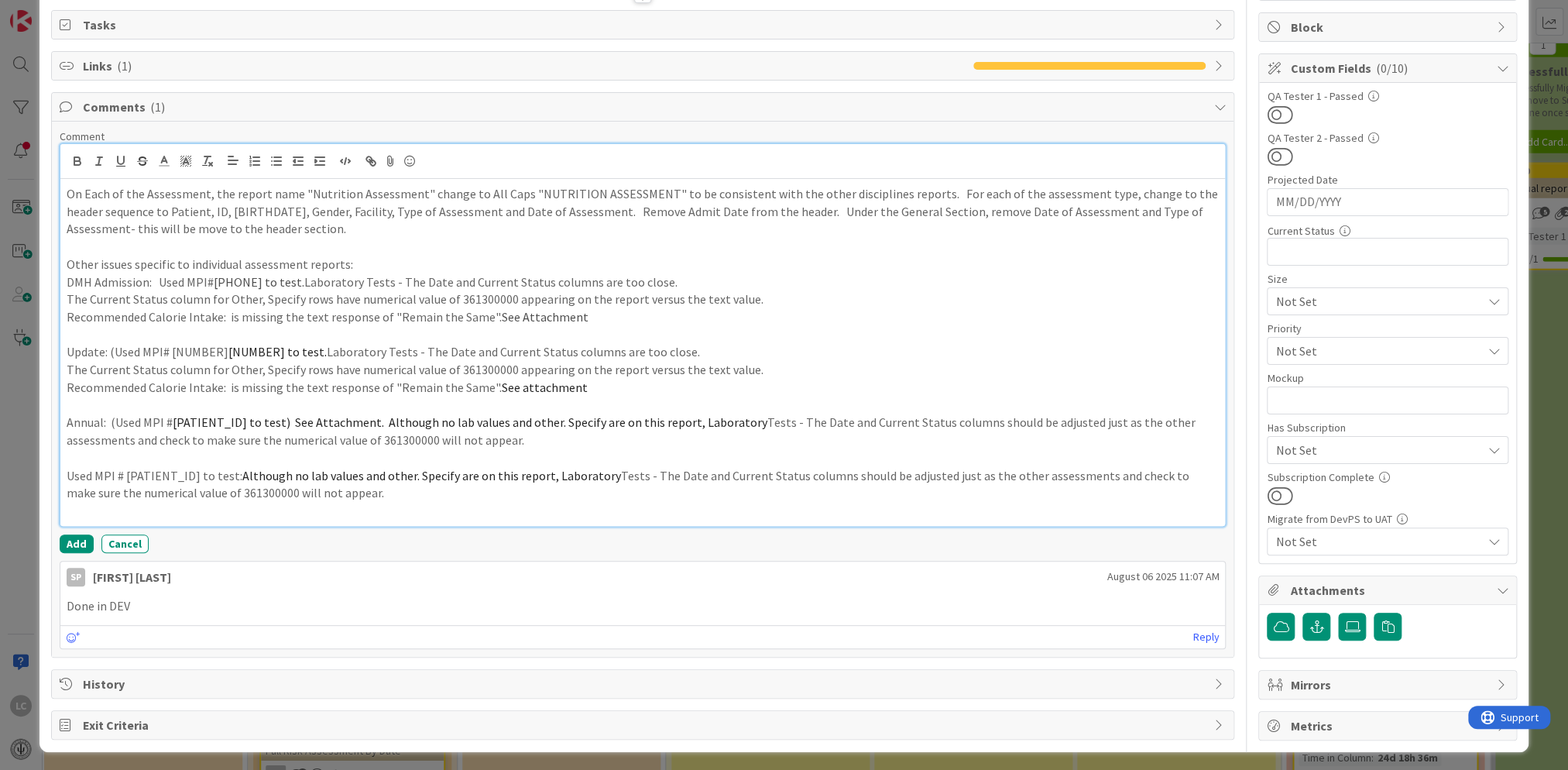 click on "DMH Admission:   Used MPI#  [NUMBER] to test. Laboratory Tests - The Date and Current Status columns are too close." at bounding box center [643, 282] 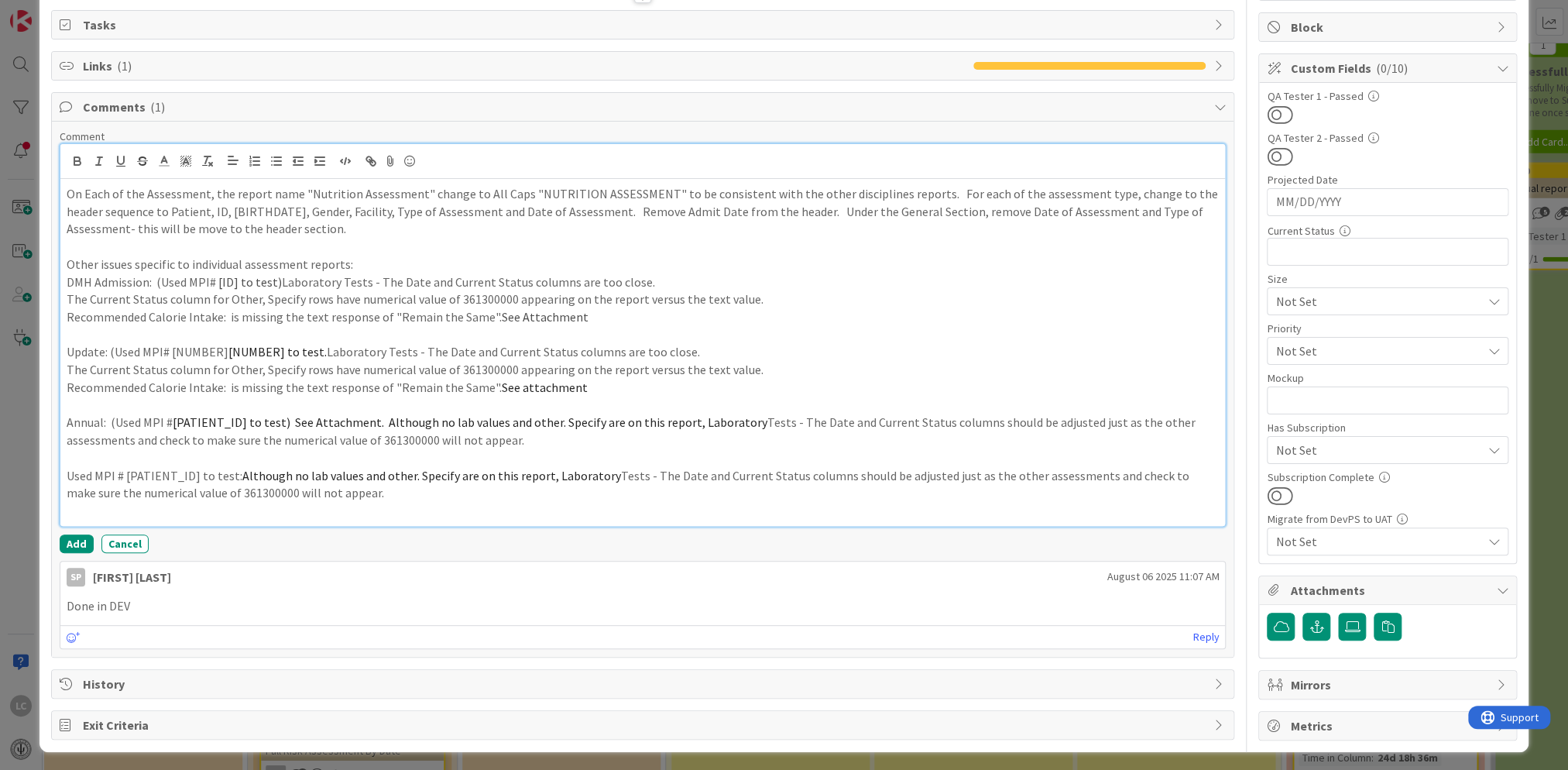 click on "[NUMBER] to test." at bounding box center [277, 352] 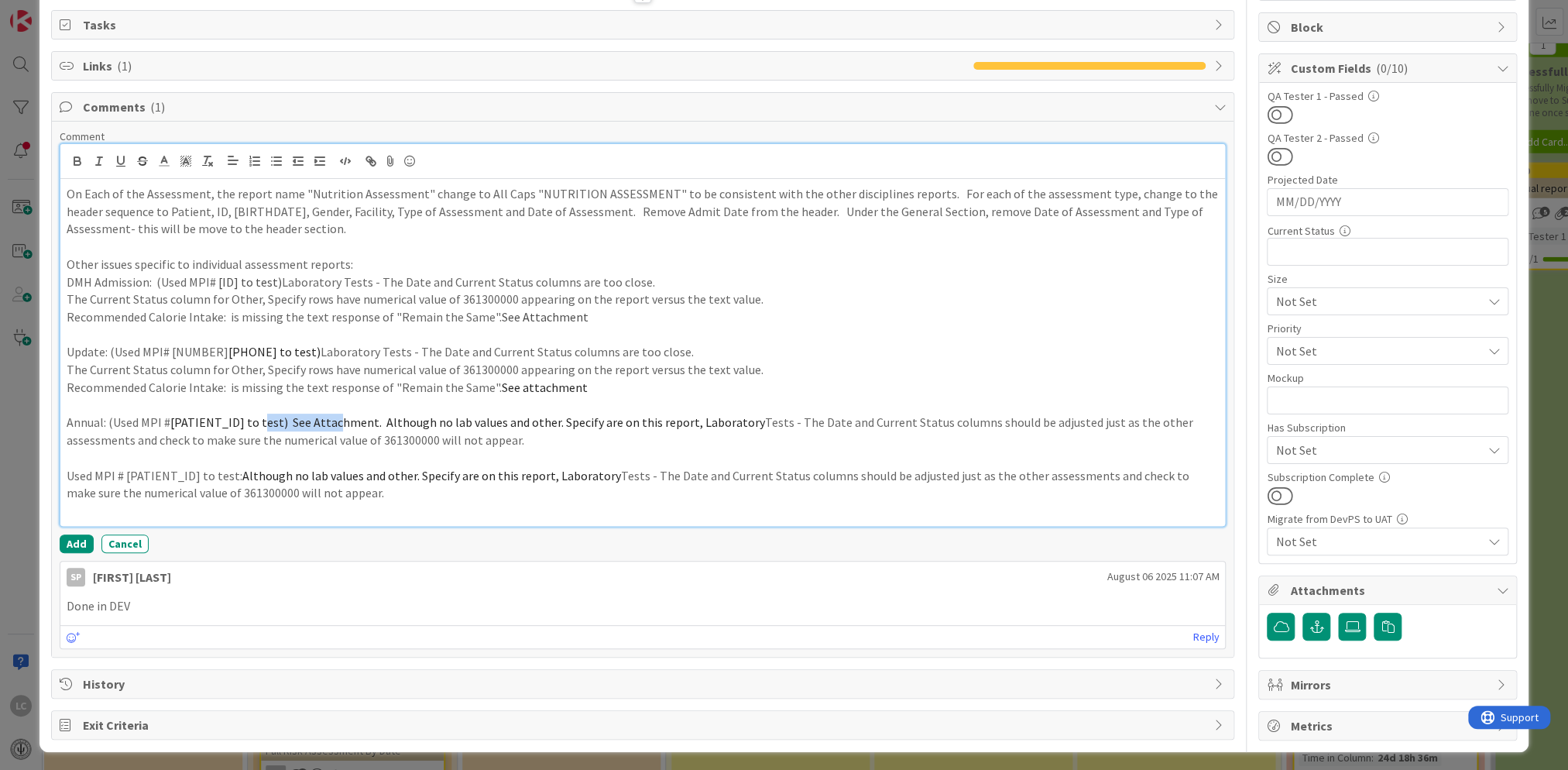 drag, startPoint x: 249, startPoint y: 421, endPoint x: 333, endPoint y: 420, distance: 84.00595 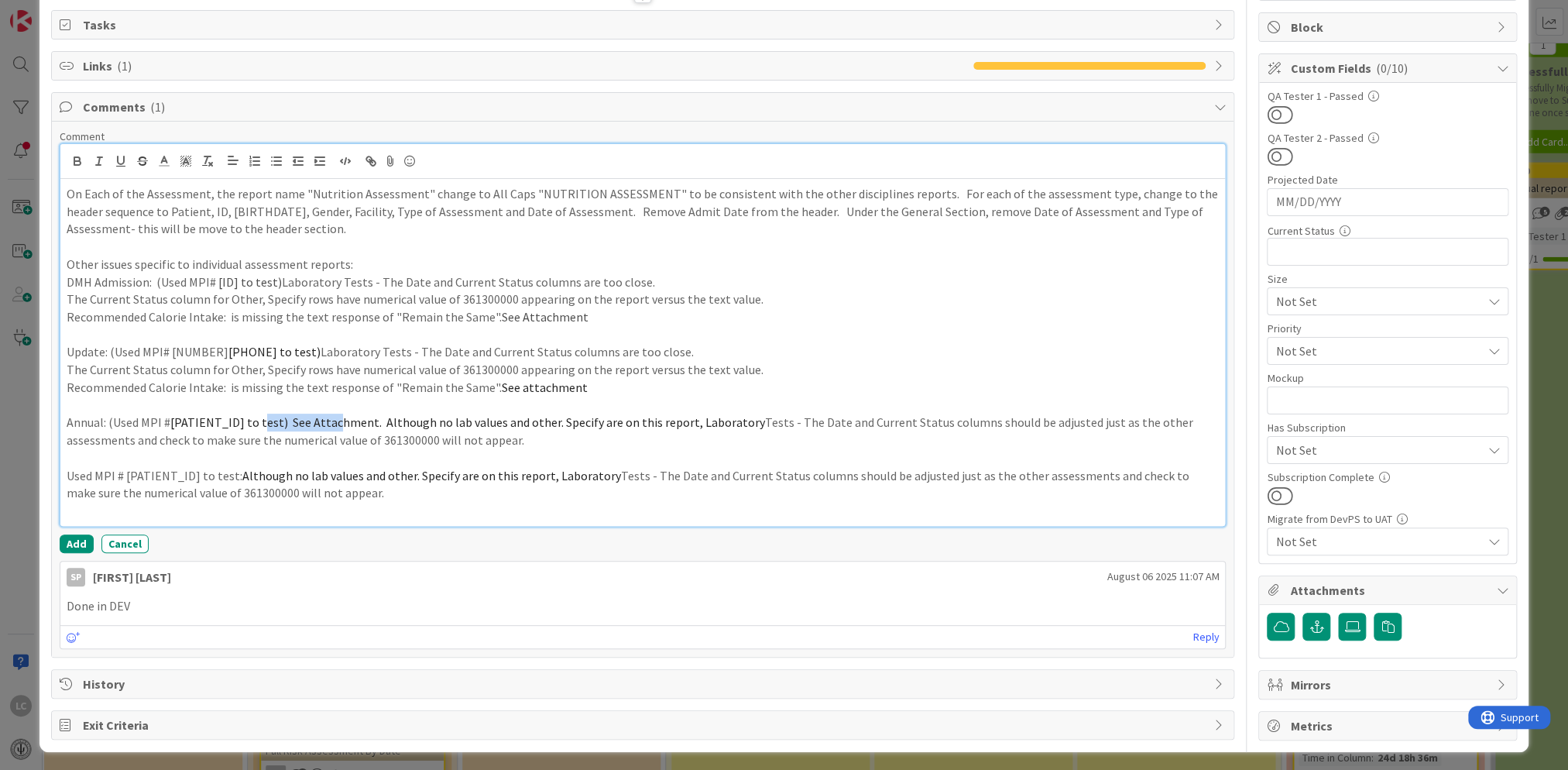 click on "[PATIENT_ID] to test)  See Attachment.  Although no lab values and other. Specify are on this report, Laboratory" at bounding box center [468, 422] 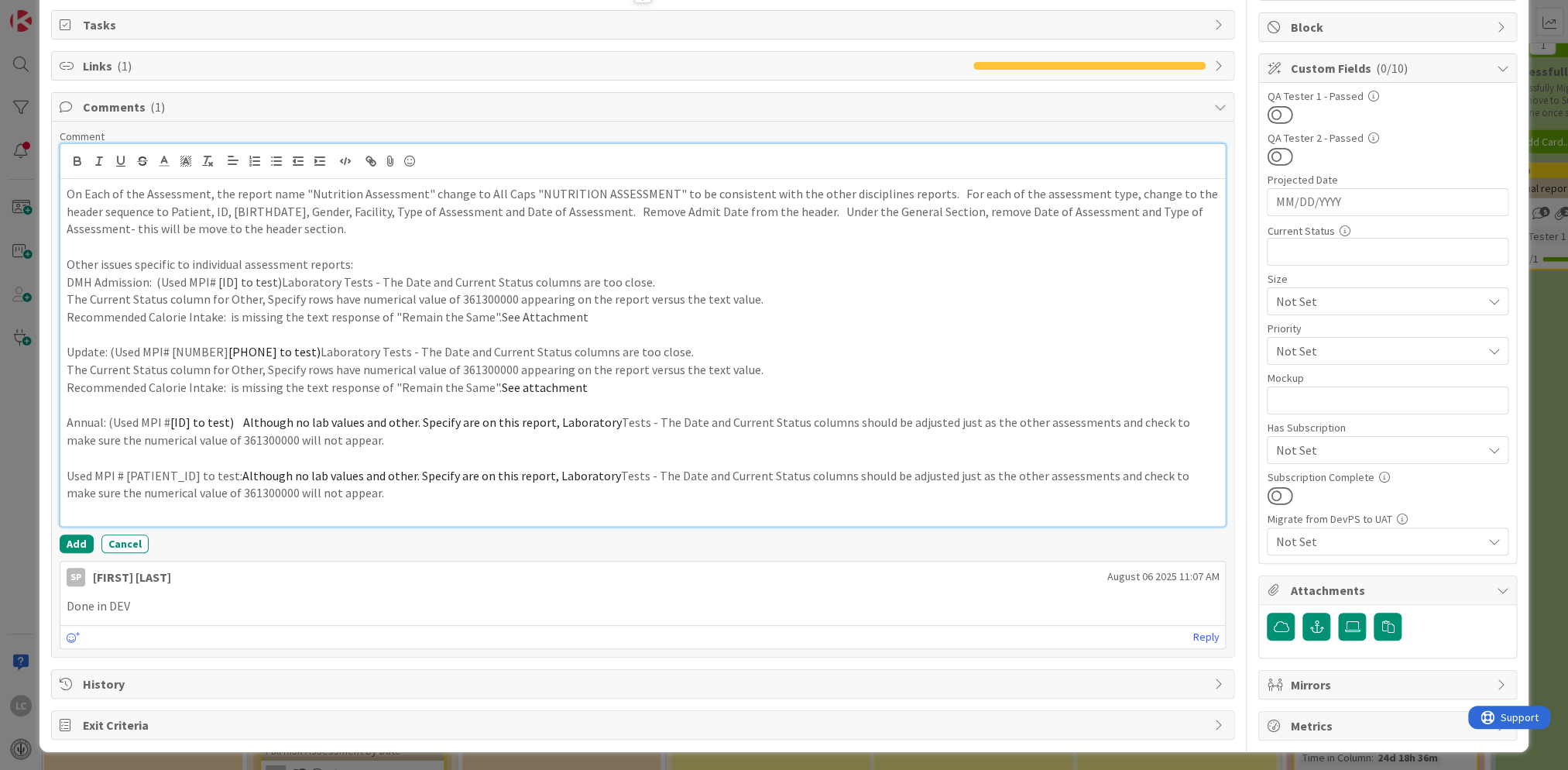 click on "Annual: (Used MPI # [NUMBER] to test)    Although no lab values and other. Specify are on this report, Laboratory  Tests - The Date and Current Status columns should be adjusted just as the other assessments and check to make sure the numerical value of 361300000 will not appear." at bounding box center (643, 431) 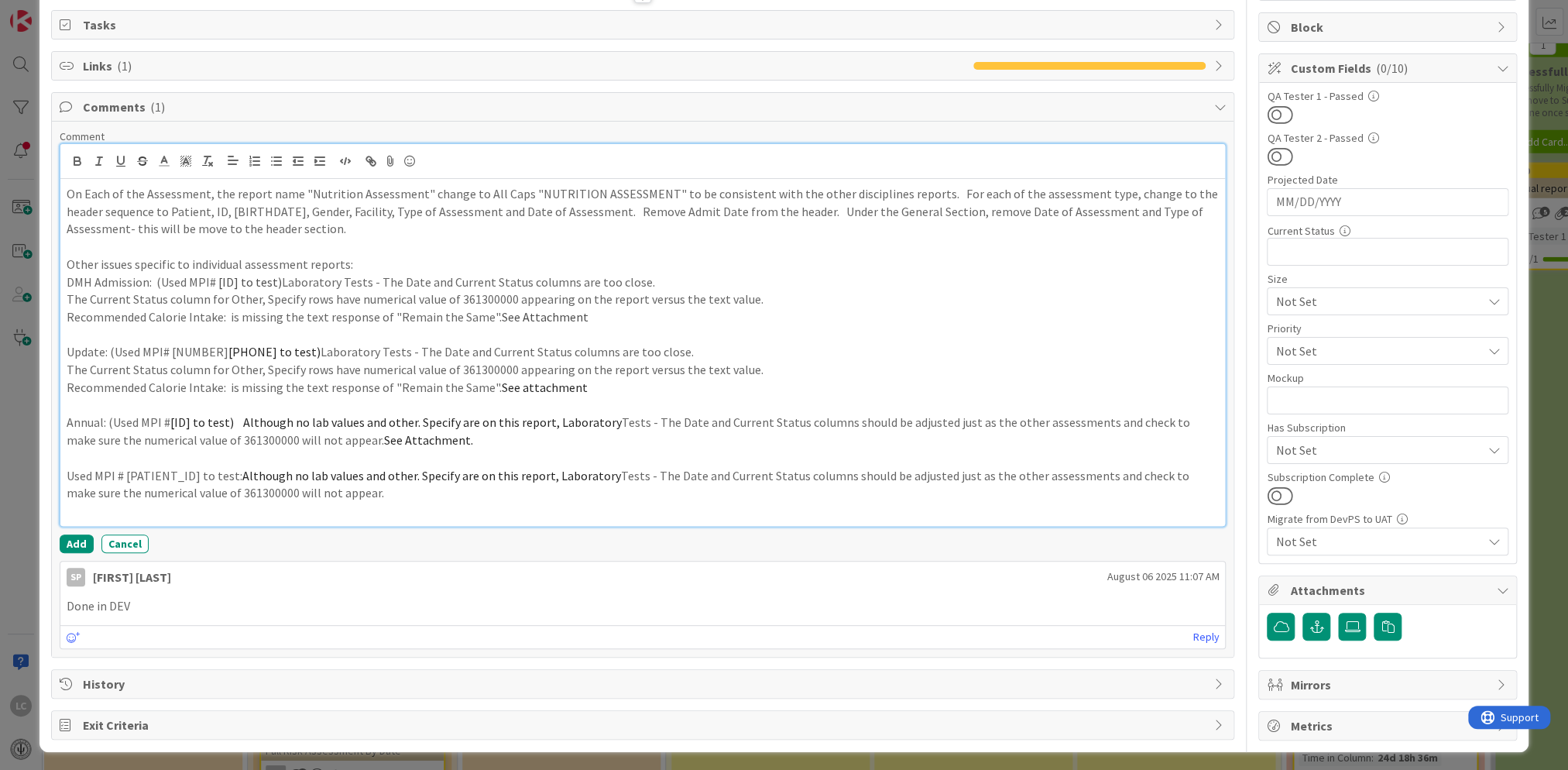 click on "Readmission:   Used MPI # [NUMBER] to test:    Although no lab values and other. Specify are on this report, Laboratory  Tests - The Date and Current Status columns should be adjusted just as the other assessments and check to make sure the numerical value of 361300000 will not appear." at bounding box center (643, 484) 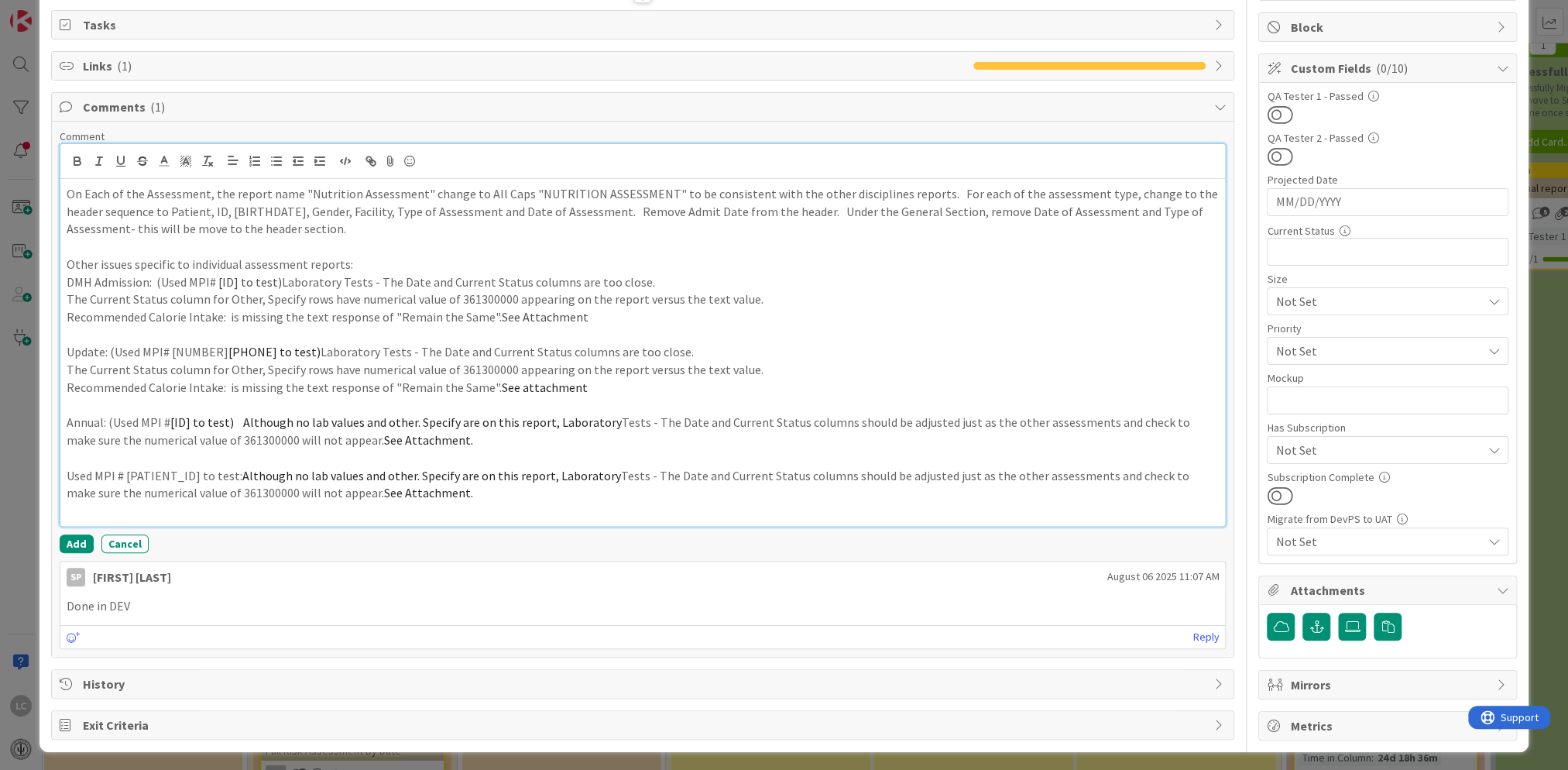 drag, startPoint x: 271, startPoint y: 472, endPoint x: 286, endPoint y: 486, distance: 20.518285 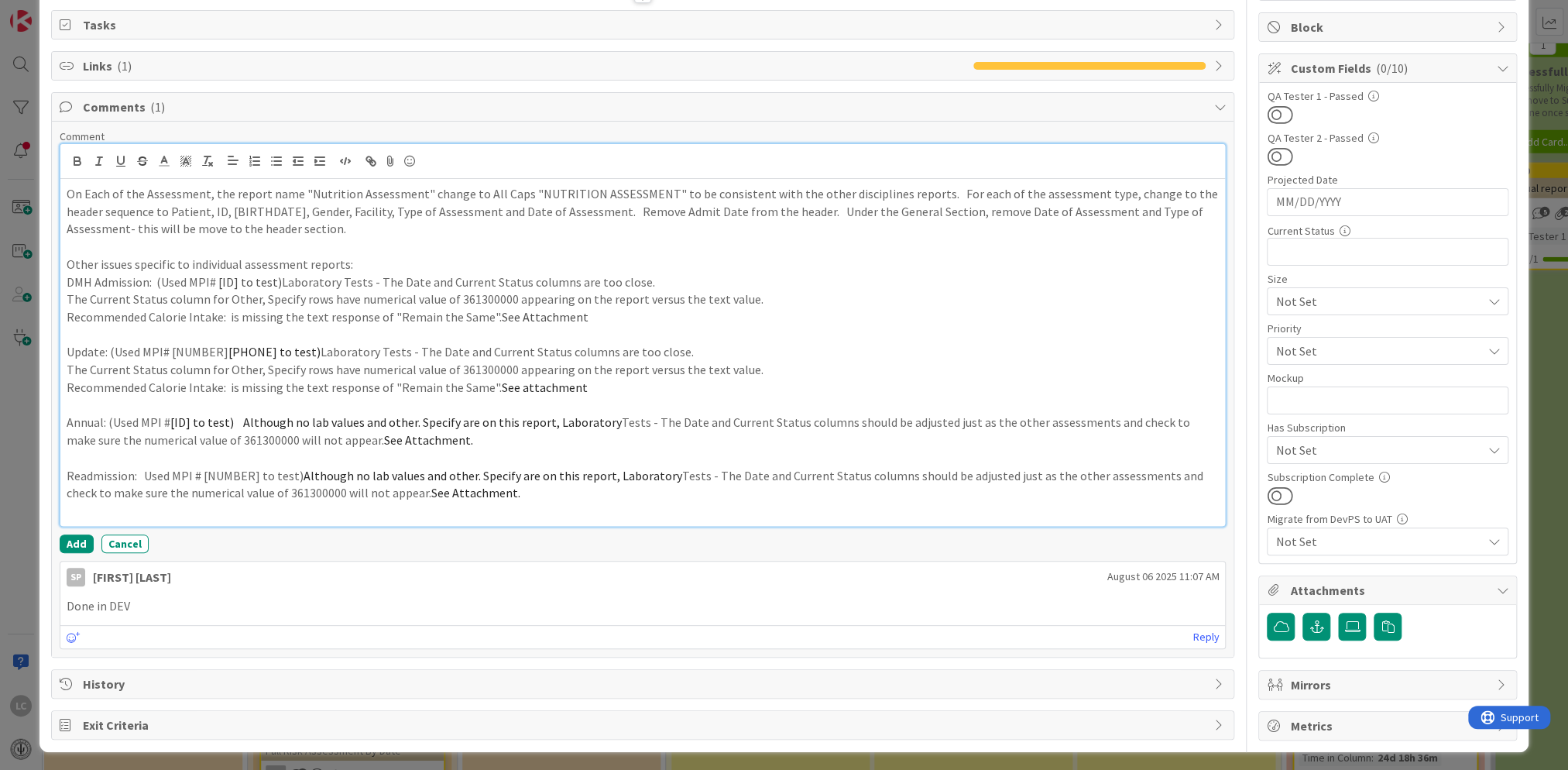 click on "Readmission:   Used MPI # [PHONE] to test)    Although no lab values and other. Specify are on this report, Laboratory  Tests - The Date and Current Status columns should be adjusted just as the other assessments and check to make sure the numerical value of 361300000 will not appear.   See Attachment." at bounding box center (643, 484) 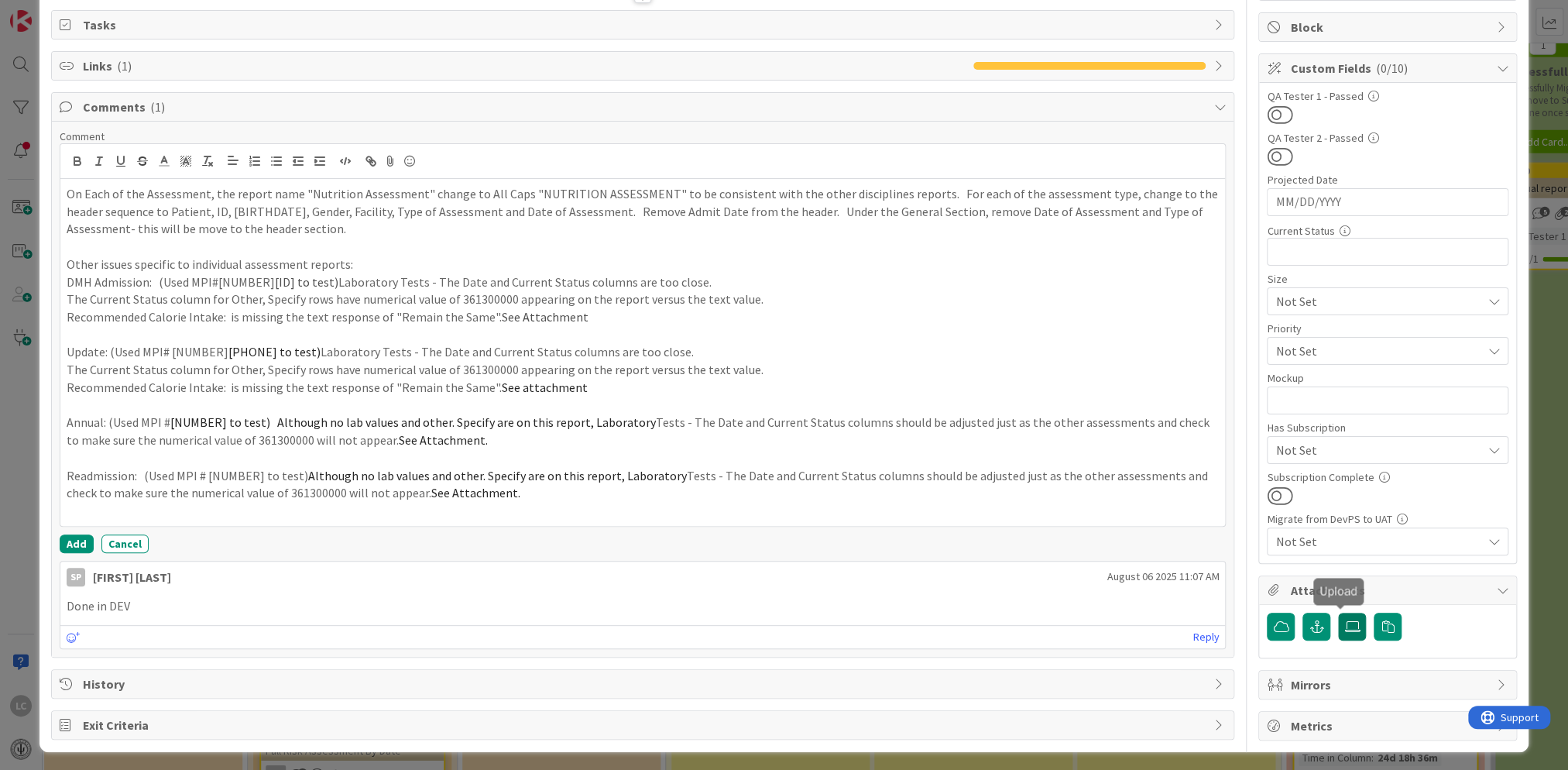 click at bounding box center (1352, 627) 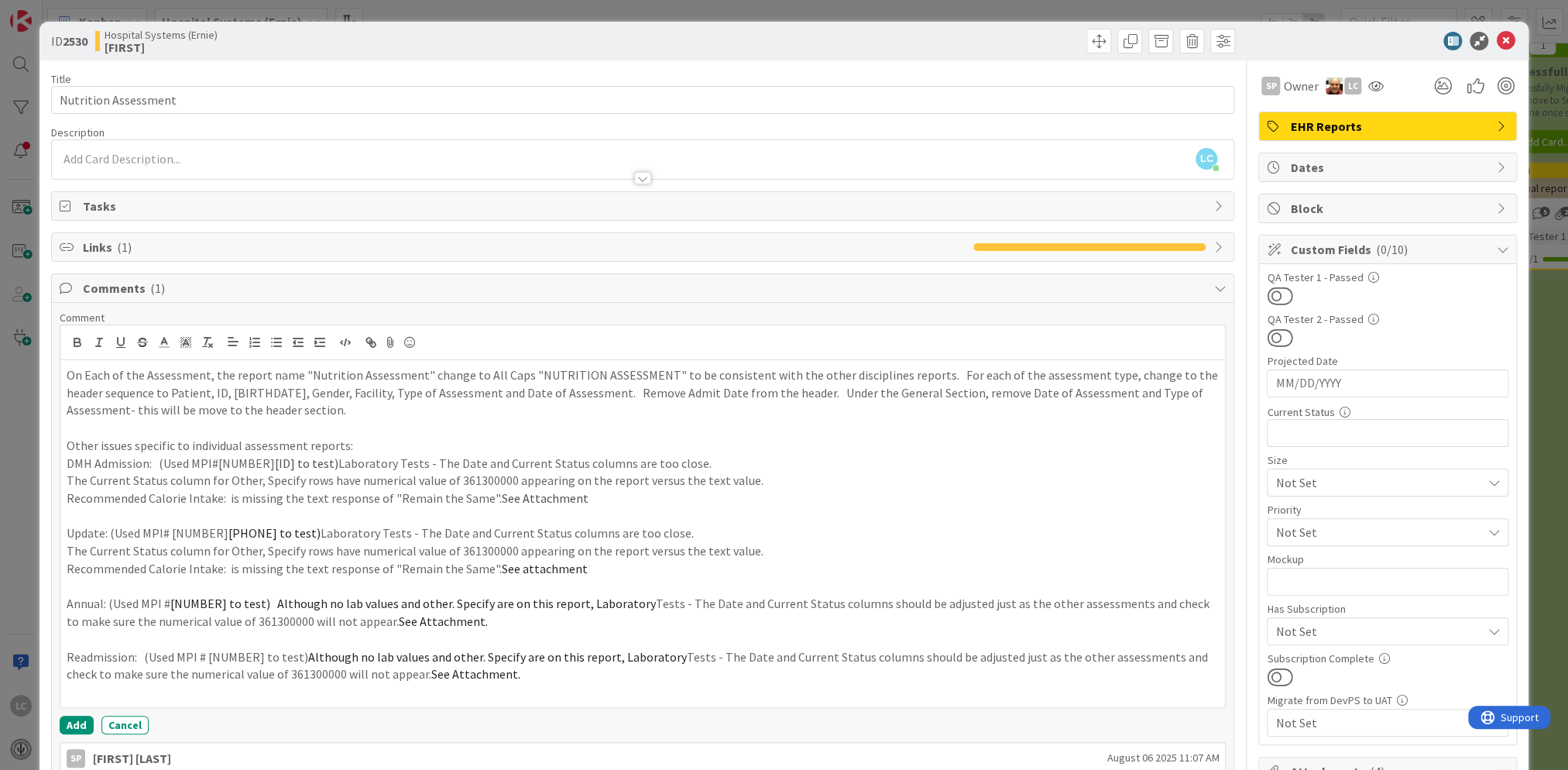 scroll, scrollTop: 0, scrollLeft: 0, axis: both 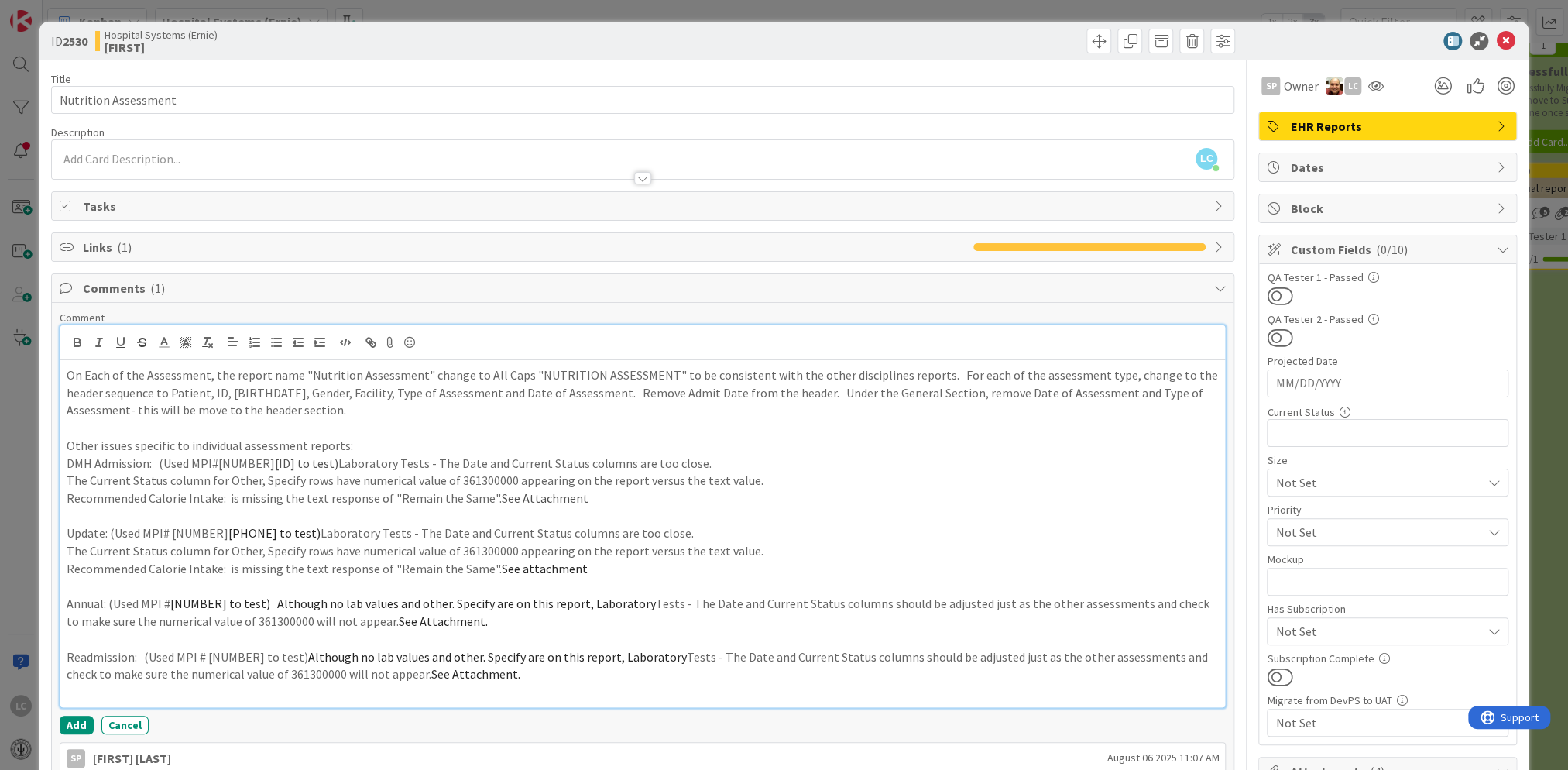 click on "On Each of the Assessment, the report name "Nutrition Assessment" change to All Caps "NUTRITION ASSESSMENT" to be consistent with the other disciplines reports.   For each of the assessment type, change to the header sequence to Patient, ID, [BIRTHDATE], Gender, Facility, Type of Assessment and Date of Assessment.   Remove Admit Date from the header.   Under the General Section, remove Date of Assessment and Type of Assessment- this will be move to the header section. Other issues specific to individual assessment reports: DMH Admission: (Used MPI#  [NUMBER] to test)  Laboratory Tests - The Date and Current Status columns are too close.    									The Current Status column for Other, Specify rows have numerical value of [NUMBER] appearing on the report versus the text value.   									Recommended Calorie Intake:  is missing the text response of "Remain the Same".       See Attachment Update: (Used MPI# [NUMBER] to test)  Laboratory Tests - The Date and Current Status columns are too close.     See attachment" at bounding box center (643, 534) 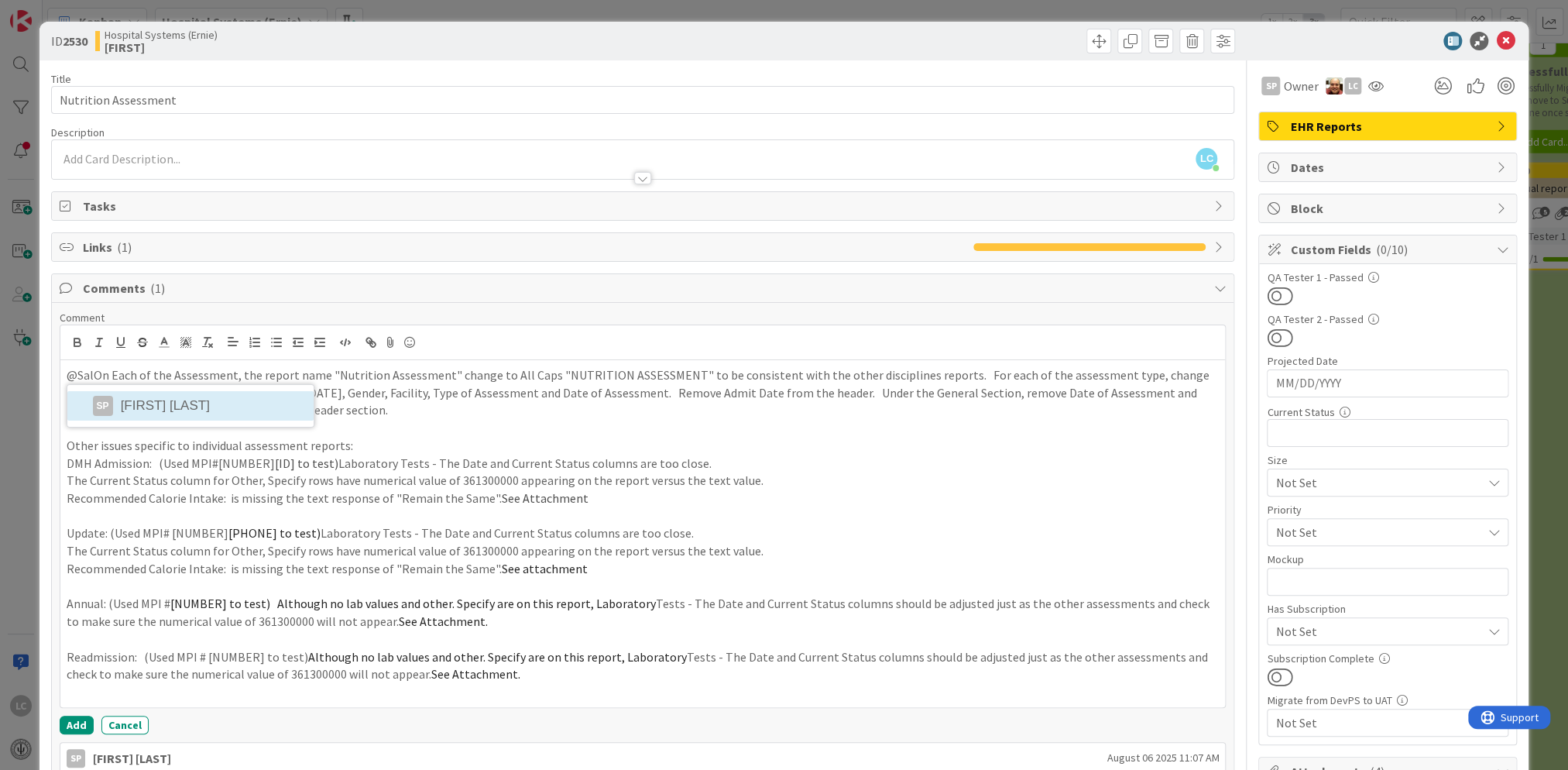 click on "[FIRST] [LAST]" at bounding box center (190, 406) 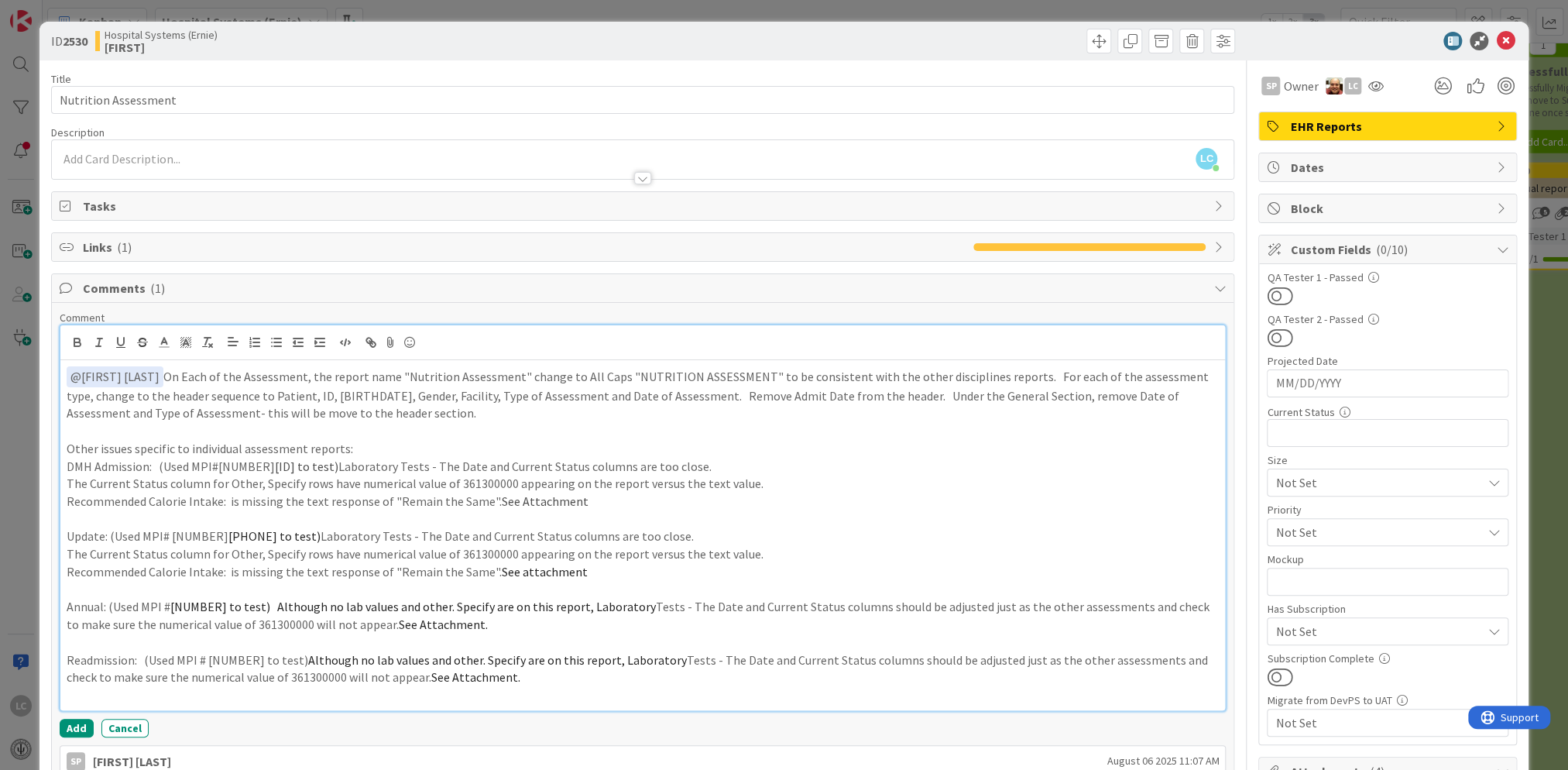 click at bounding box center (643, 519) 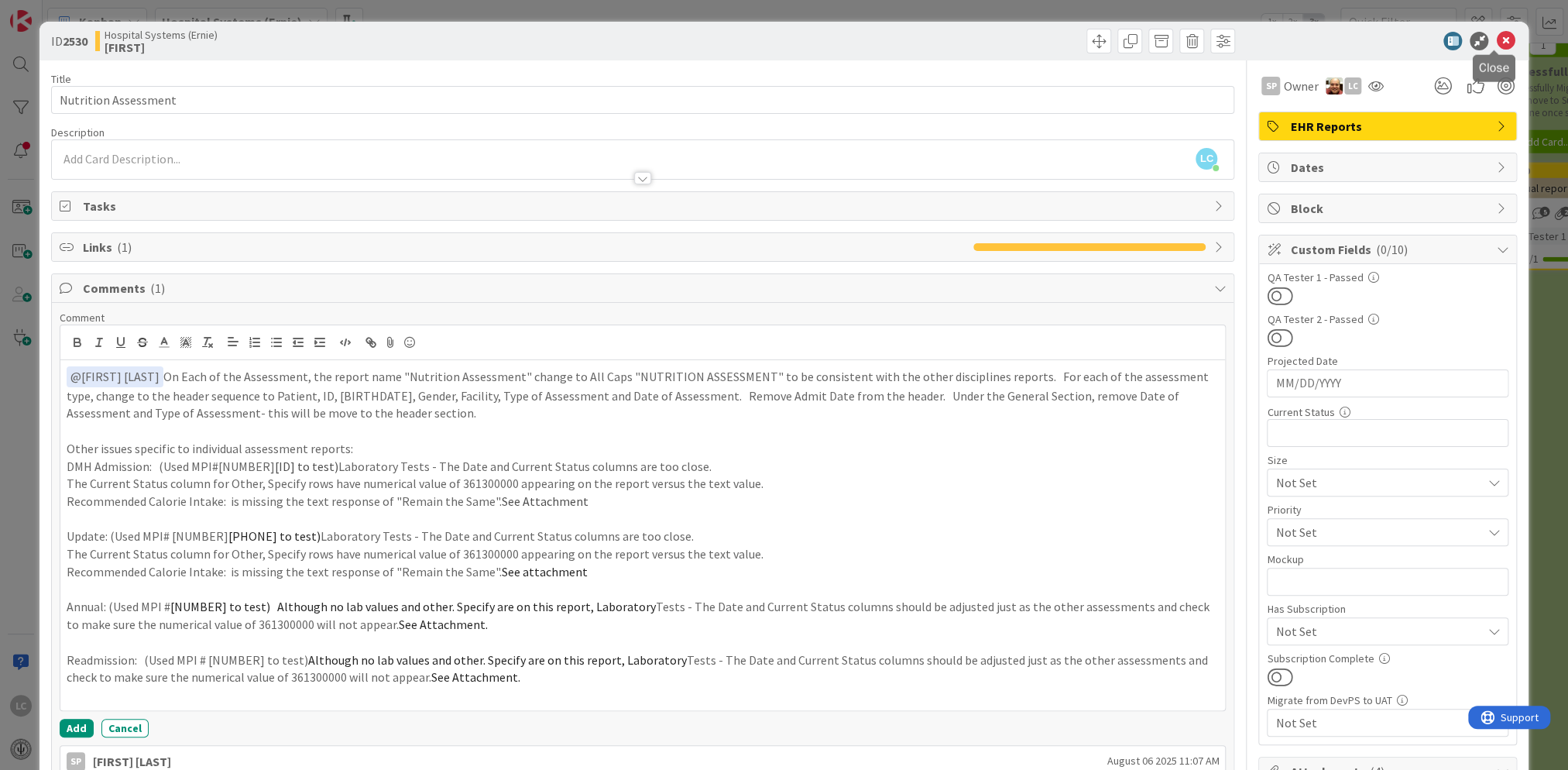 click at bounding box center [1505, 41] 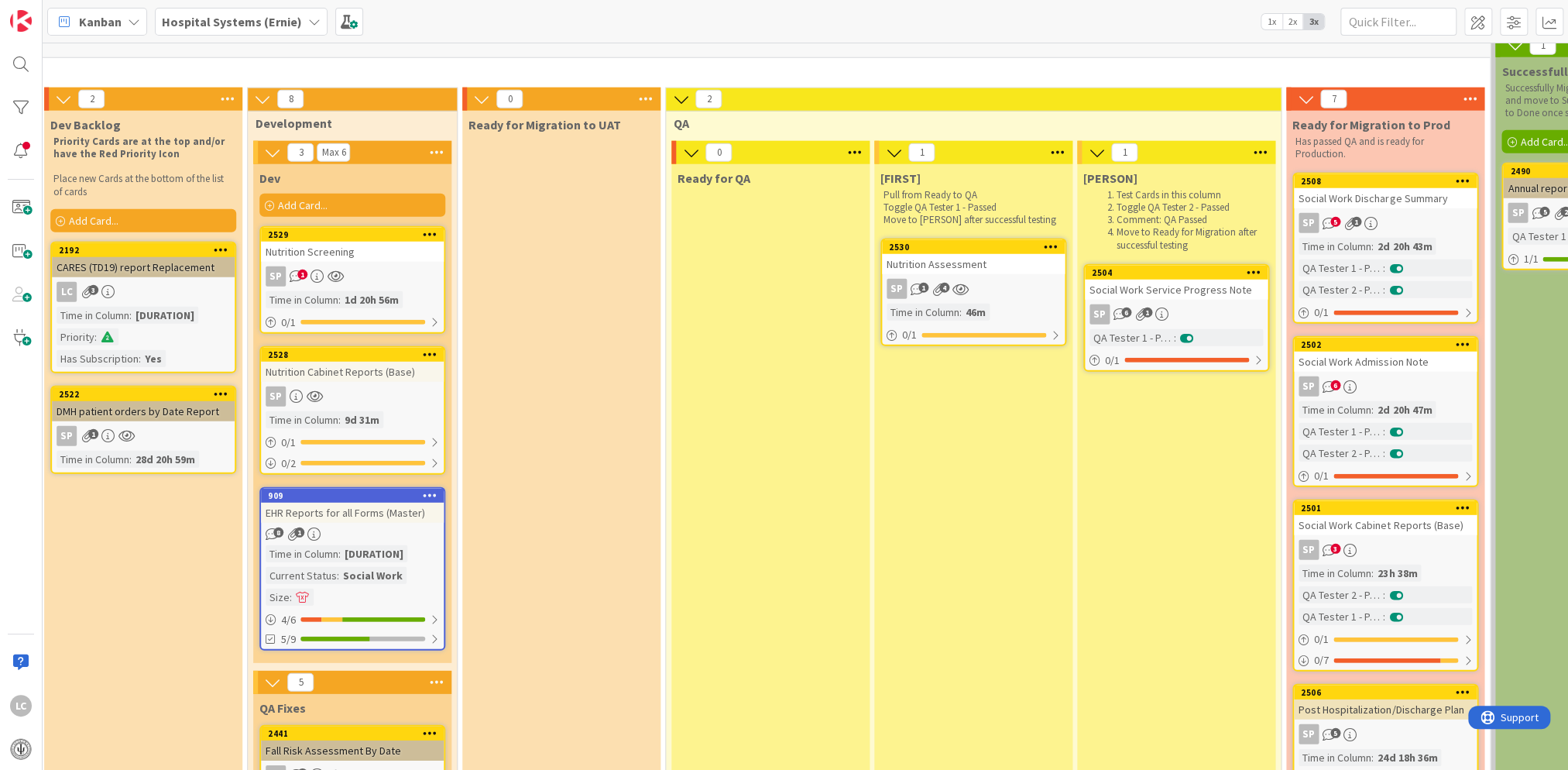 click on "[LASTNAME] [LASTNAME] from Ready to QA Toggle QA Tester 1 - Passed Move to Lisa after successful testing 2530 Nutrition Assessment SP 1 4 Time in Column : 46m 0 / 1" at bounding box center [973, 813] 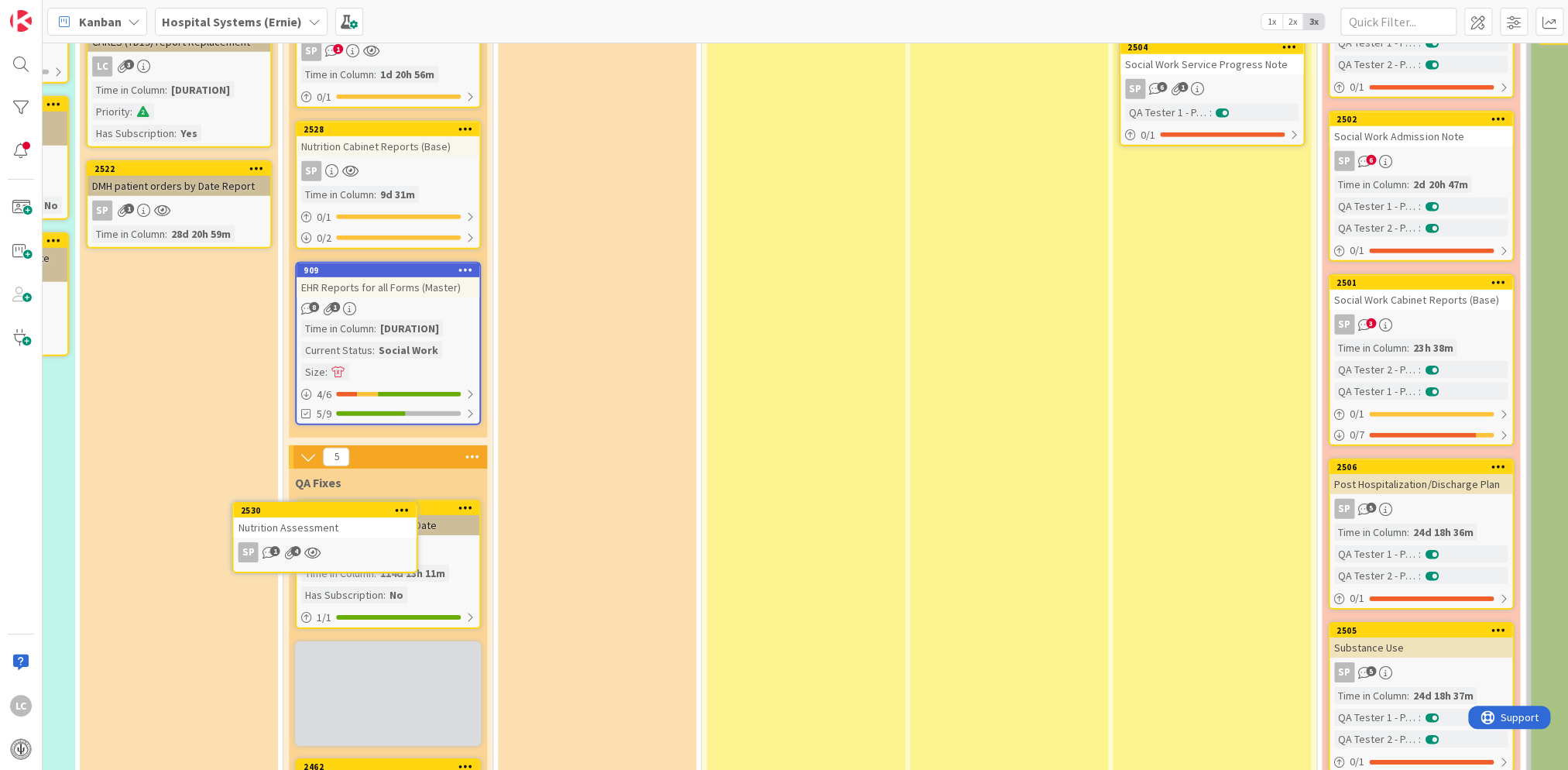 scroll, scrollTop: 2979, scrollLeft: 587, axis: both 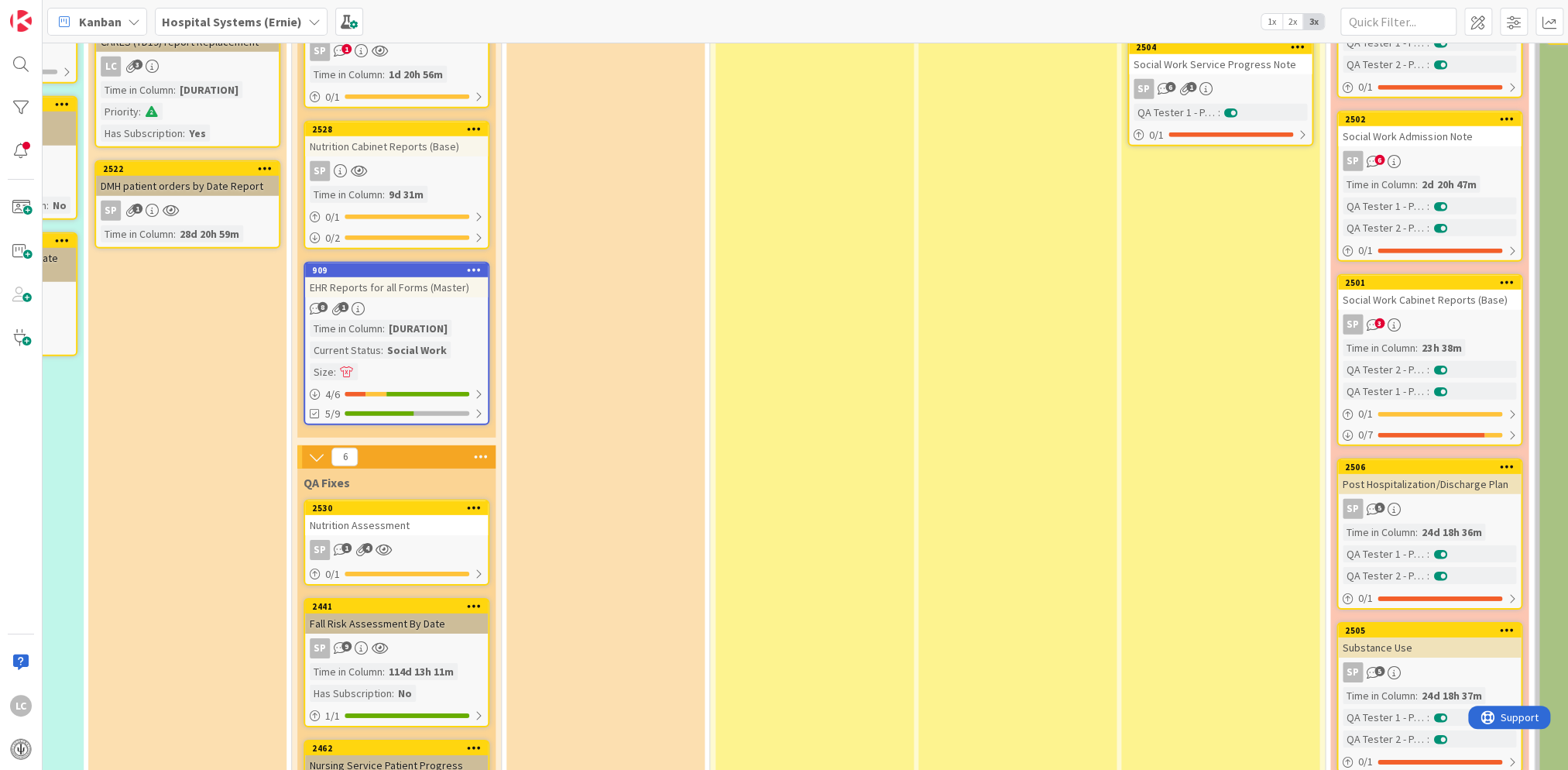 click on "Ready for QA" at bounding box center (815, 637) 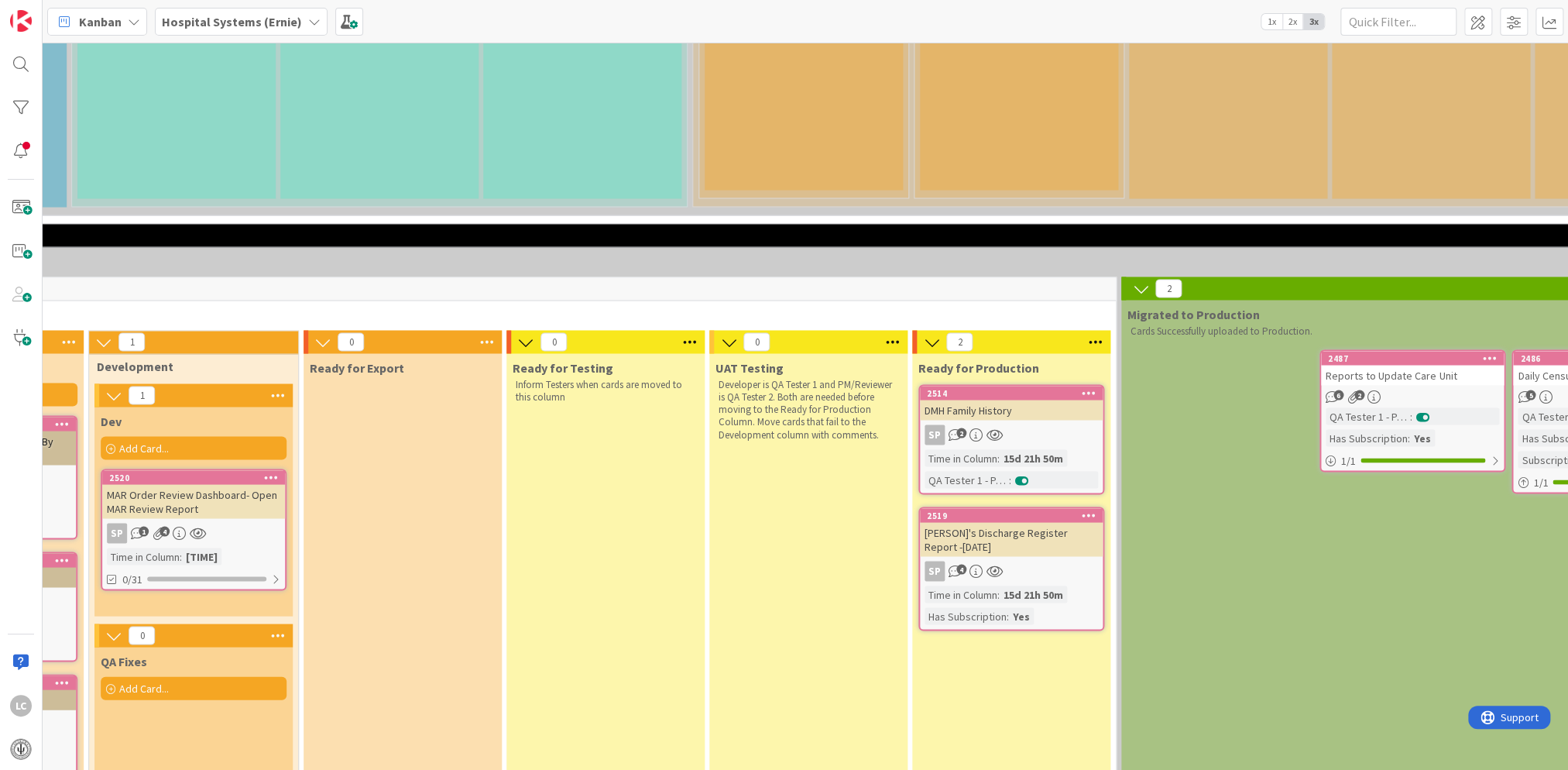 scroll, scrollTop: 1817, scrollLeft: 587, axis: both 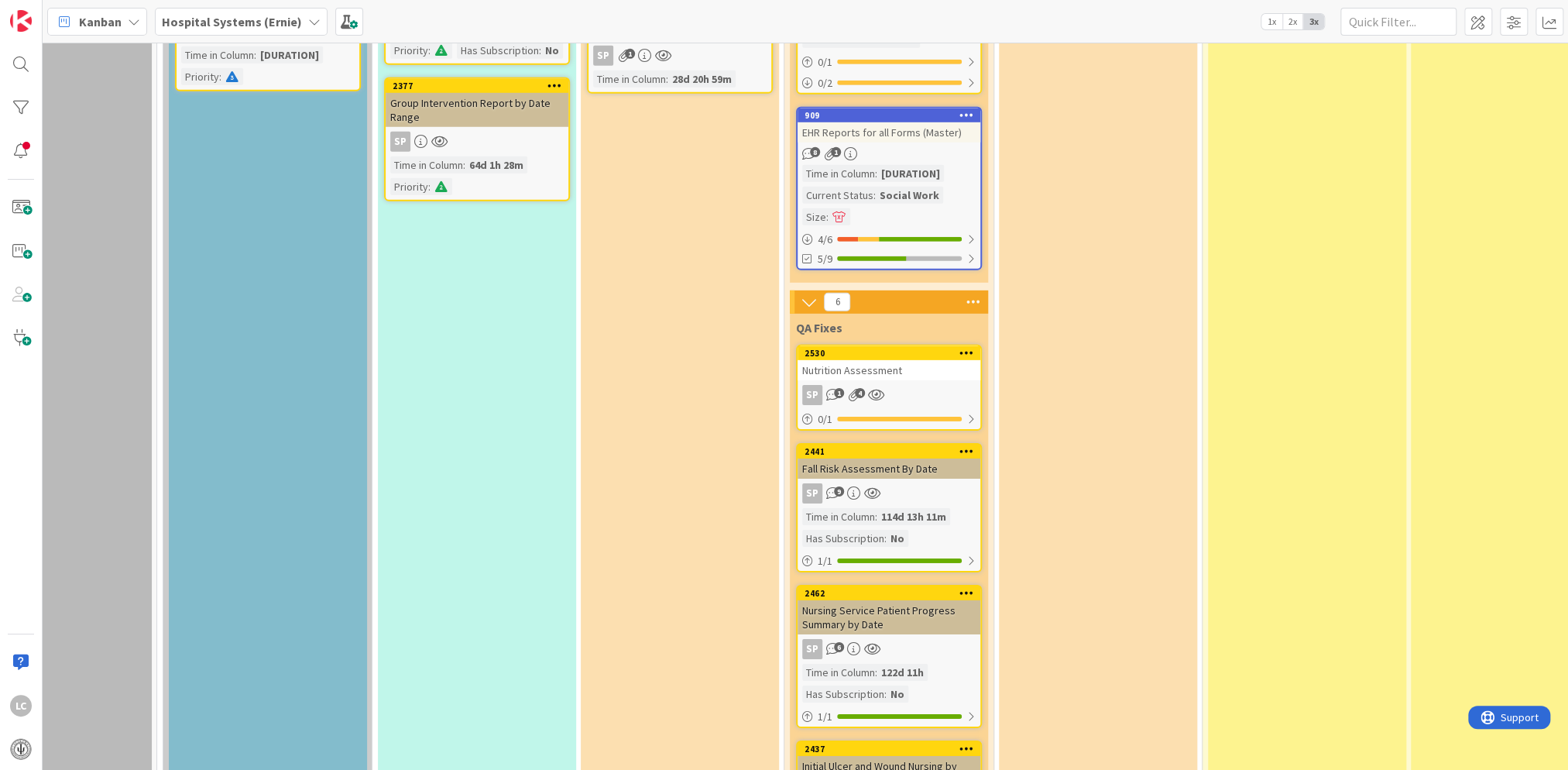 click on "Nutrition Assessment" at bounding box center [889, 370] 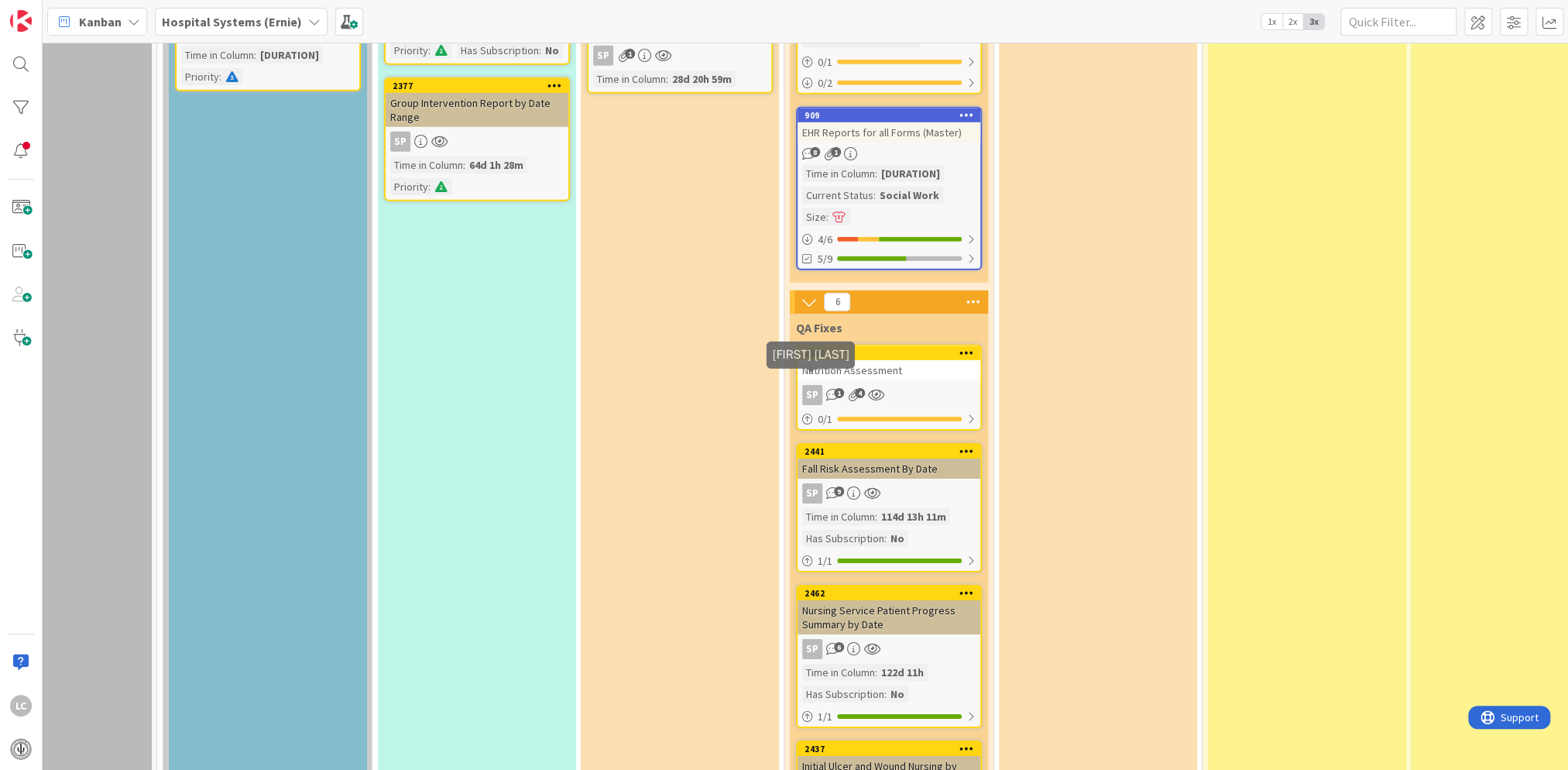 click on "SP" at bounding box center [812, 395] 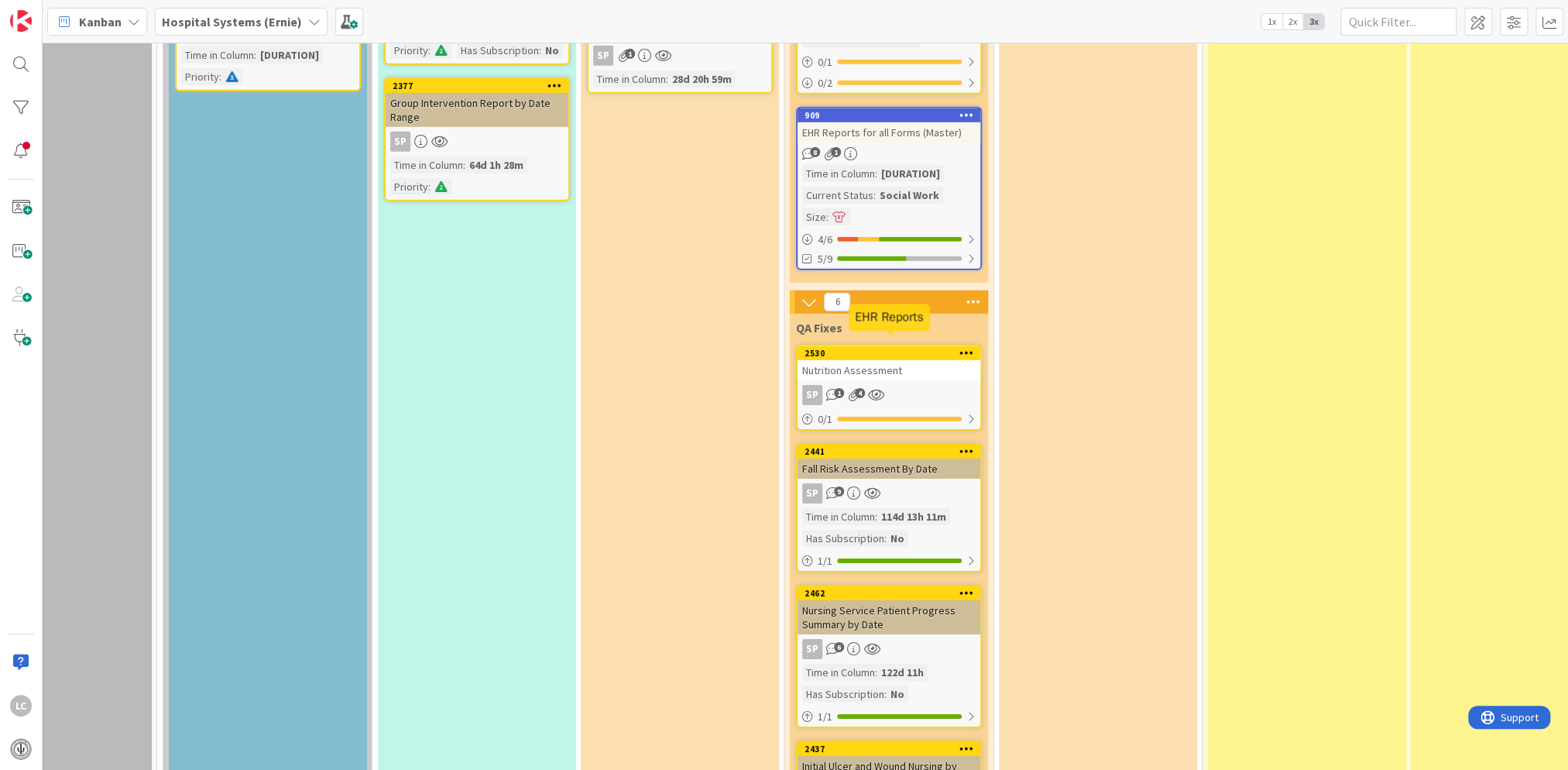 click on "2530" at bounding box center (892, 353) 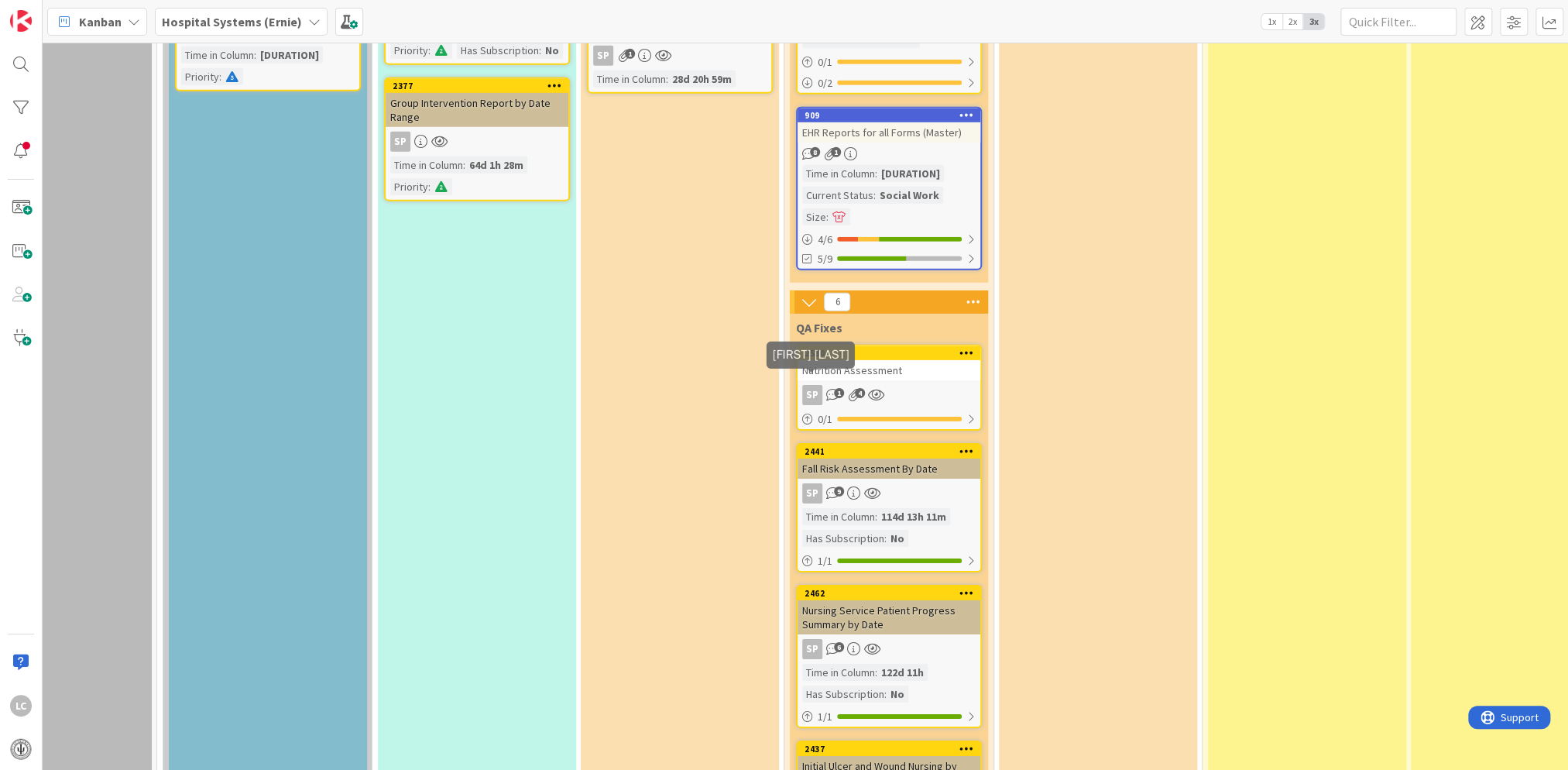 click on "SP" at bounding box center (812, 395) 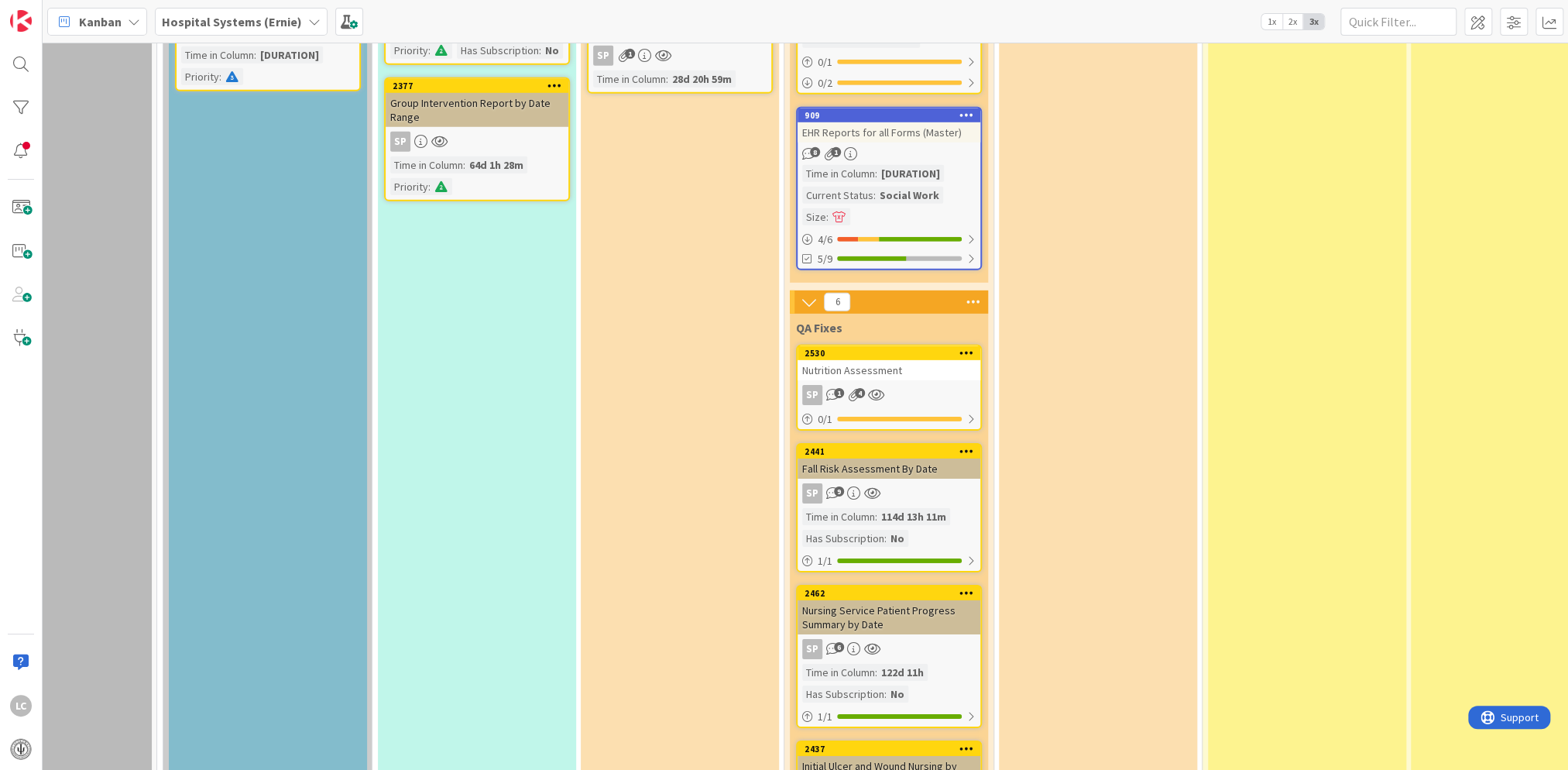 click on "SP 1 4" at bounding box center (889, 395) 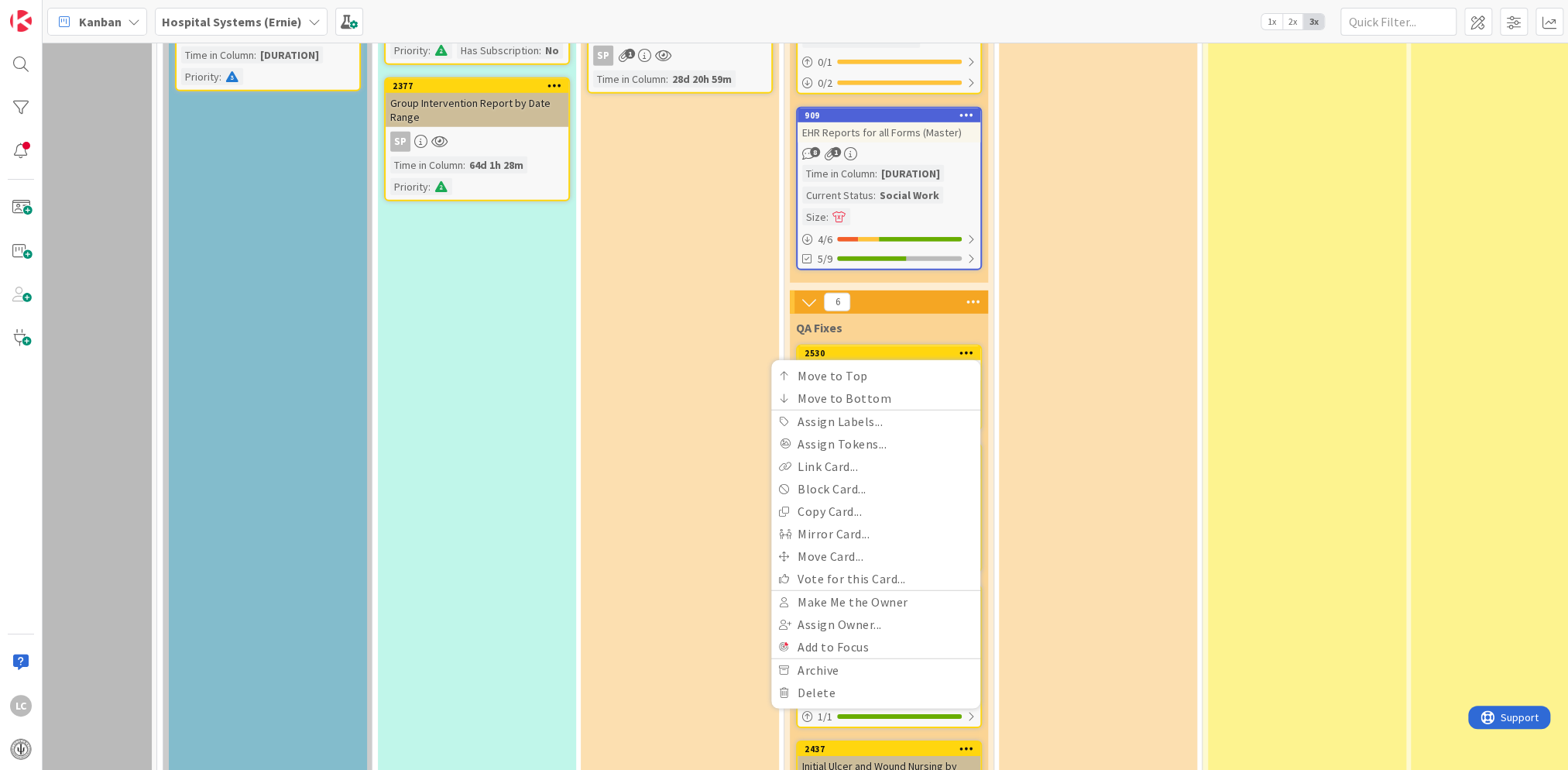 click at bounding box center (966, 352) 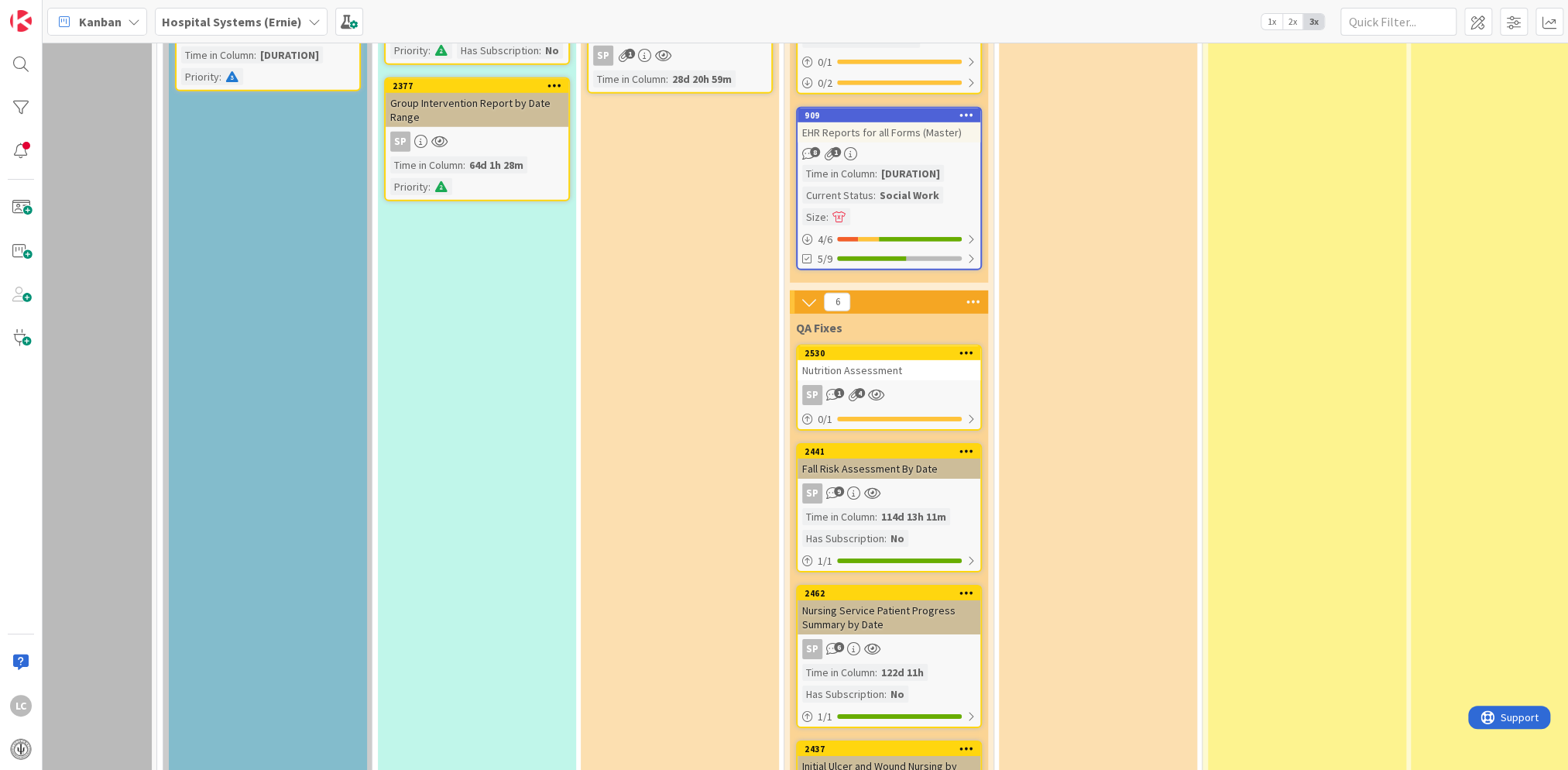 click at bounding box center [966, 352] 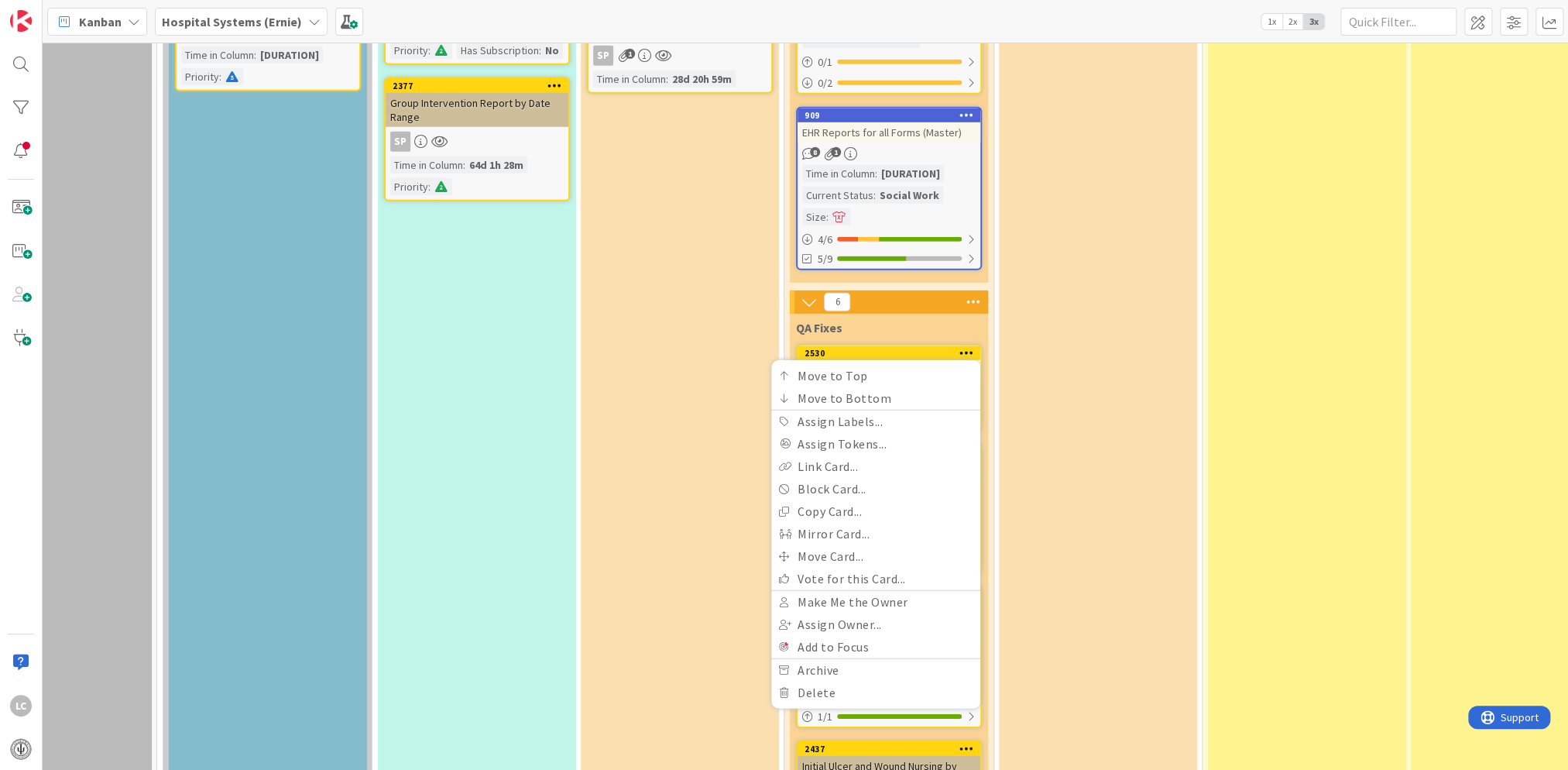 click at bounding box center [966, 352] 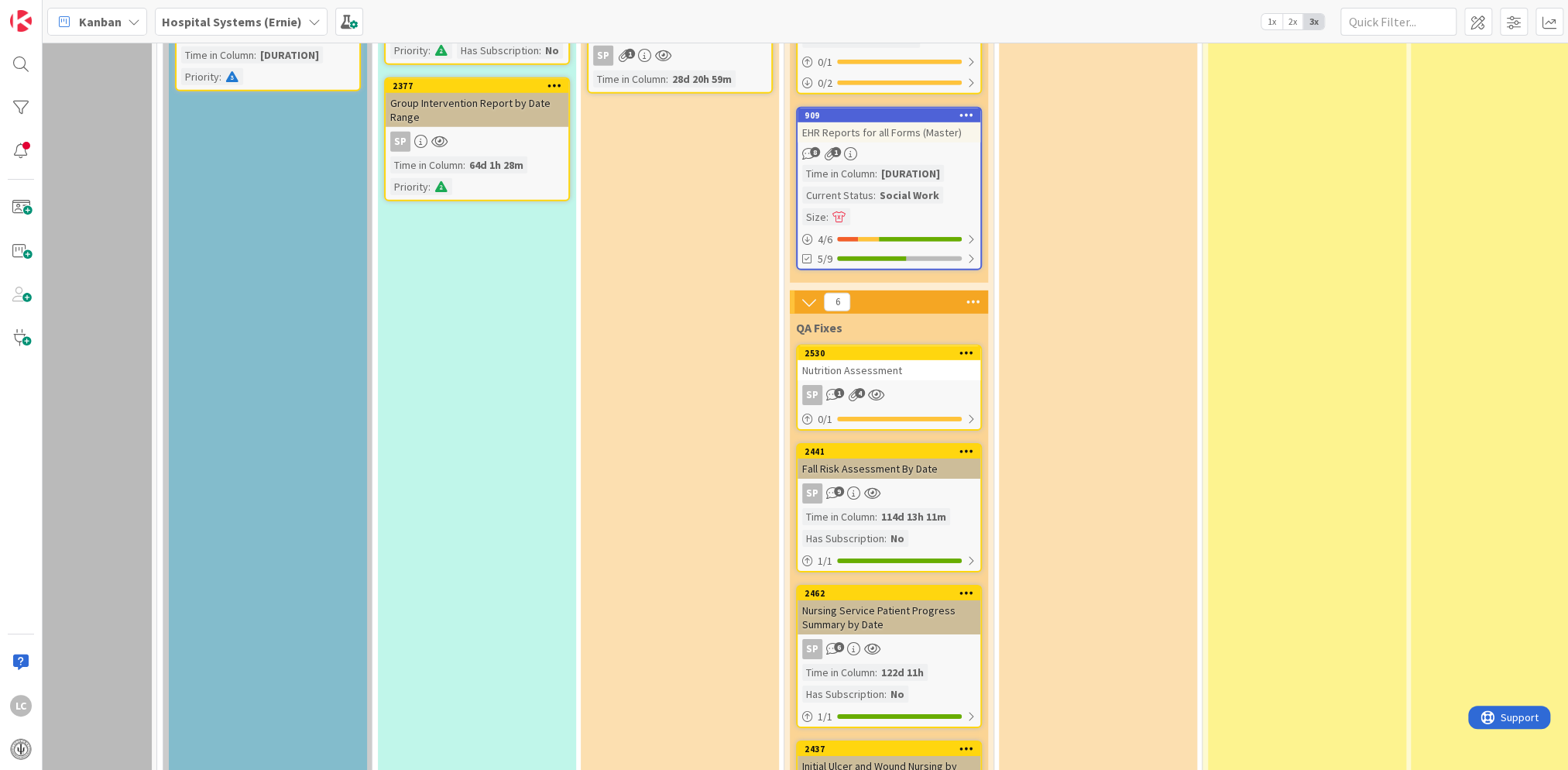 click on "Ready for Migration to UAT" at bounding box center (1098, 459) 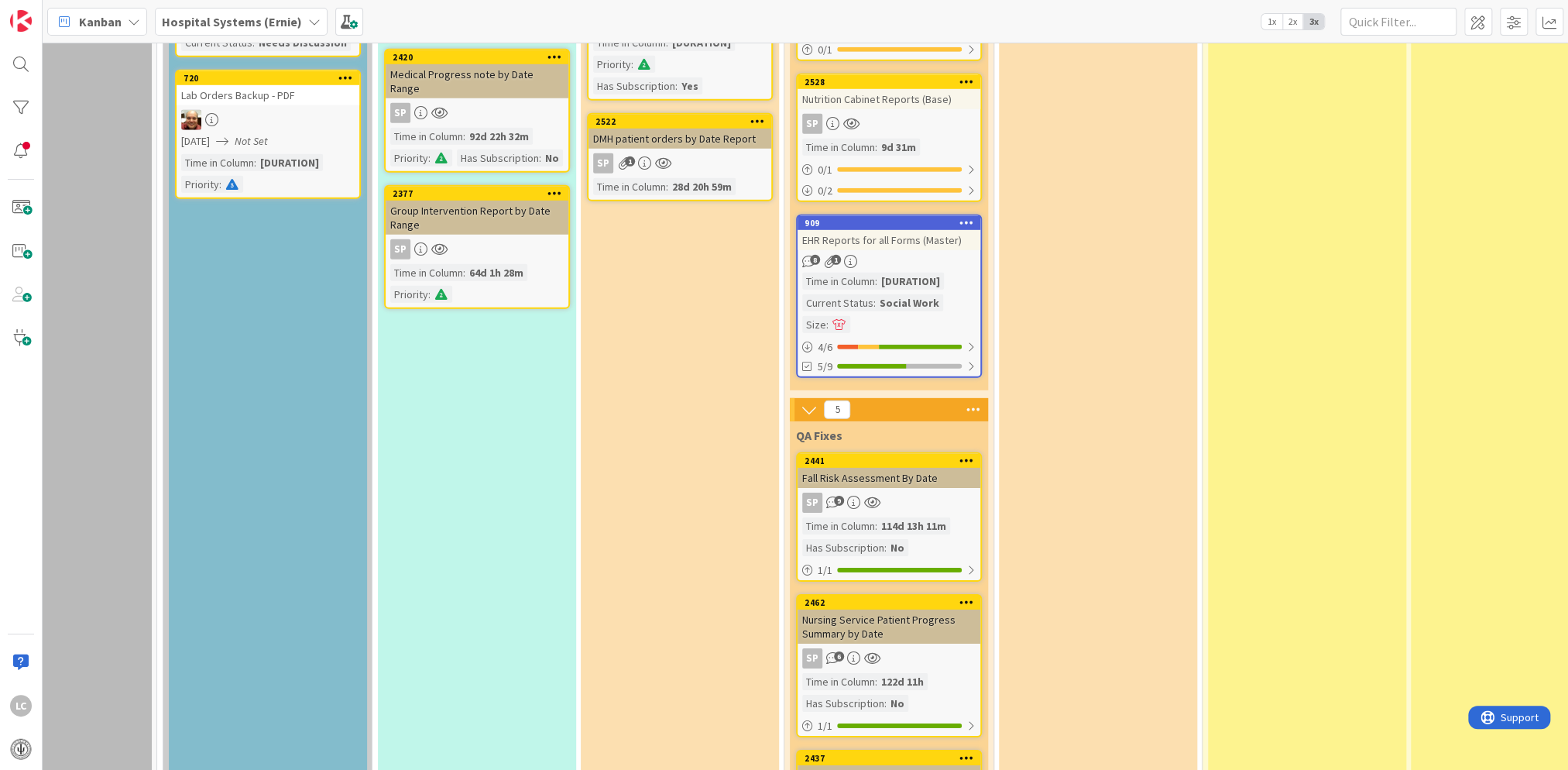 scroll, scrollTop: 2669, scrollLeft: 94, axis: both 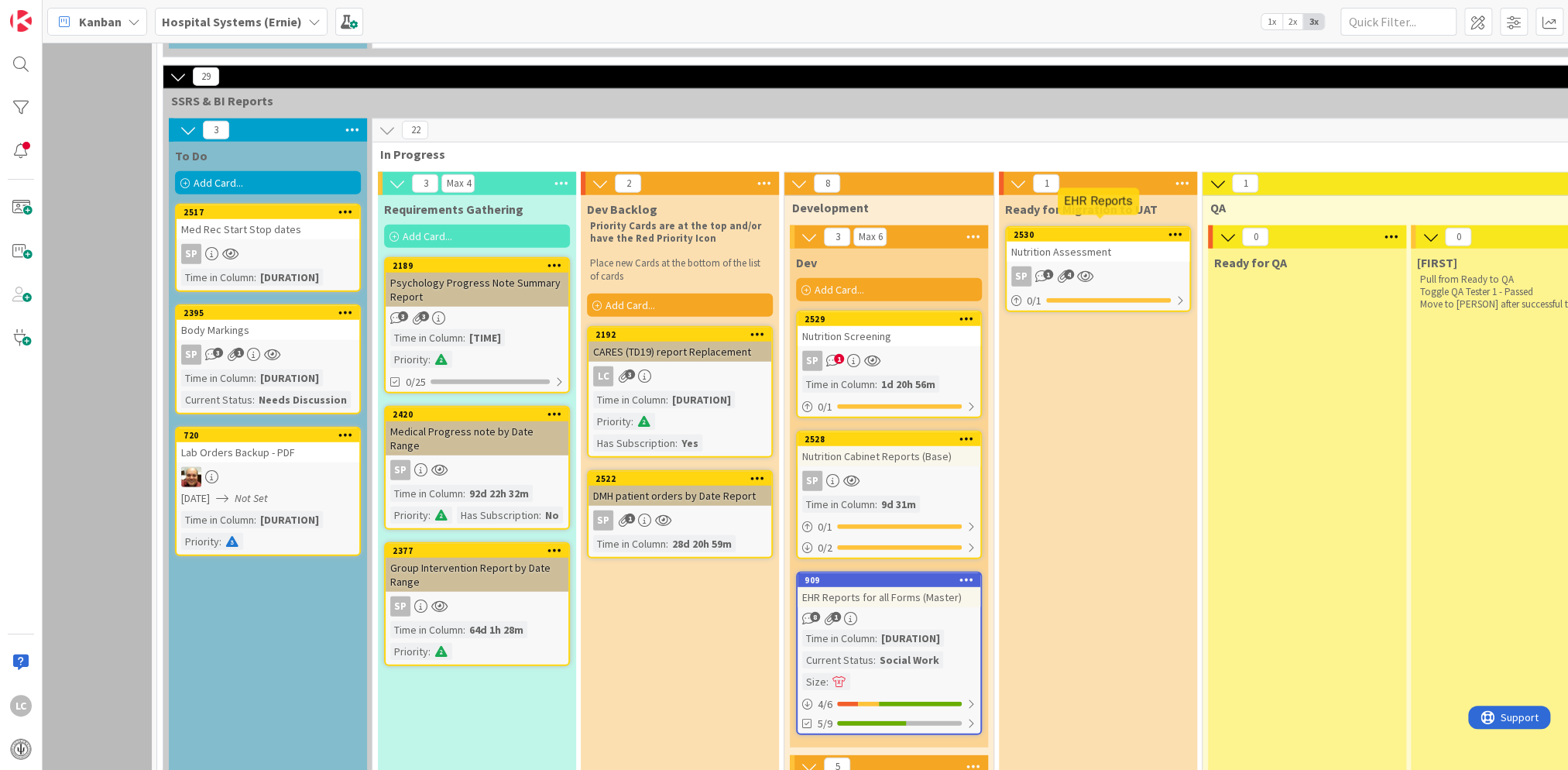 click on "2530" at bounding box center (1101, 235) 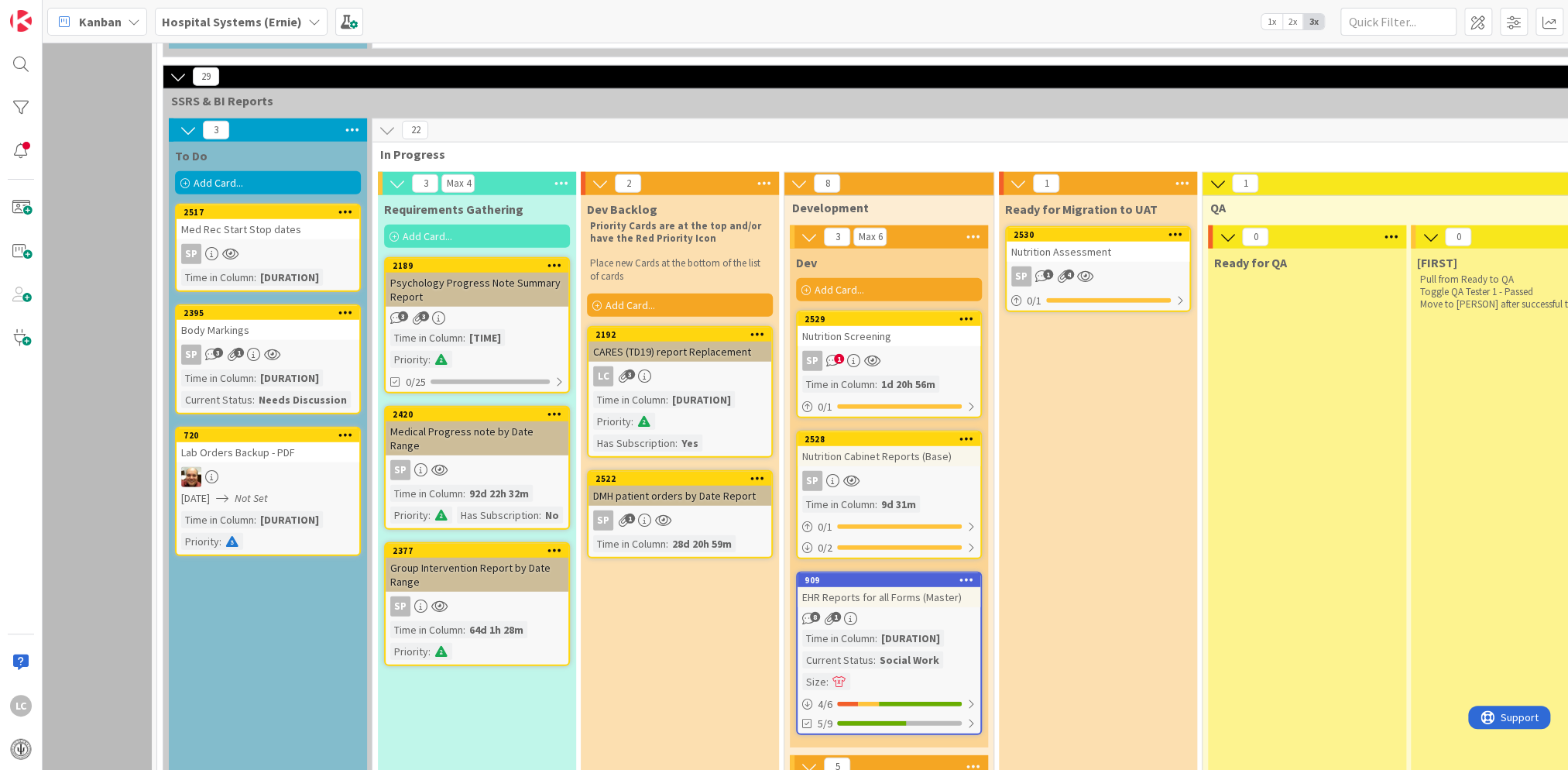 click on "Nutrition Assessment" at bounding box center (1098, 252) 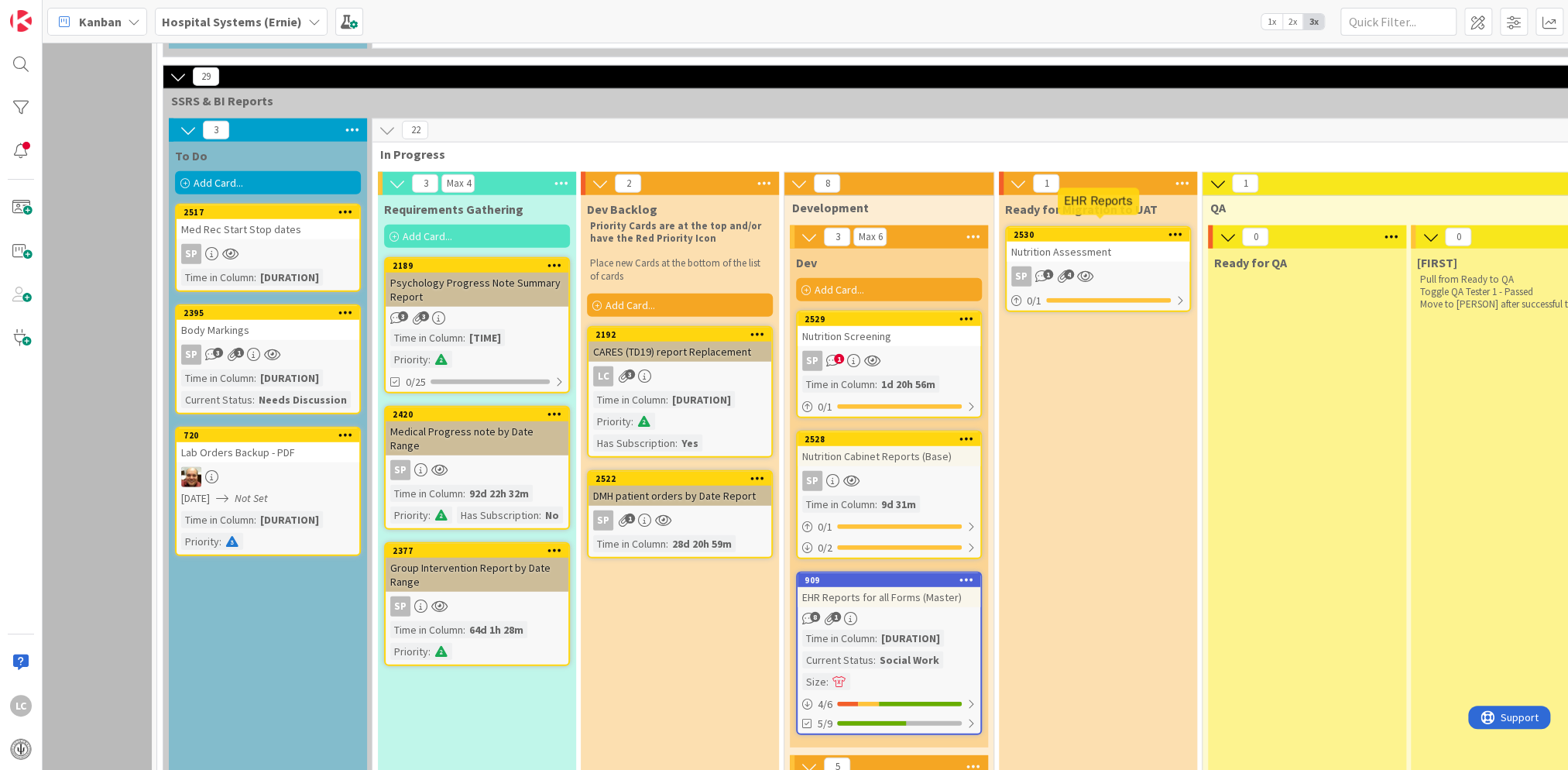 click on "2530" at bounding box center (1101, 235) 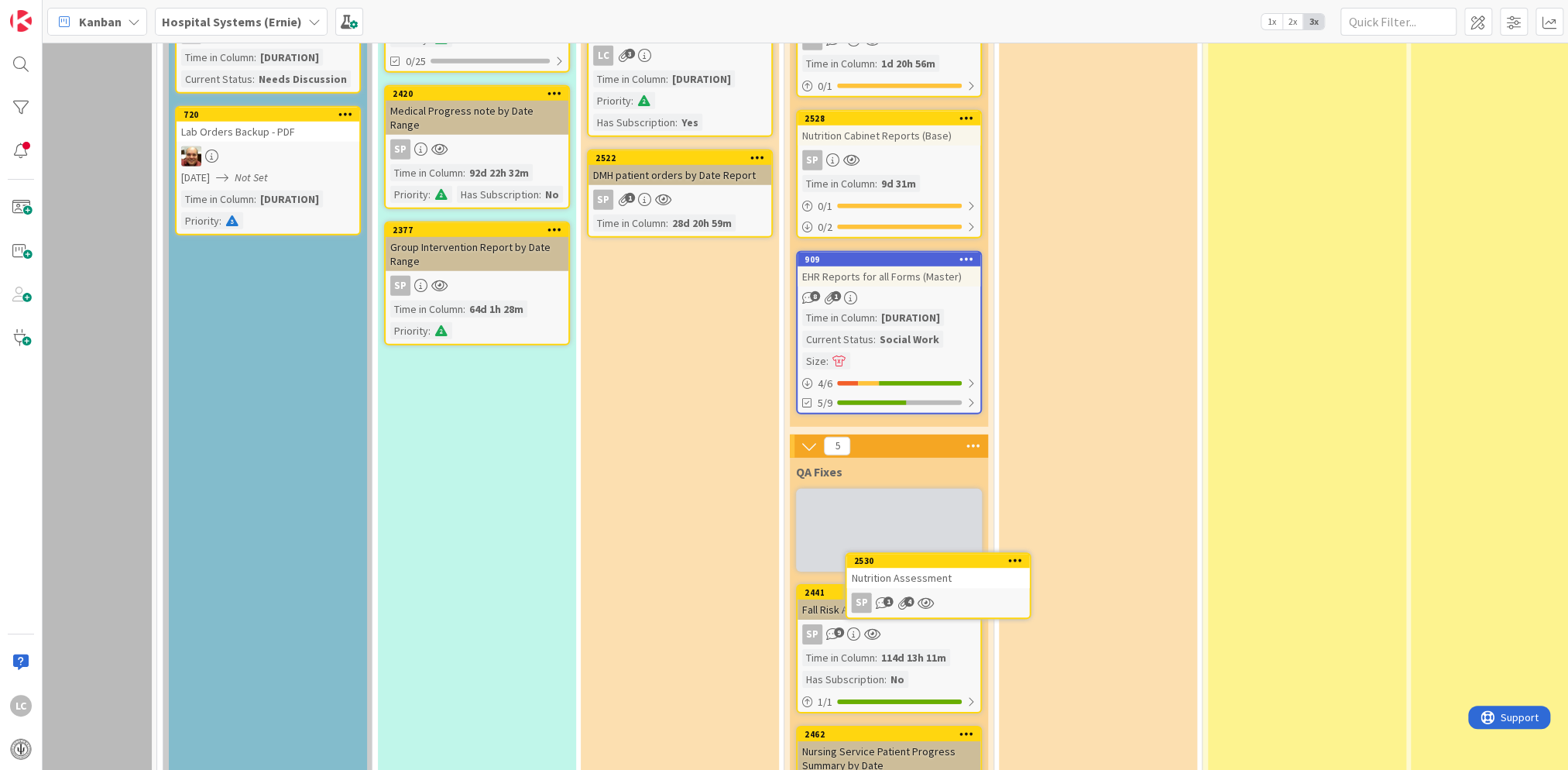 scroll, scrollTop: 2996, scrollLeft: 94, axis: both 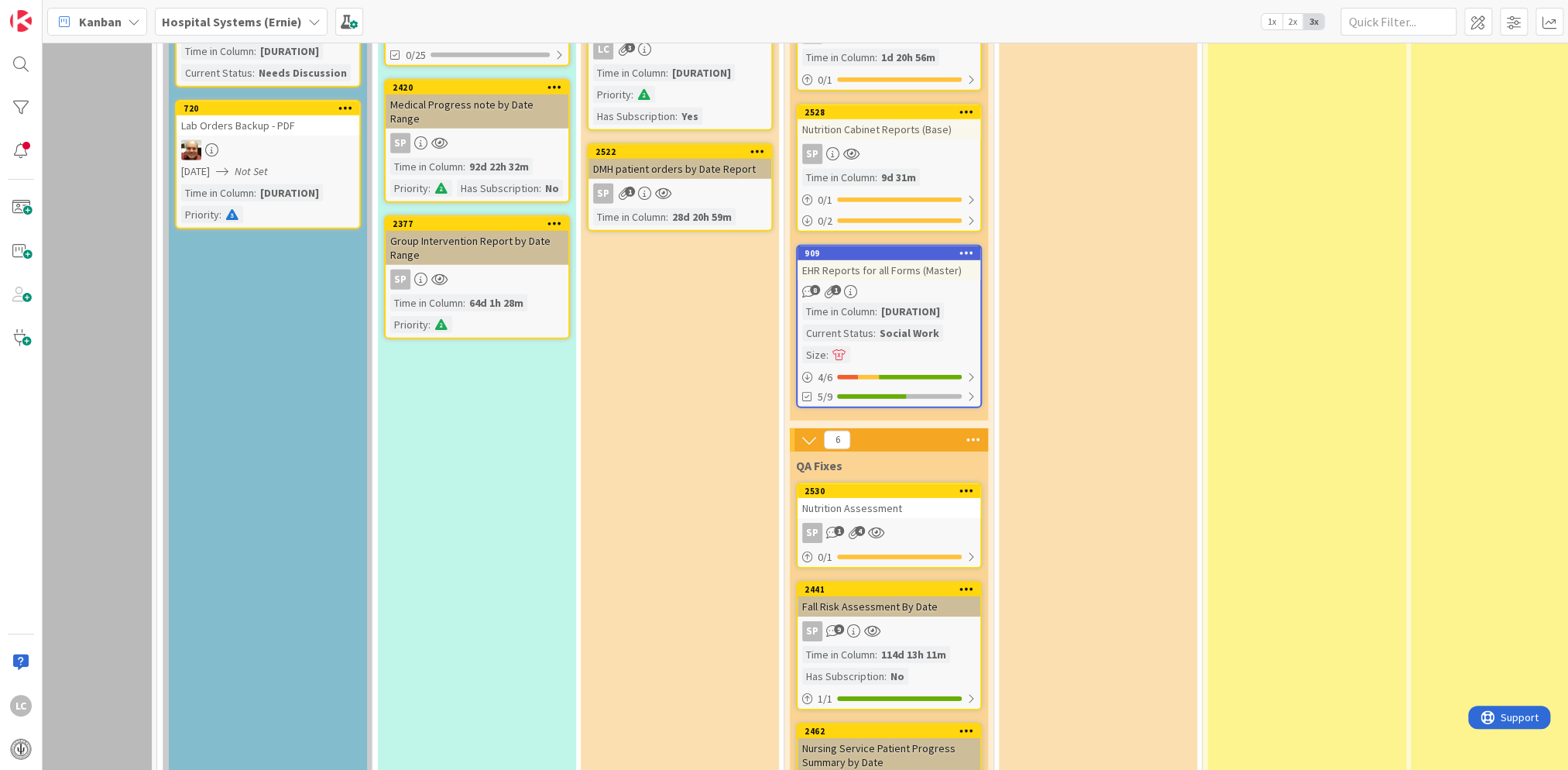 click on "Nutrition Assessment" at bounding box center (889, 508) 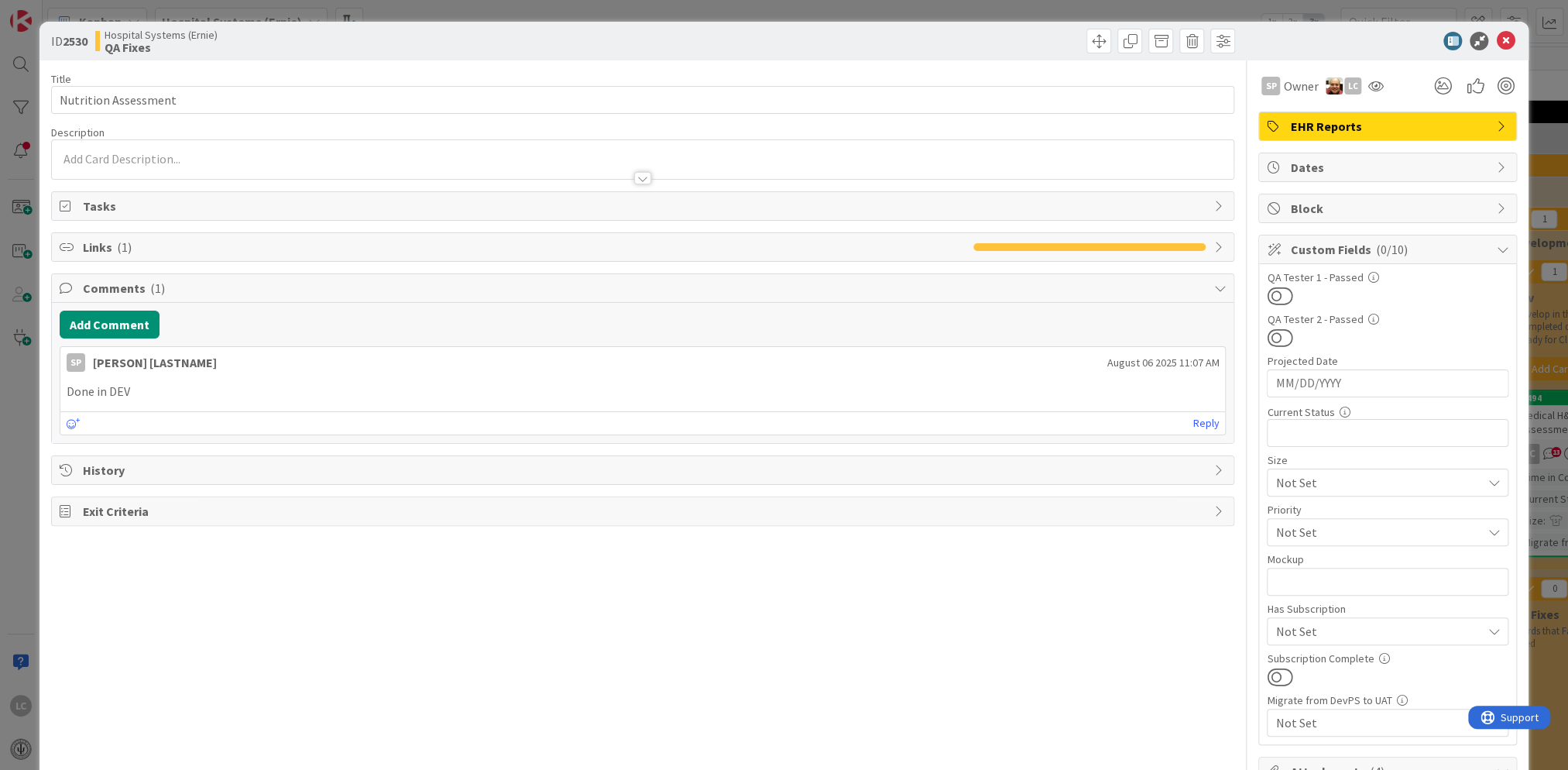 scroll, scrollTop: 0, scrollLeft: 0, axis: both 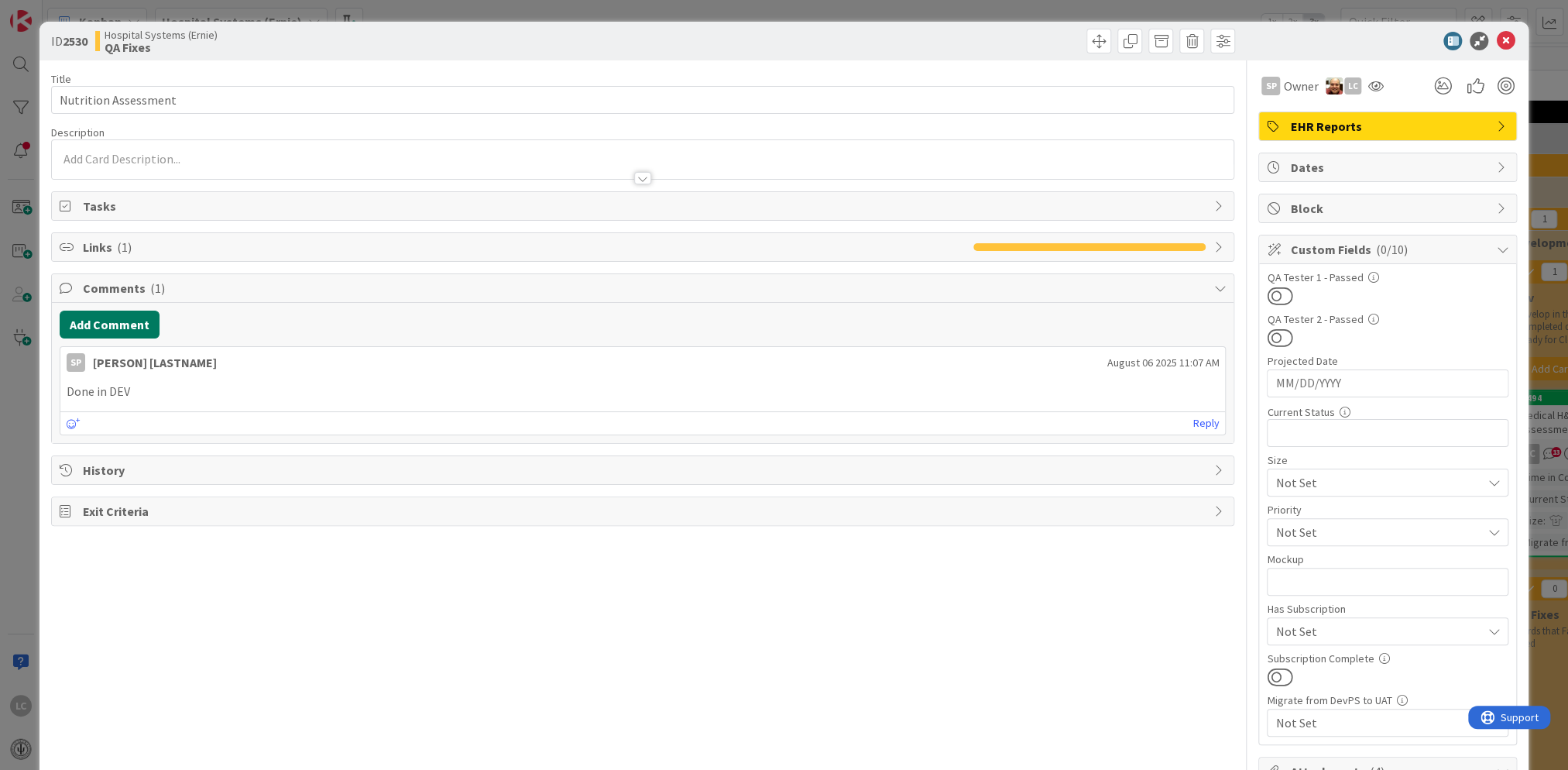 click on "Add Comment" at bounding box center (109, 325) 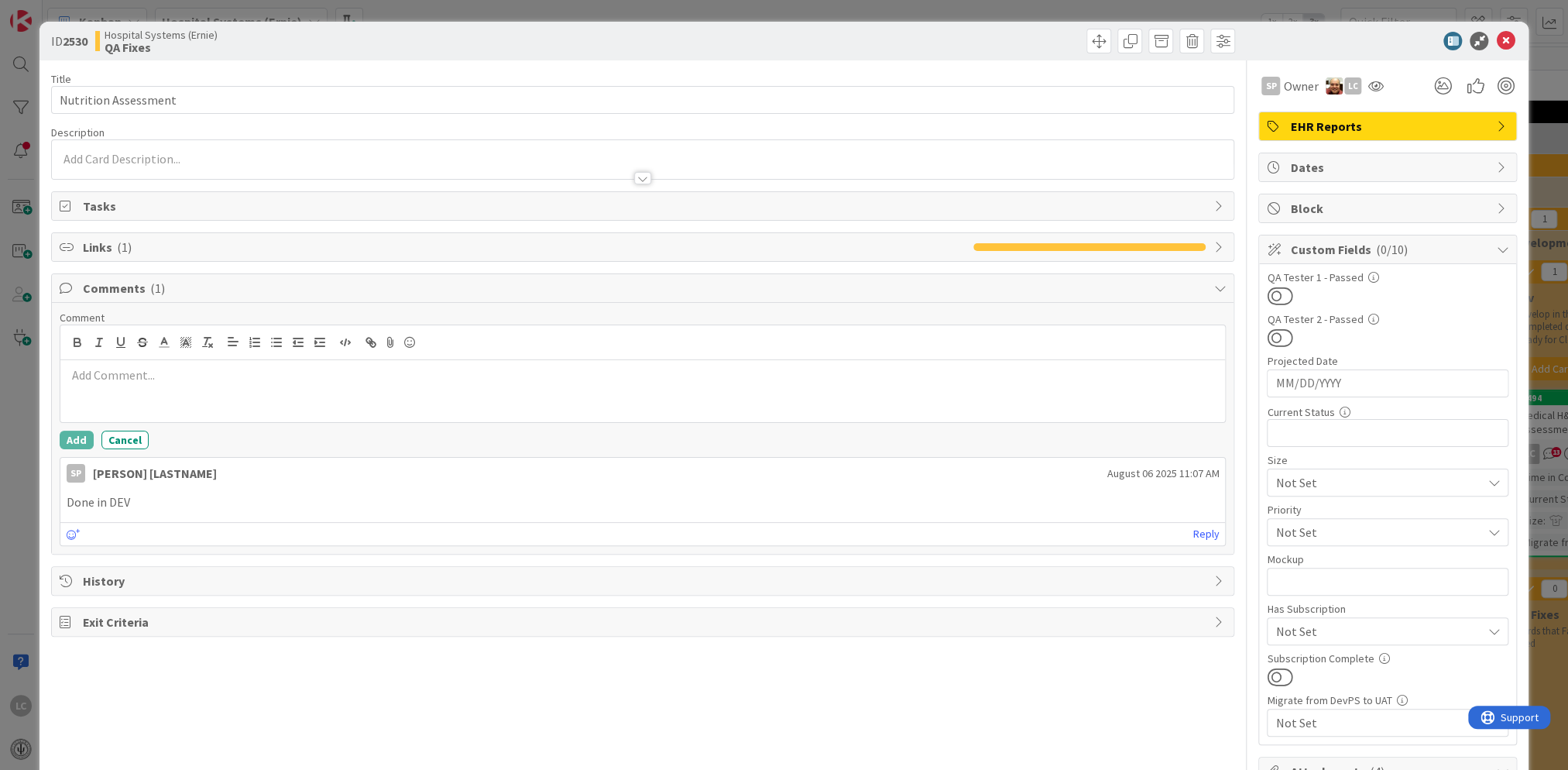 click on "Comments ( 1 )" at bounding box center [644, 288] 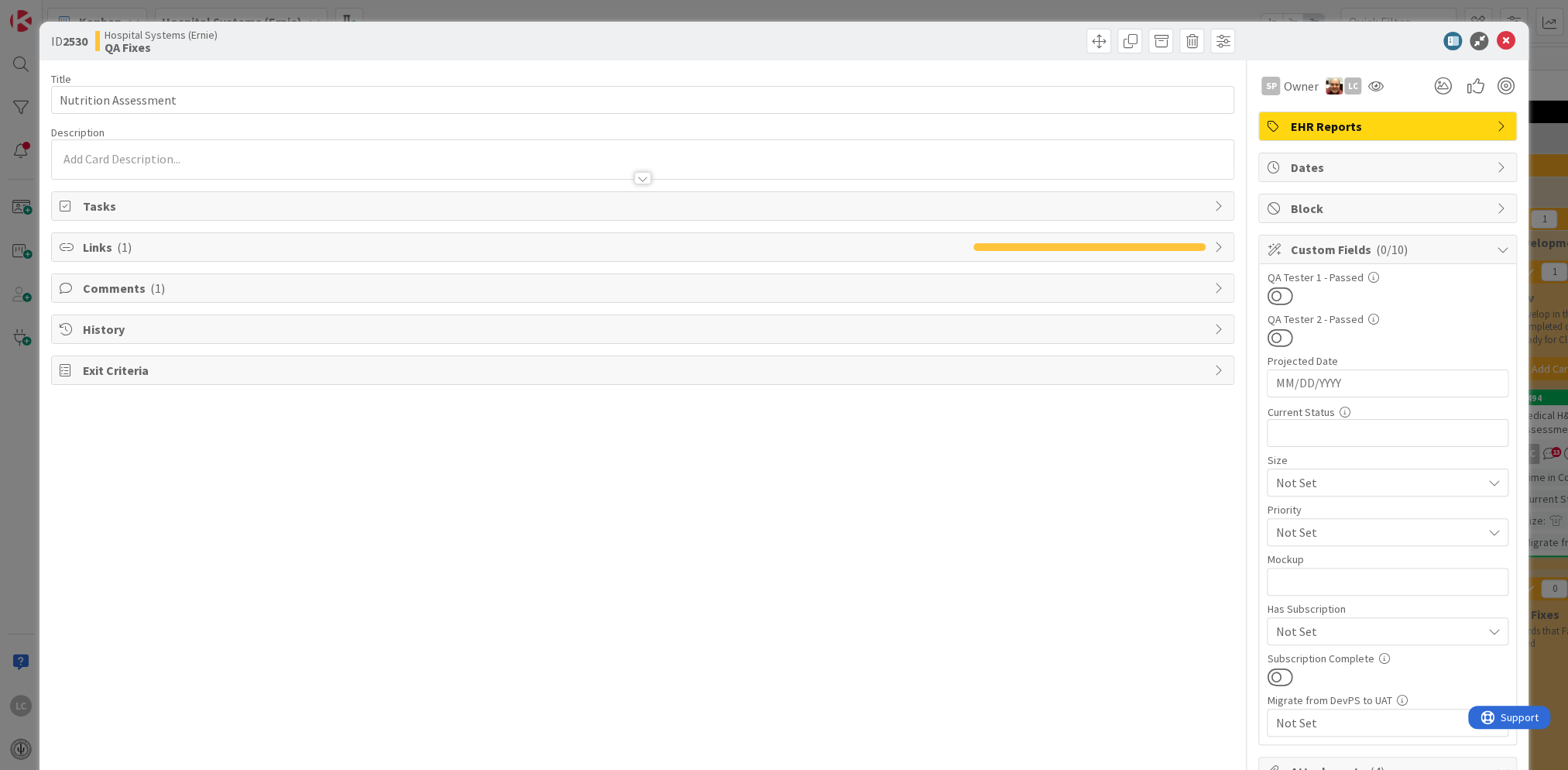 click on "Comments ( 1 )" at bounding box center [644, 288] 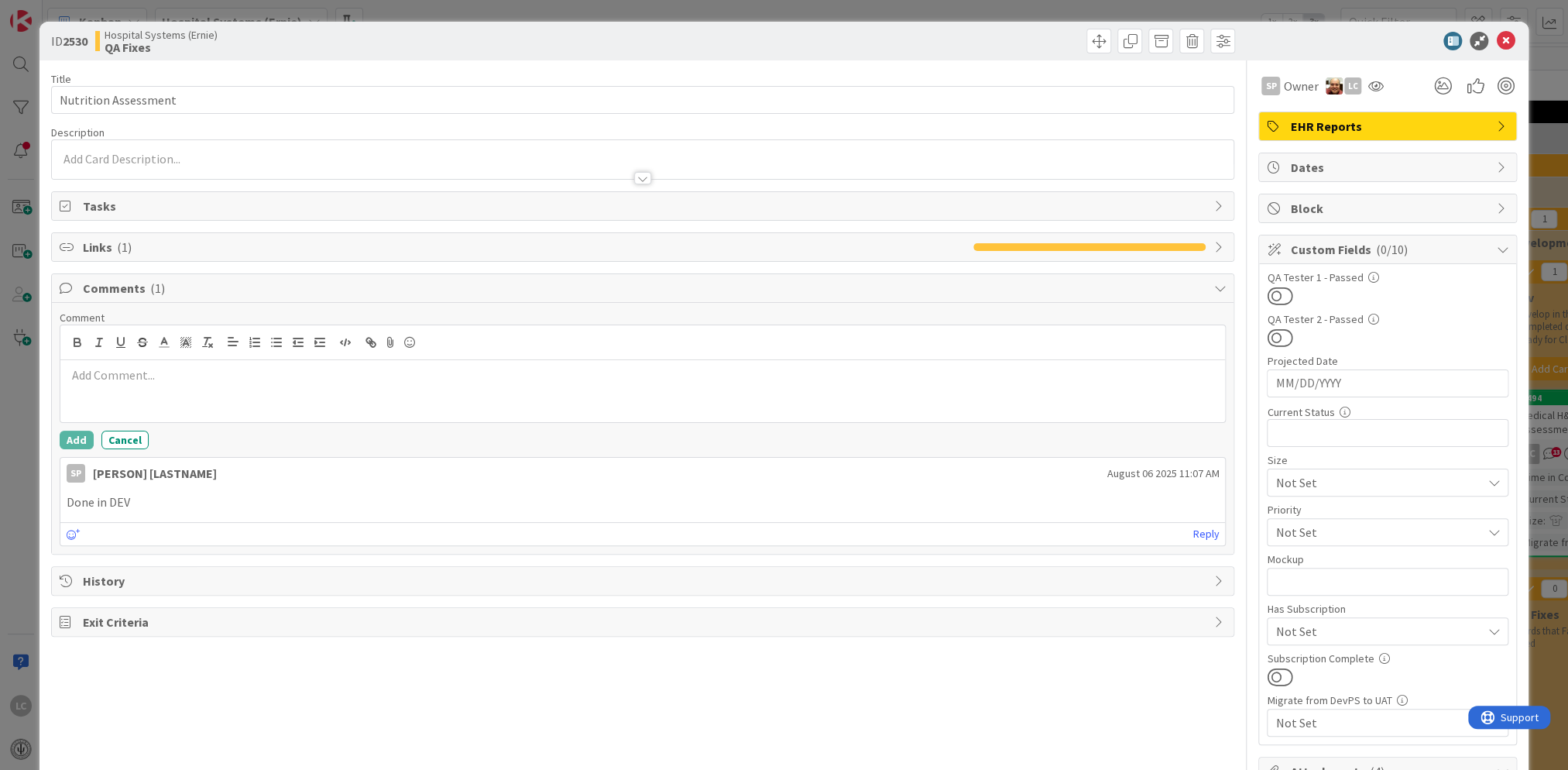 click on "Comments ( 1 )" at bounding box center [644, 288] 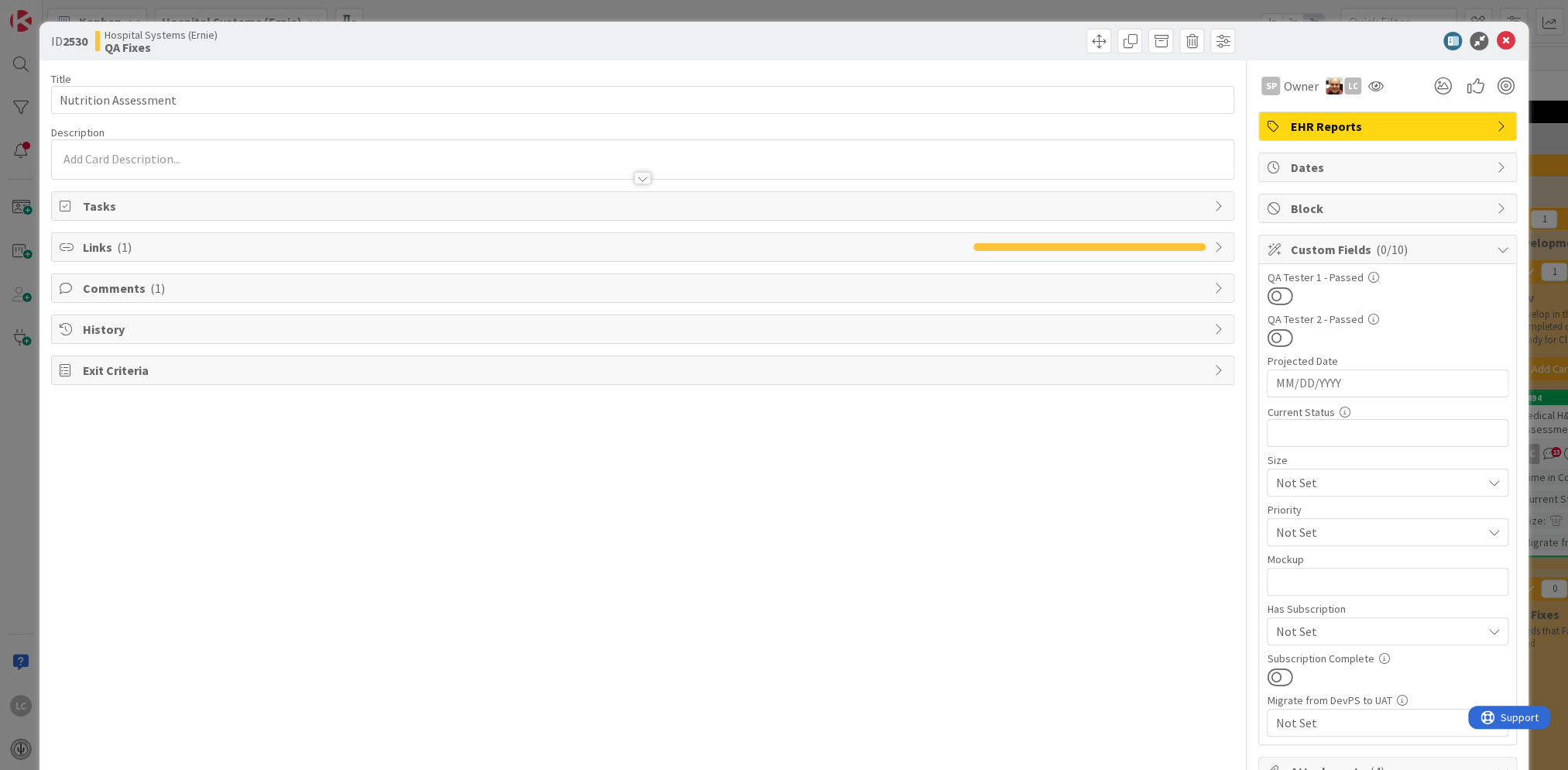 click on "Comments ( 1 )" at bounding box center [644, 288] 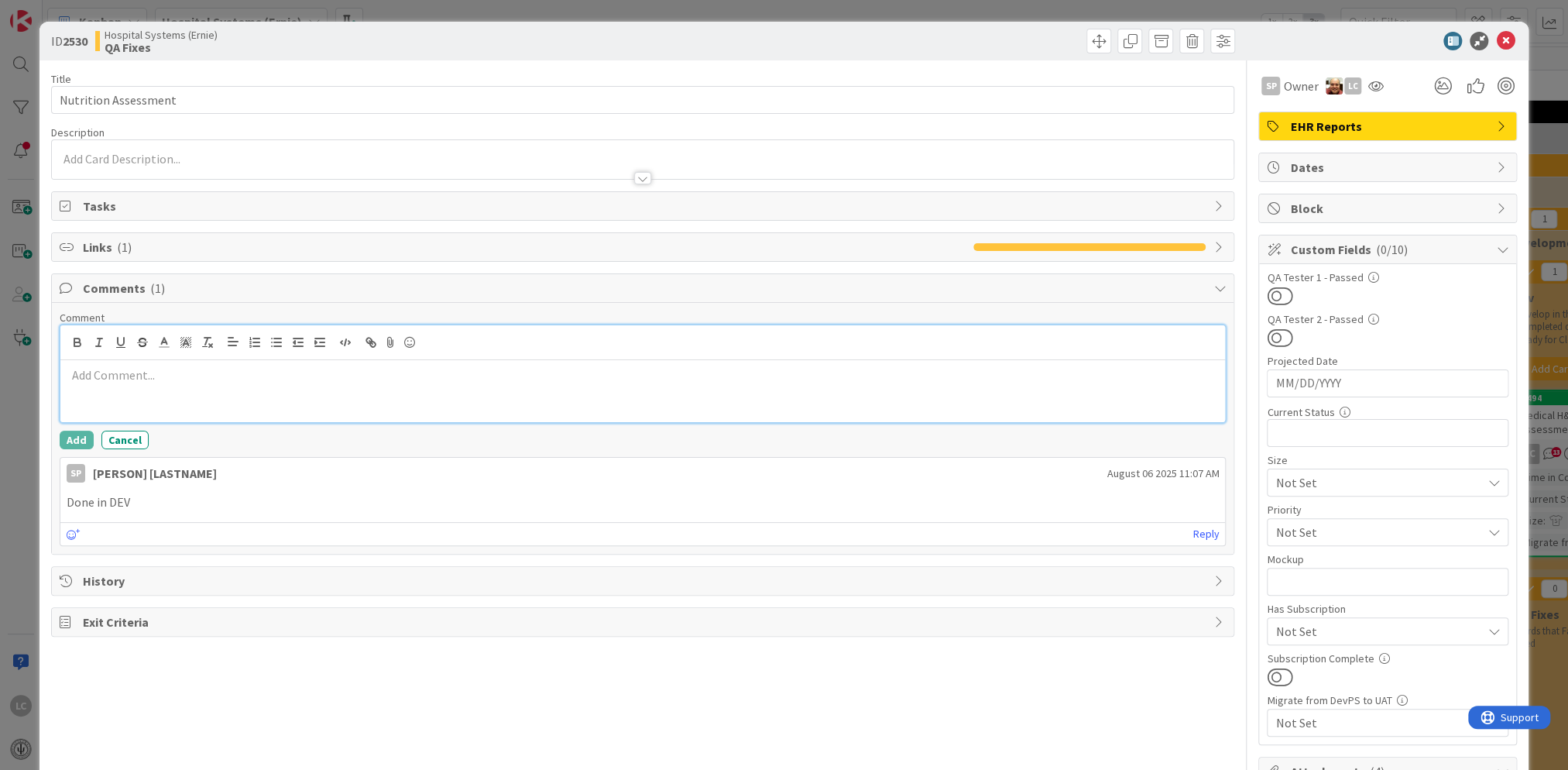 click on "Comments ( 1 )" at bounding box center (644, 288) 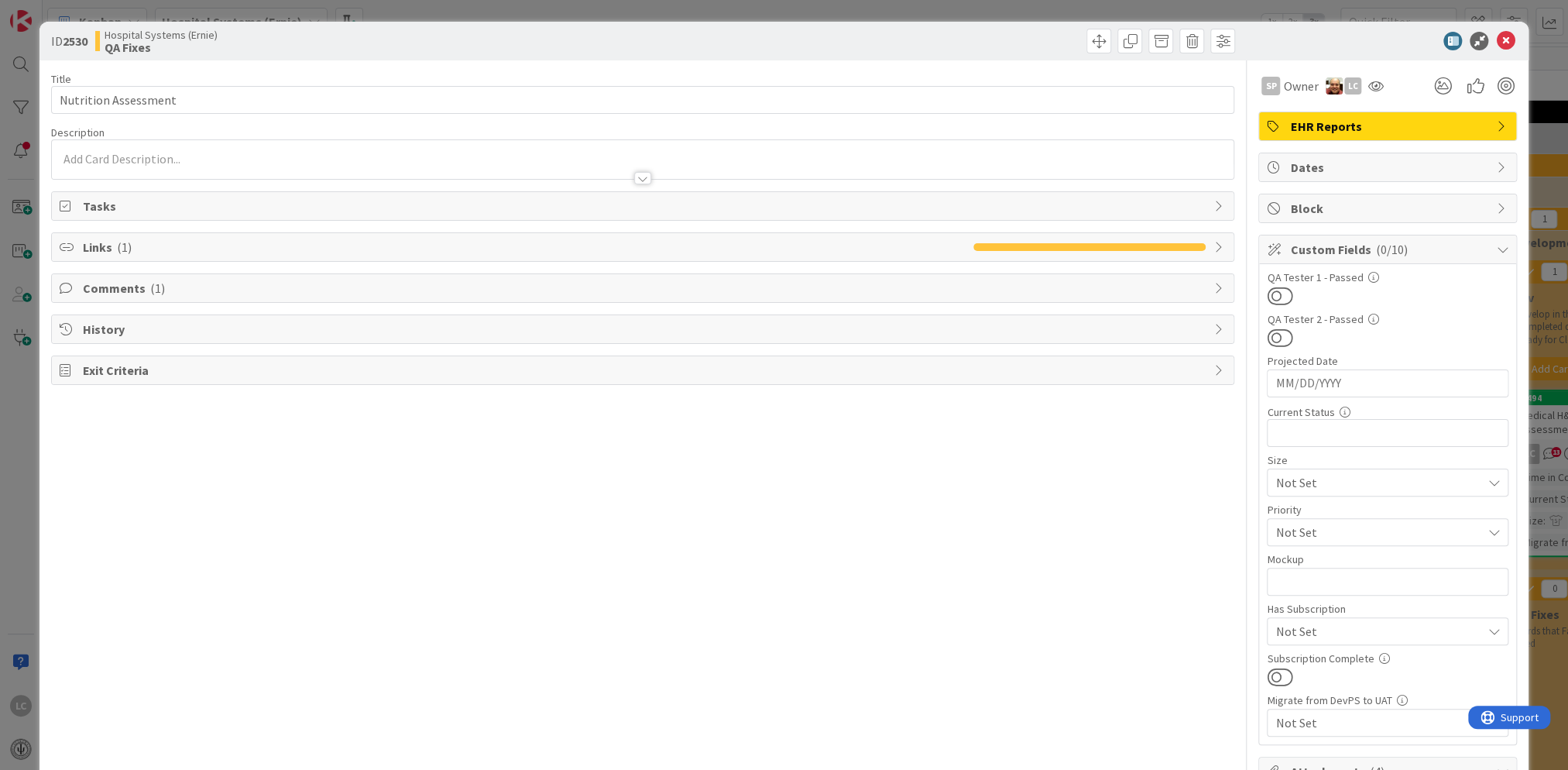 click on "Comments ( 1 )" at bounding box center [644, 288] 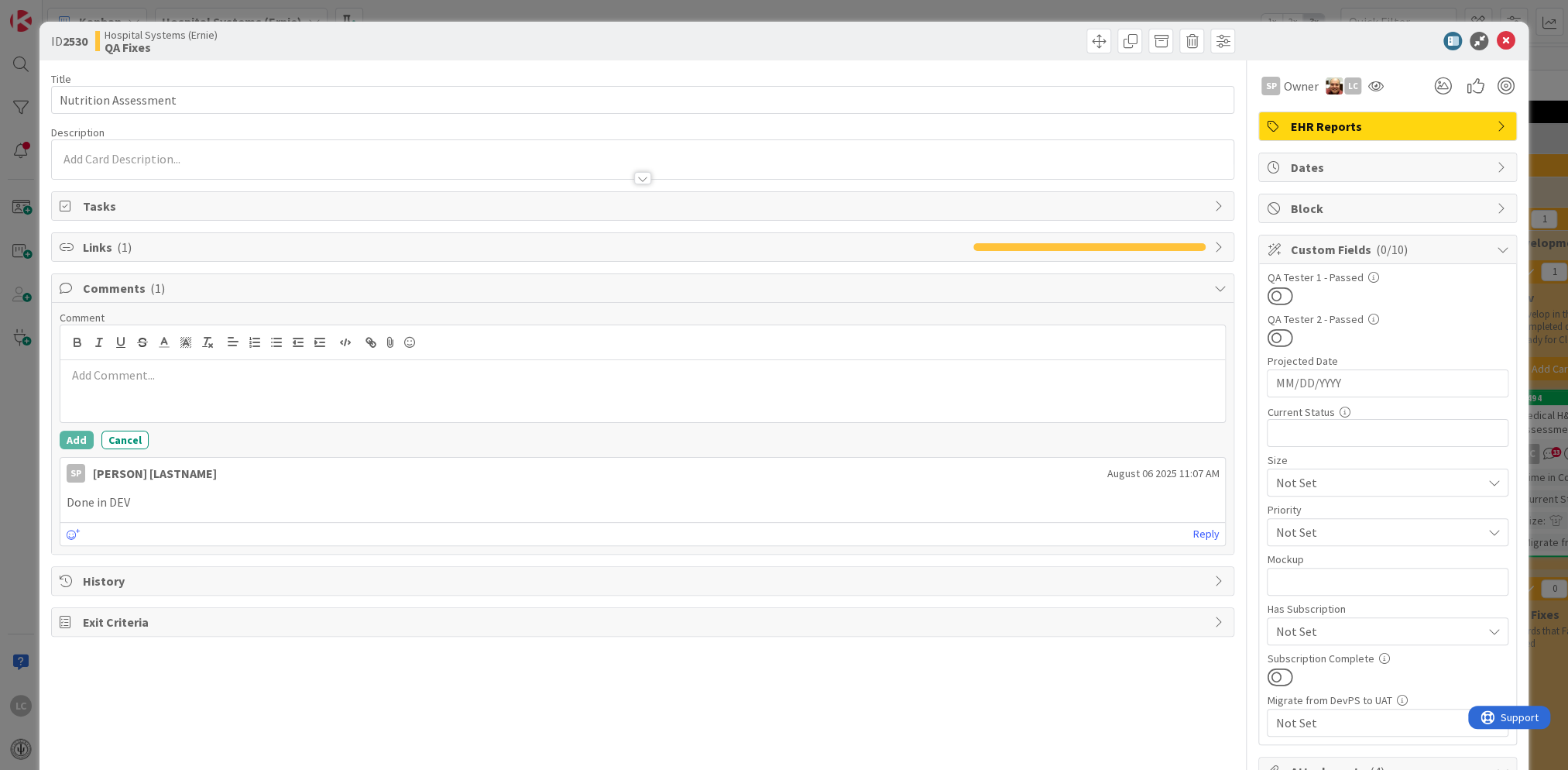 click on "Comments ( 1 )" at bounding box center (644, 288) 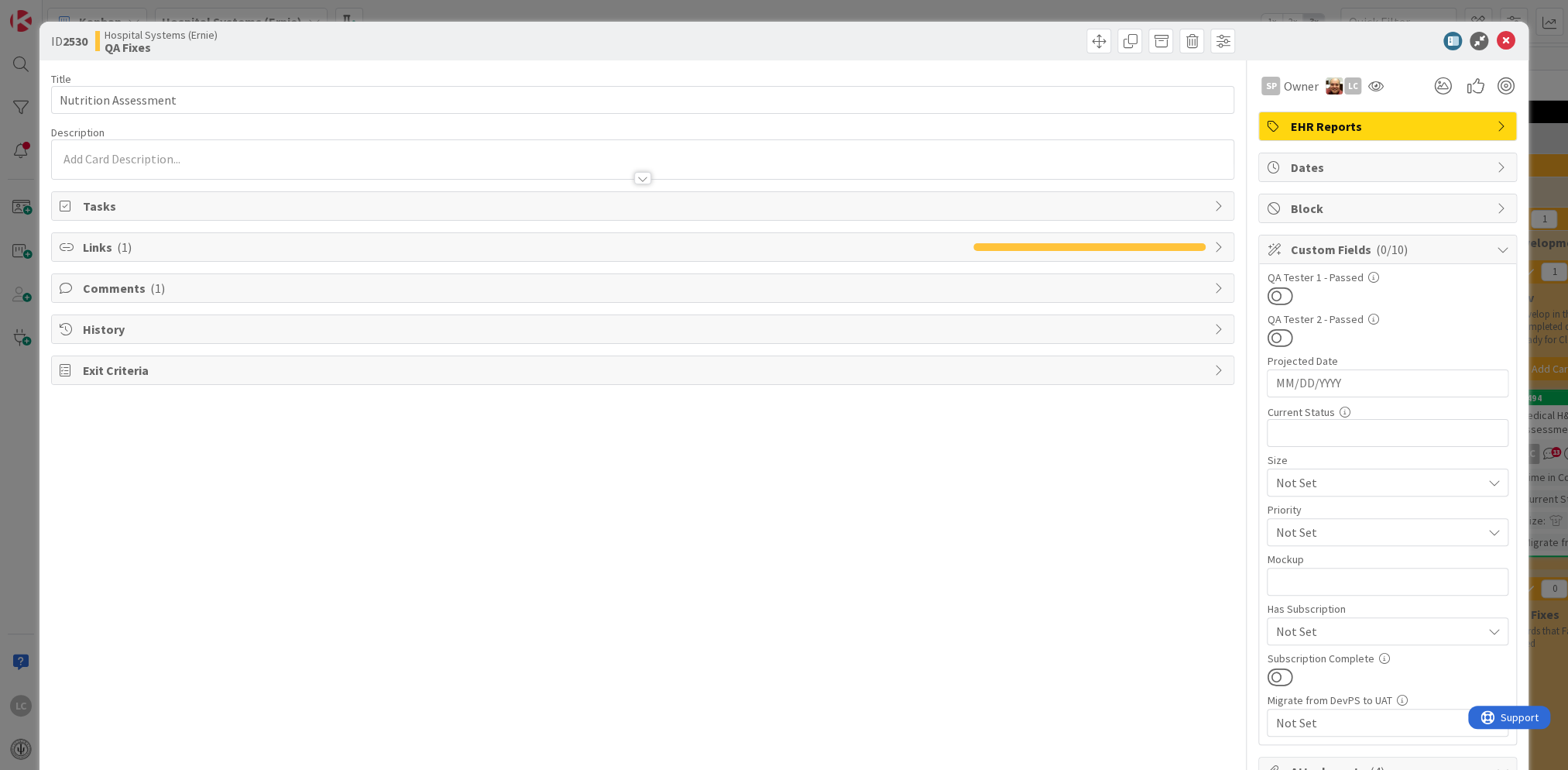 click on "Comments ( 1 )" at bounding box center (644, 288) 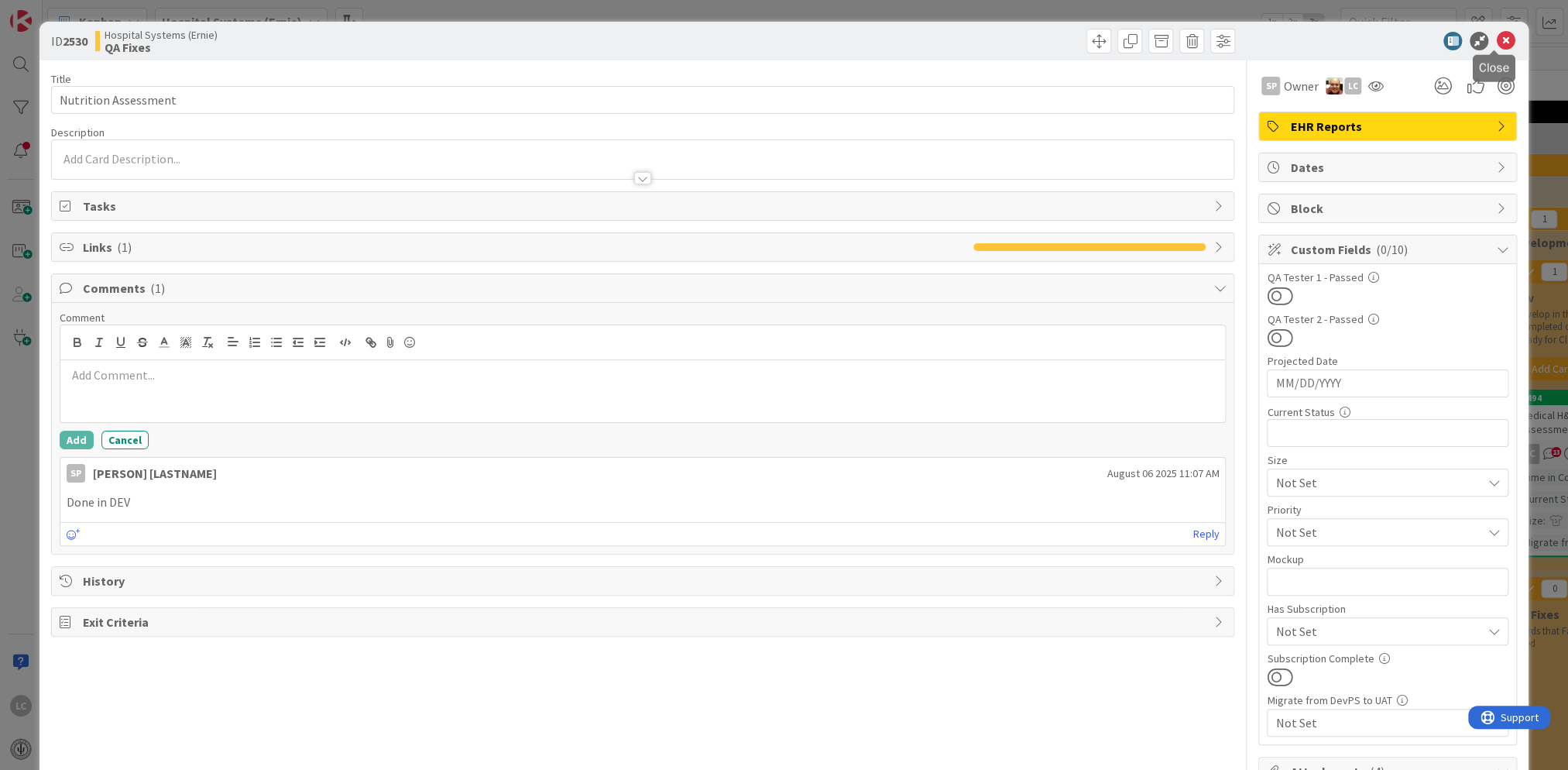 click at bounding box center [1505, 41] 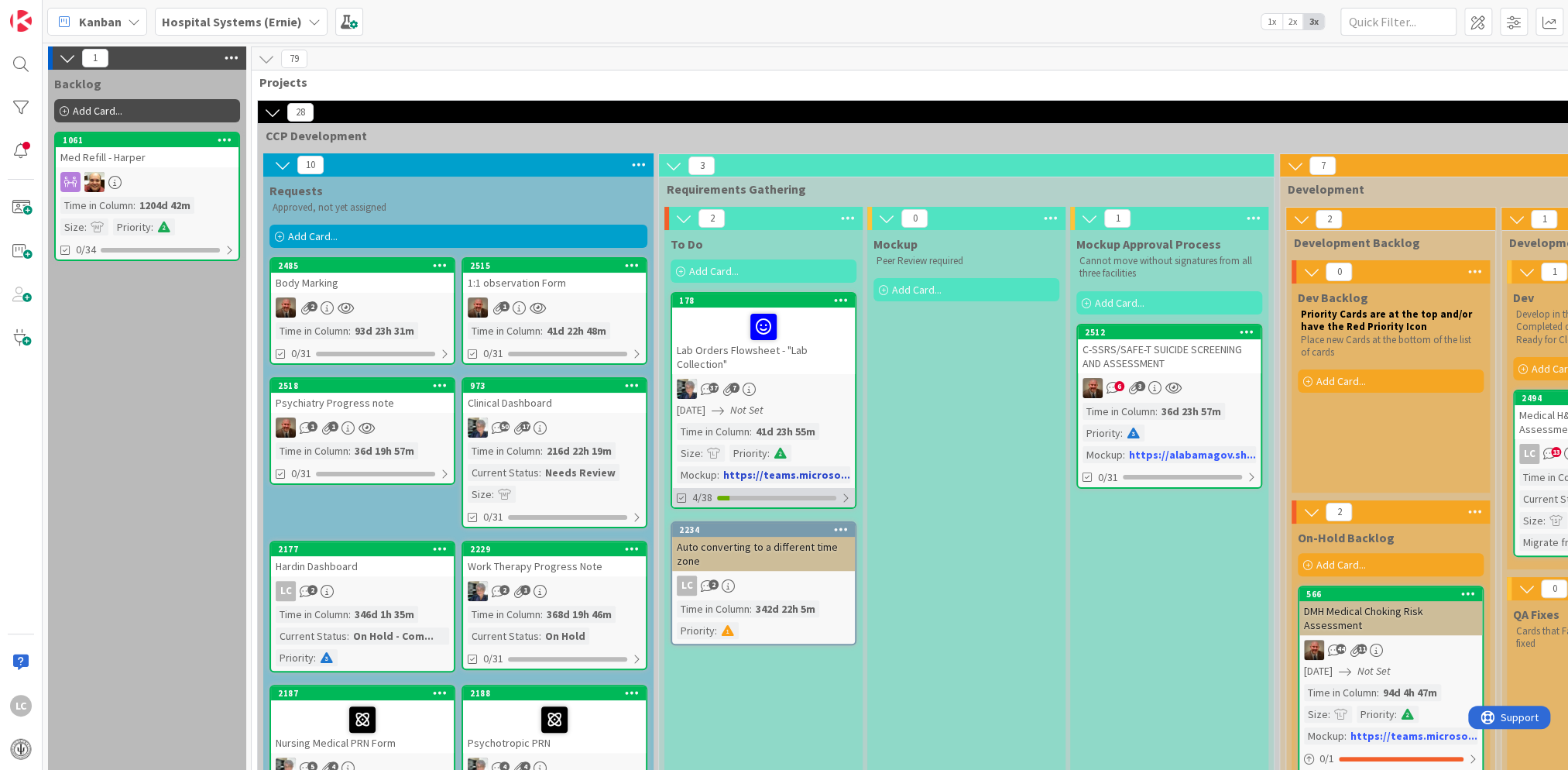 scroll, scrollTop: 0, scrollLeft: 0, axis: both 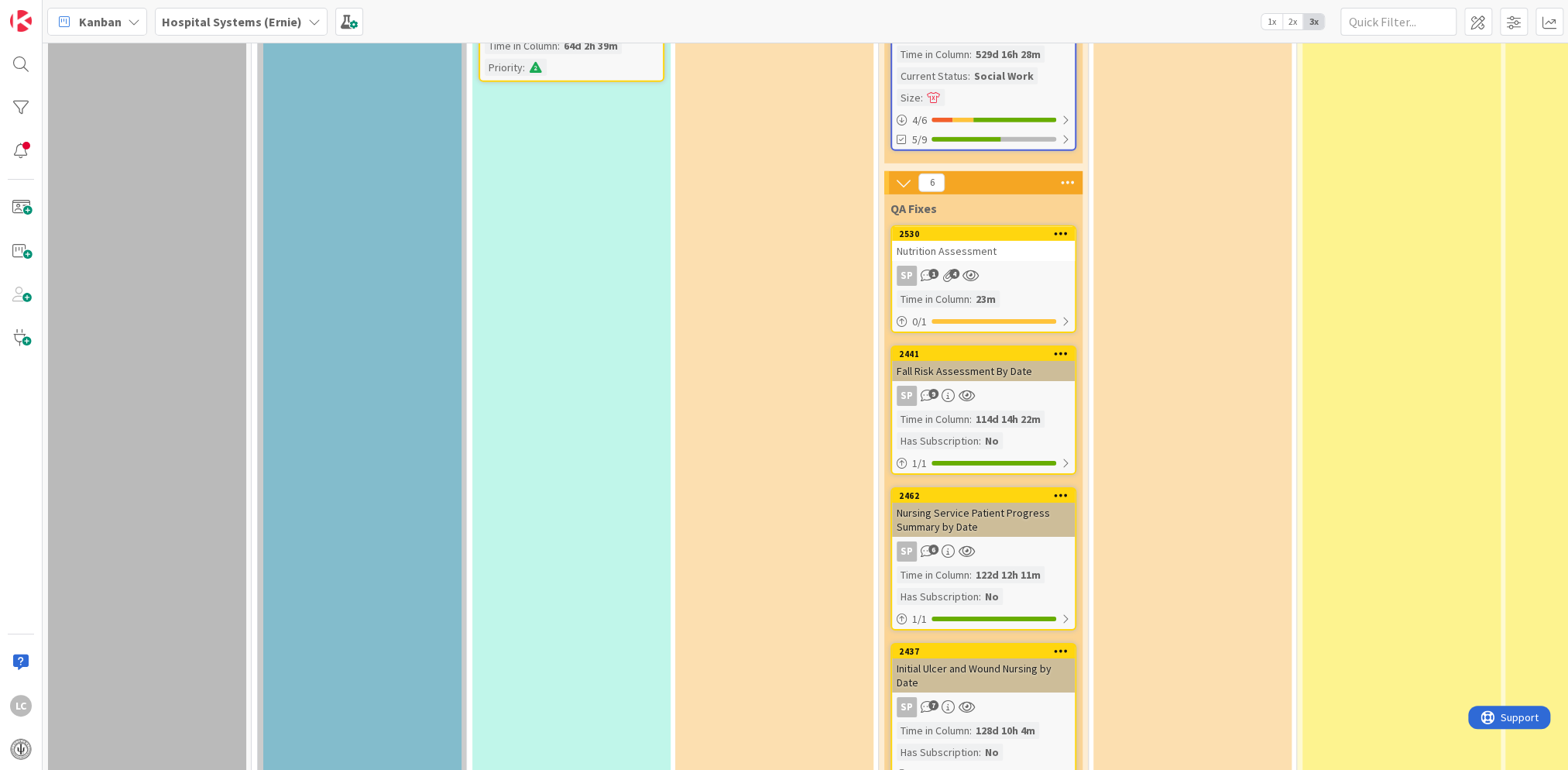 click on "Nutrition Assessment" at bounding box center (983, 251) 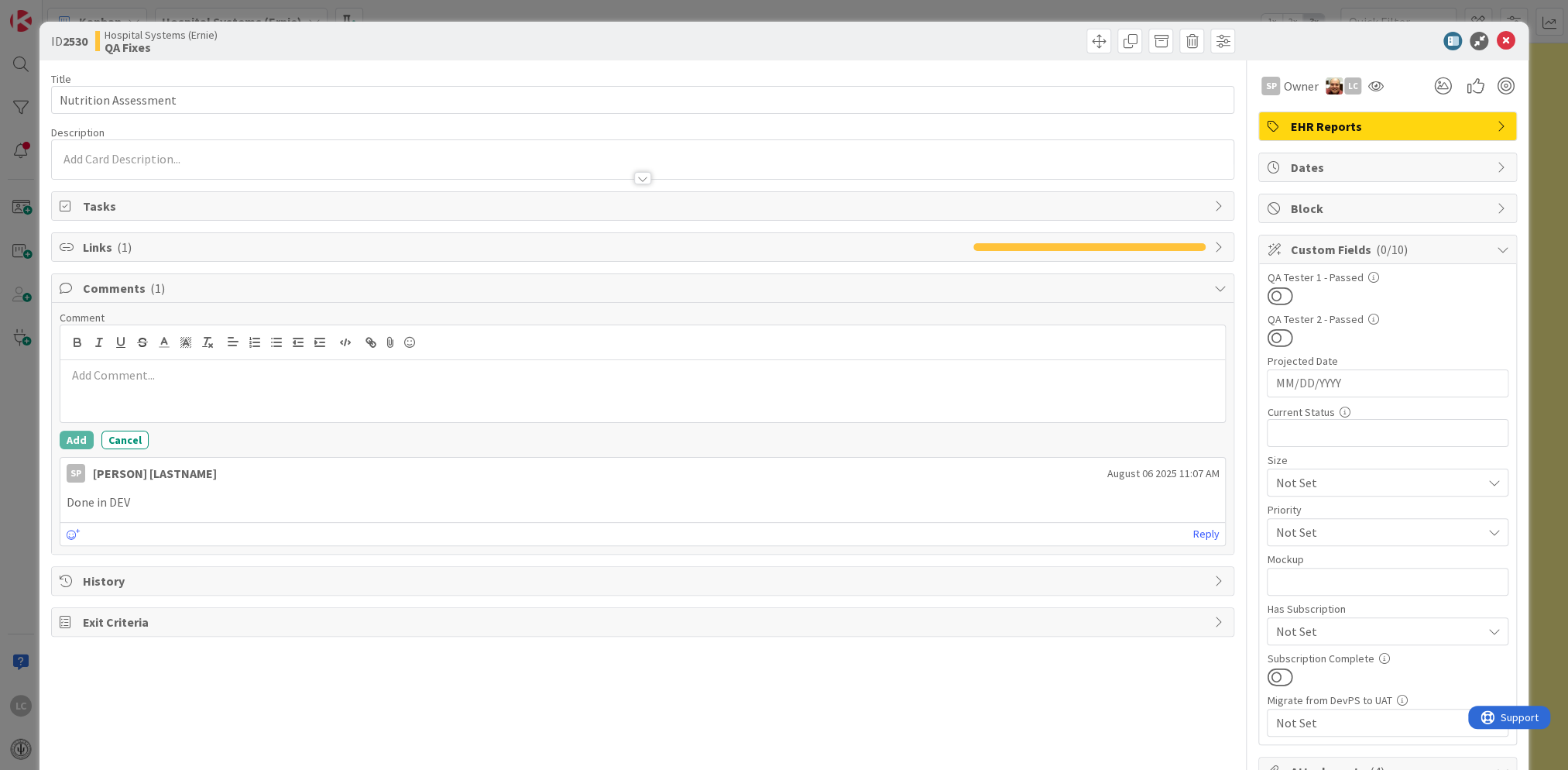scroll, scrollTop: 0, scrollLeft: 0, axis: both 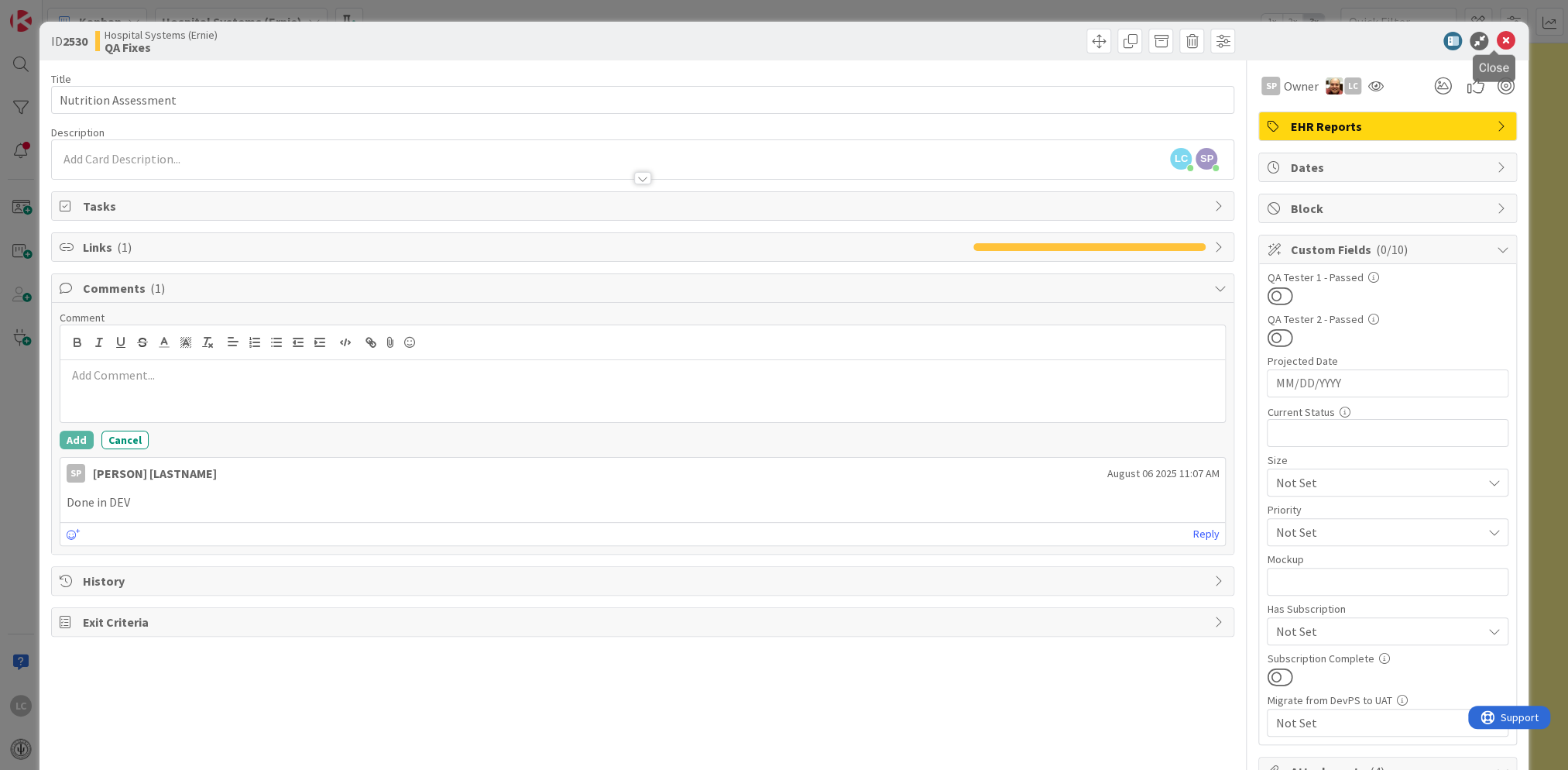 click at bounding box center [1505, 41] 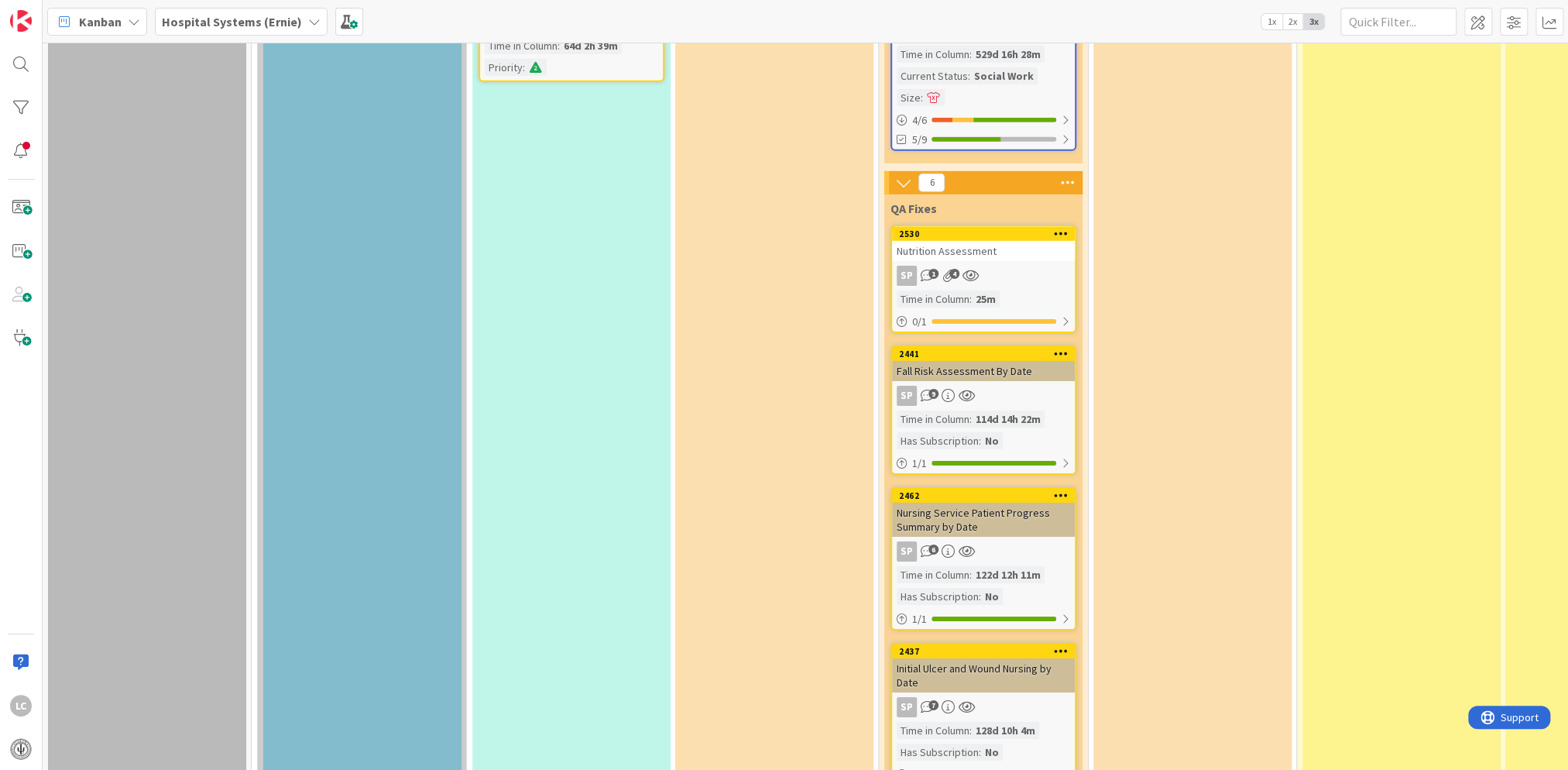 scroll, scrollTop: 0, scrollLeft: 0, axis: both 